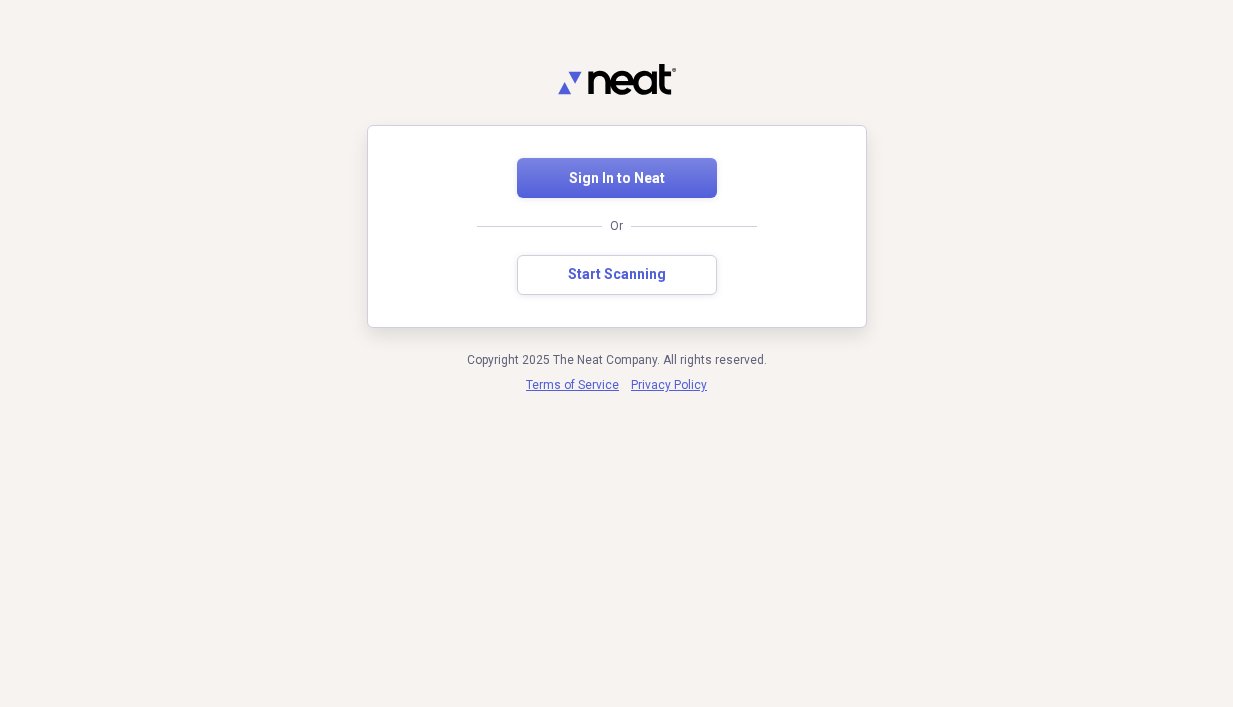 scroll, scrollTop: 0, scrollLeft: 0, axis: both 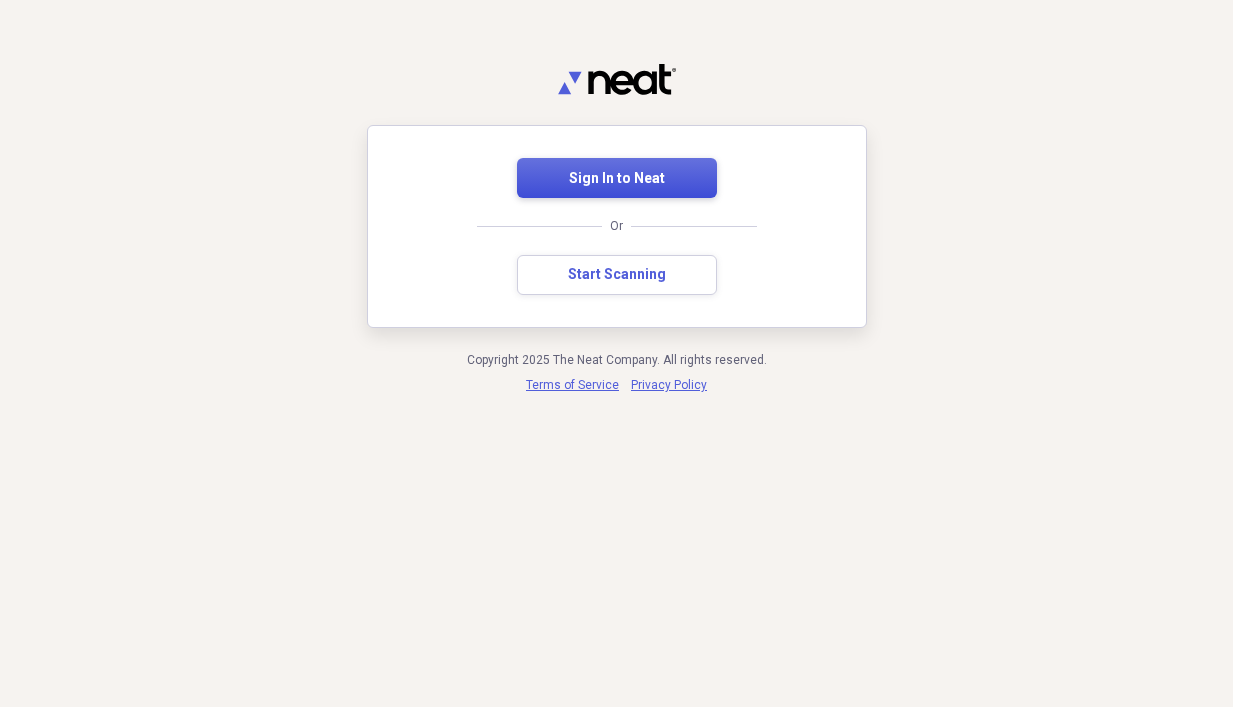 click on "Sign In to Neat" at bounding box center [617, 178] 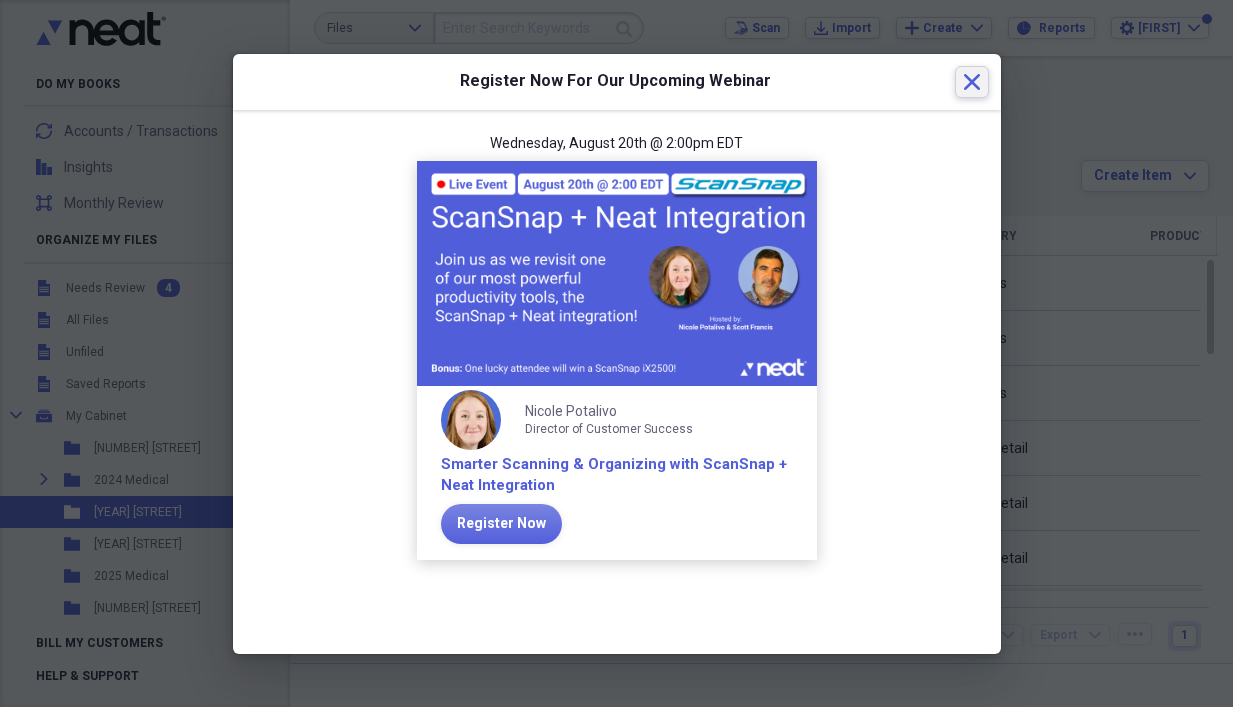 click 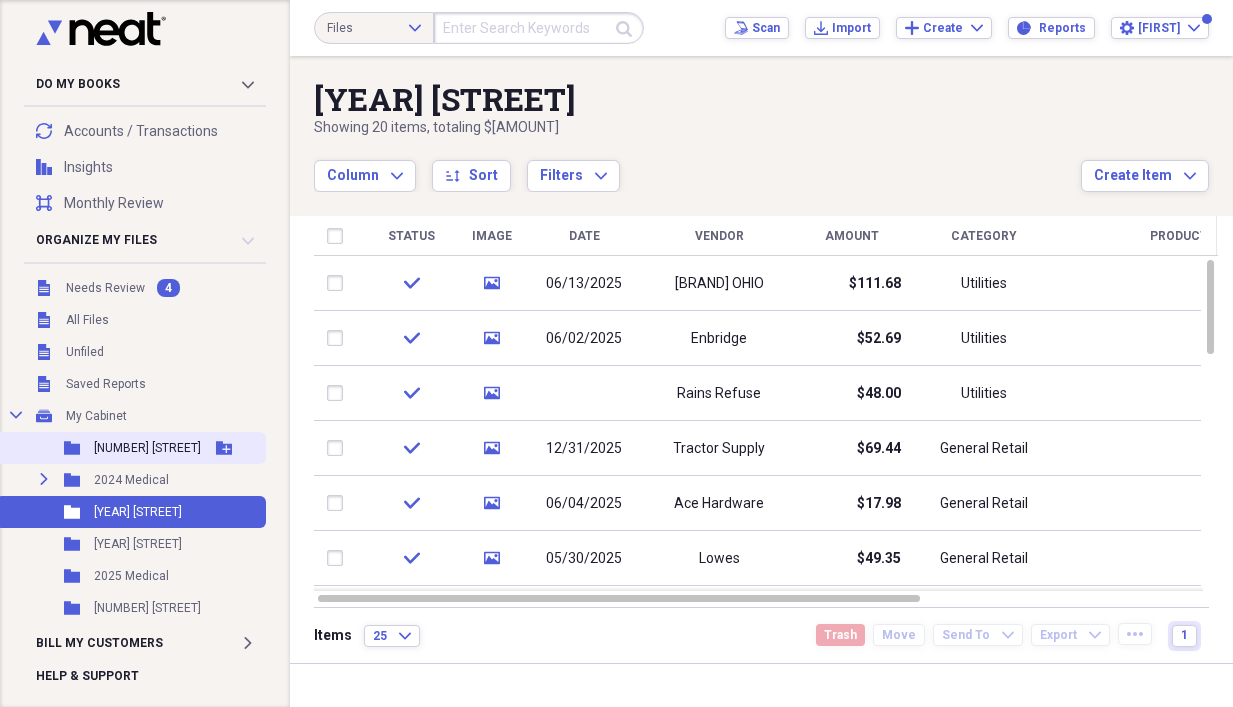 click on "[NUMBER] [STREET]" at bounding box center (147, 448) 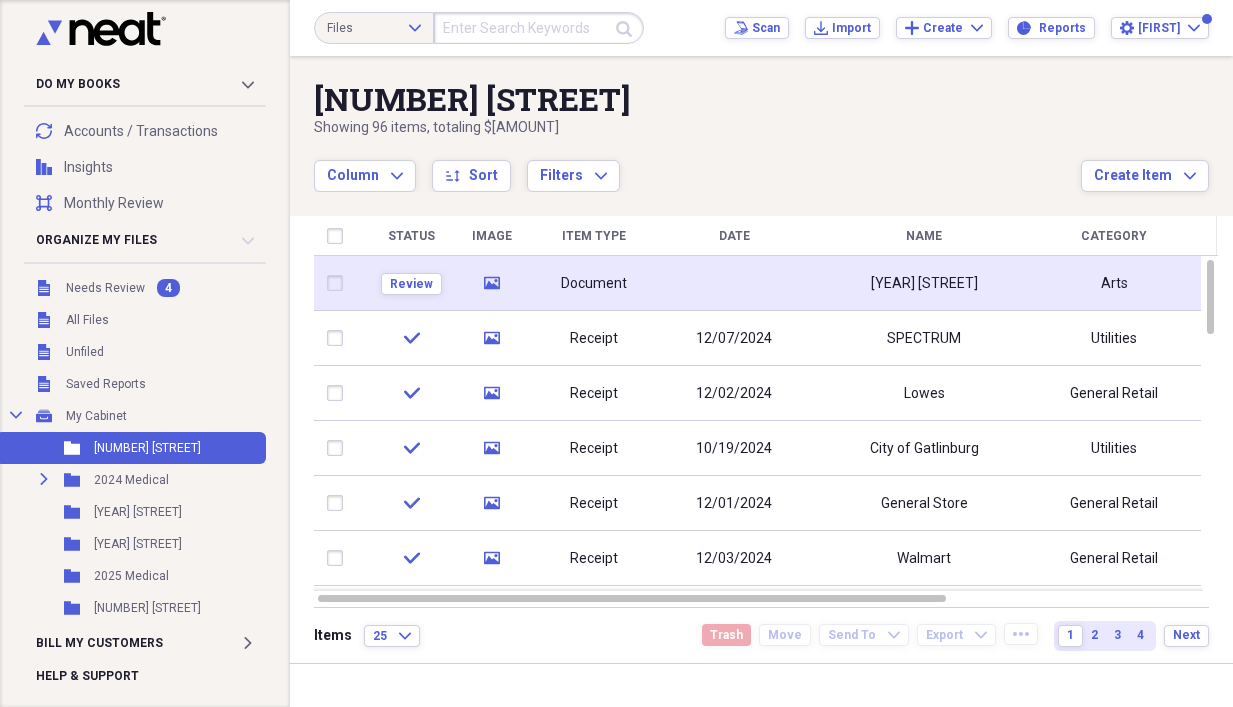 click on "Document" at bounding box center [594, 284] 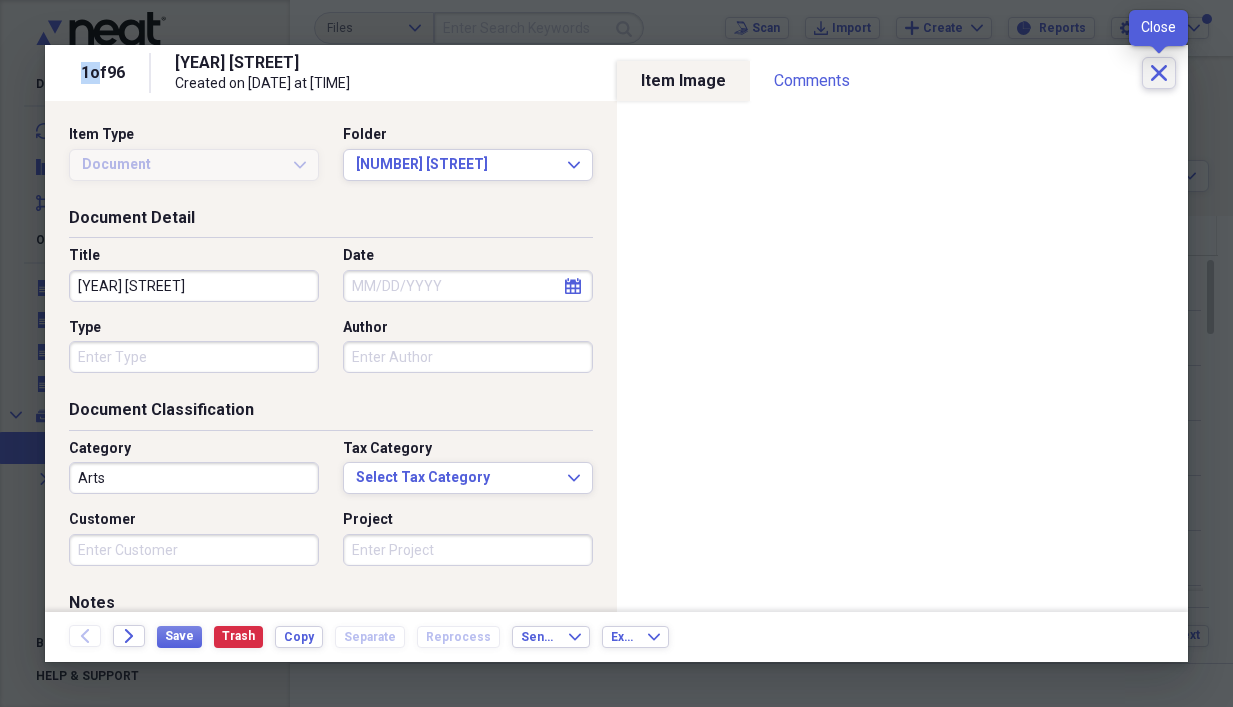 click on "Close" 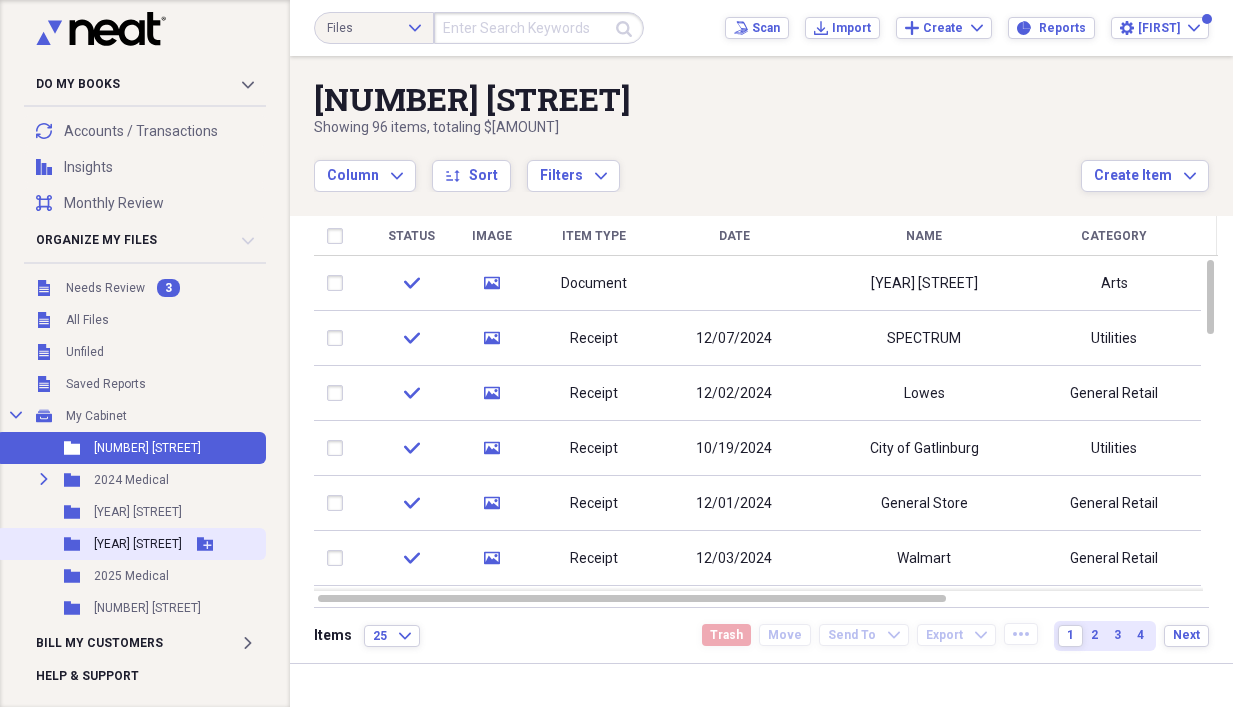 click on "[YEAR] [STREET]" at bounding box center (138, 544) 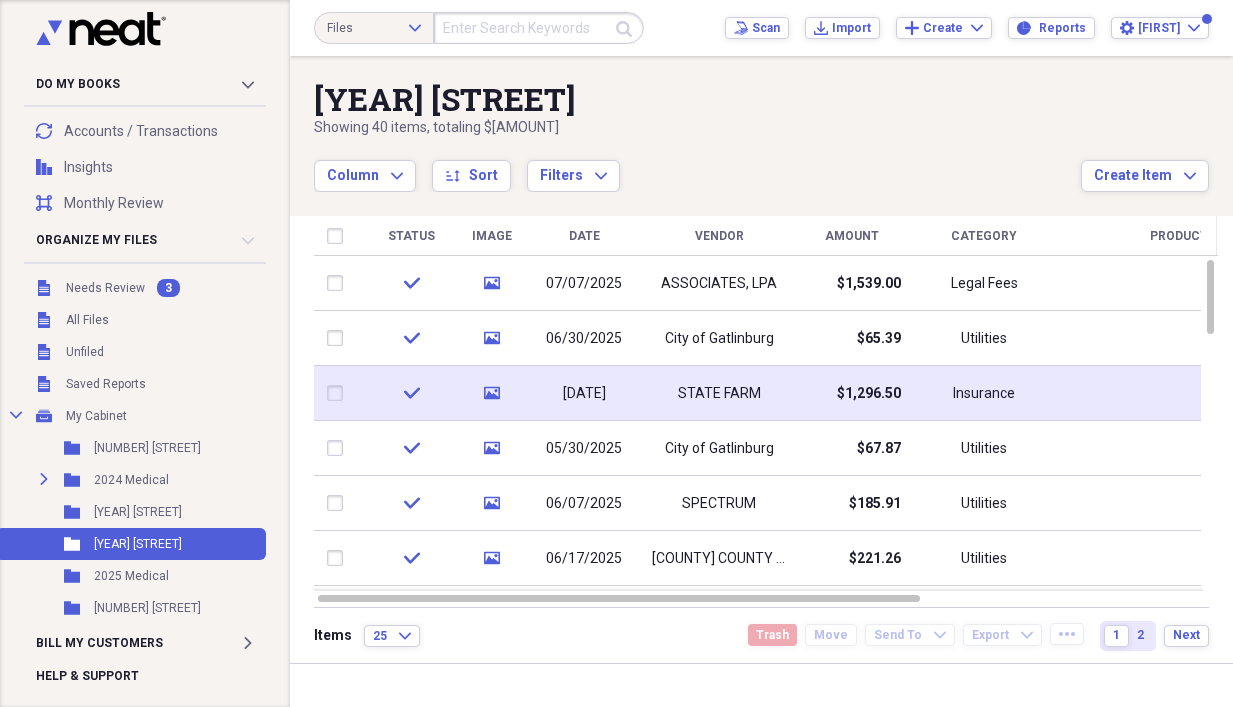 click on "[DATE]" at bounding box center [584, 394] 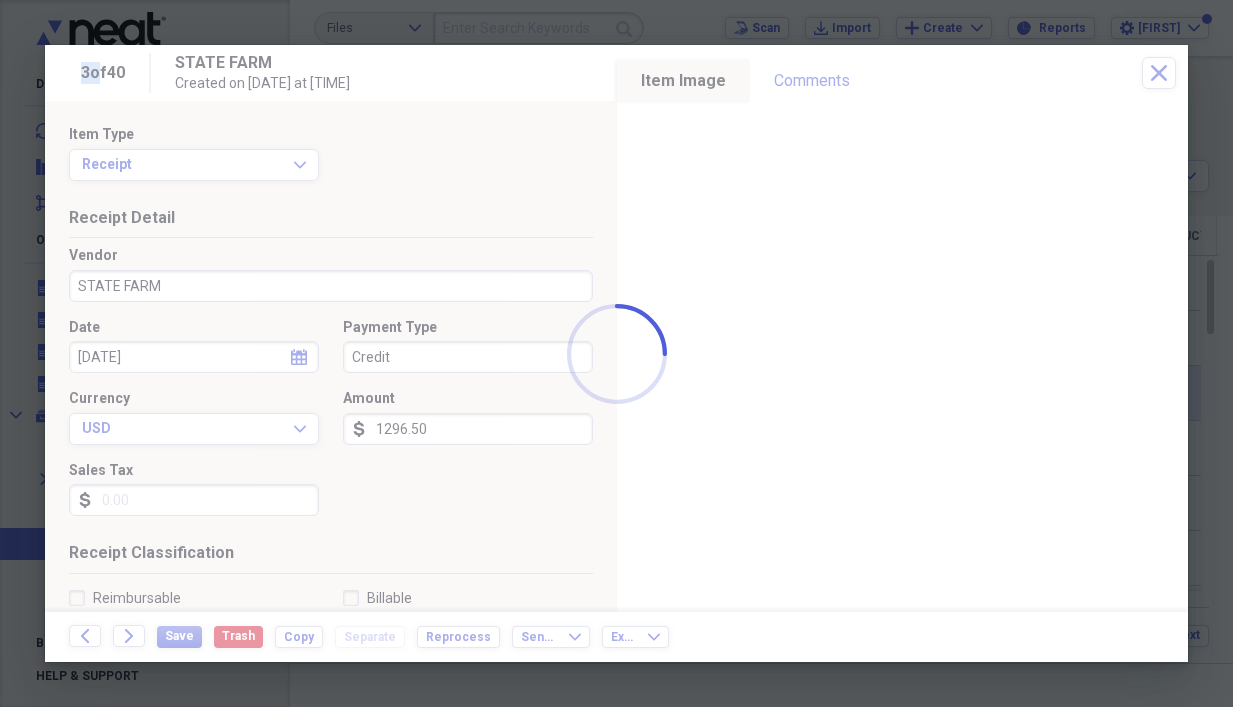 click 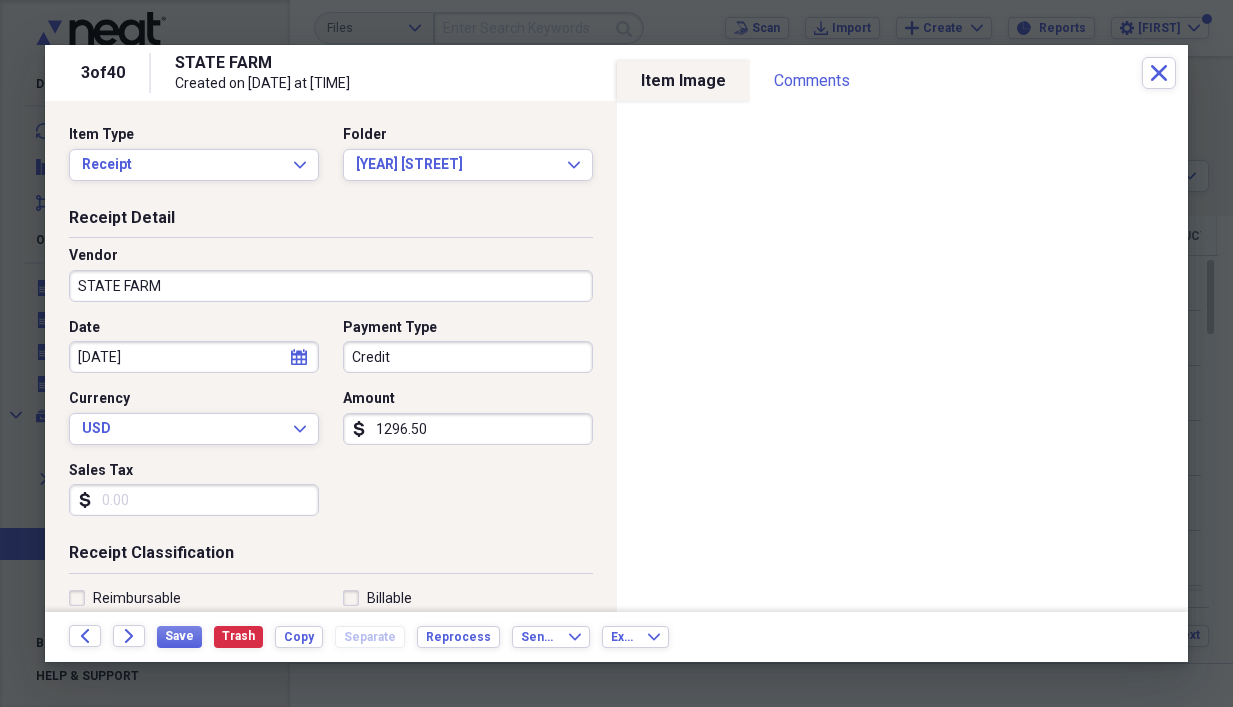 click on "[DATE]" at bounding box center [194, 357] 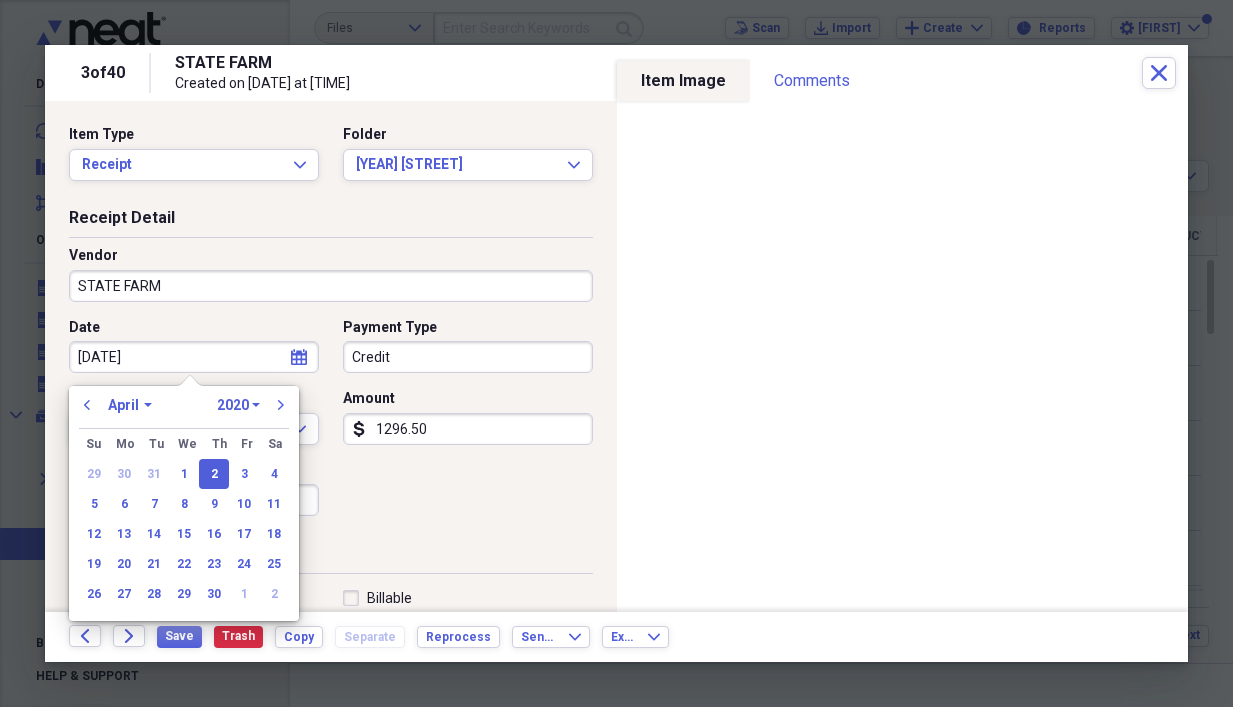 click on "1970 1971 1972 1973 1974 1975 1976 1977 1978 1979 1980 1981 1982 1983 1984 1985 1986 1987 1988 1989 1990 1991 1992 1993 1994 1995 1996 1997 1998 1999 2000 2001 2002 2003 2004 2005 2006 2007 2008 2009 2010 2011 2012 2013 2014 2015 2016 2017 2018 2019 2020 2021 2022 2023 2024 2025 2026 2027 2028 2029 2030 2031 2032 2033 2034 2035" at bounding box center (238, 405) 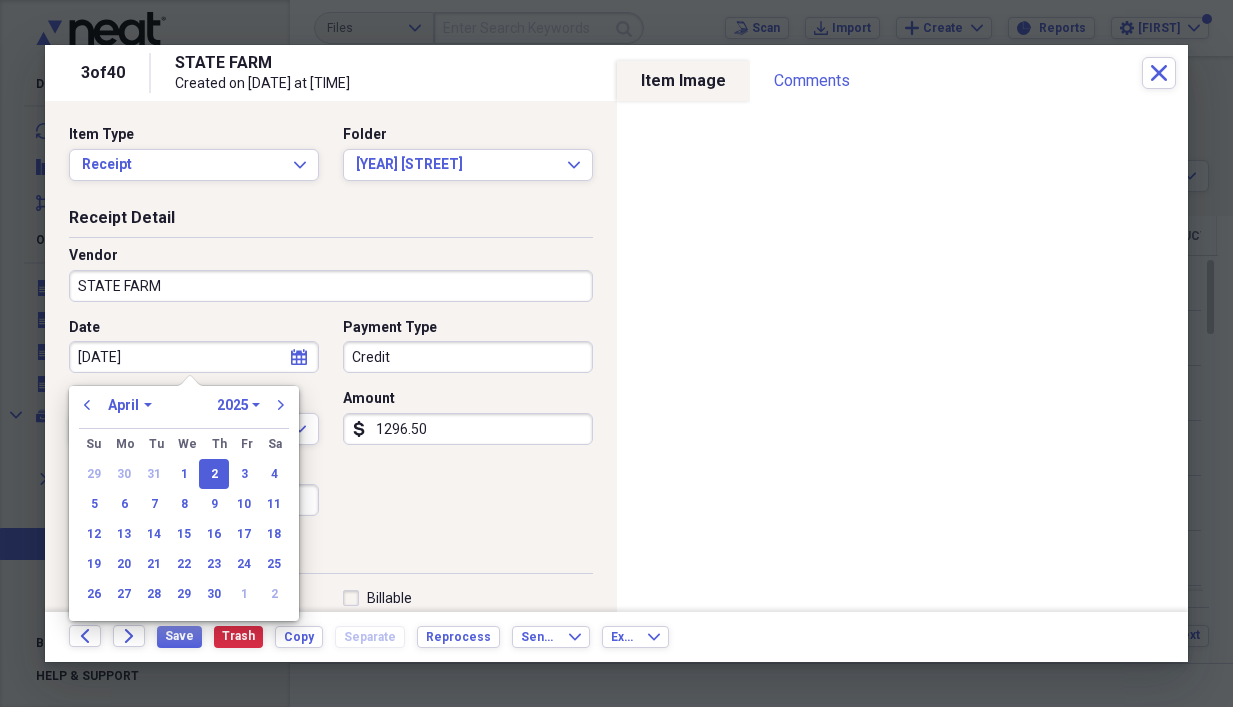 click on "1970 1971 1972 1973 1974 1975 1976 1977 1978 1979 1980 1981 1982 1983 1984 1985 1986 1987 1988 1989 1990 1991 1992 1993 1994 1995 1996 1997 1998 1999 2000 2001 2002 2003 2004 2005 2006 2007 2008 2009 2010 2011 2012 2013 2014 2015 2016 2017 2018 2019 2020 2021 2022 2023 2024 2025 2026 2027 2028 2029 2030 2031 2032 2033 2034 2035" at bounding box center [238, 405] 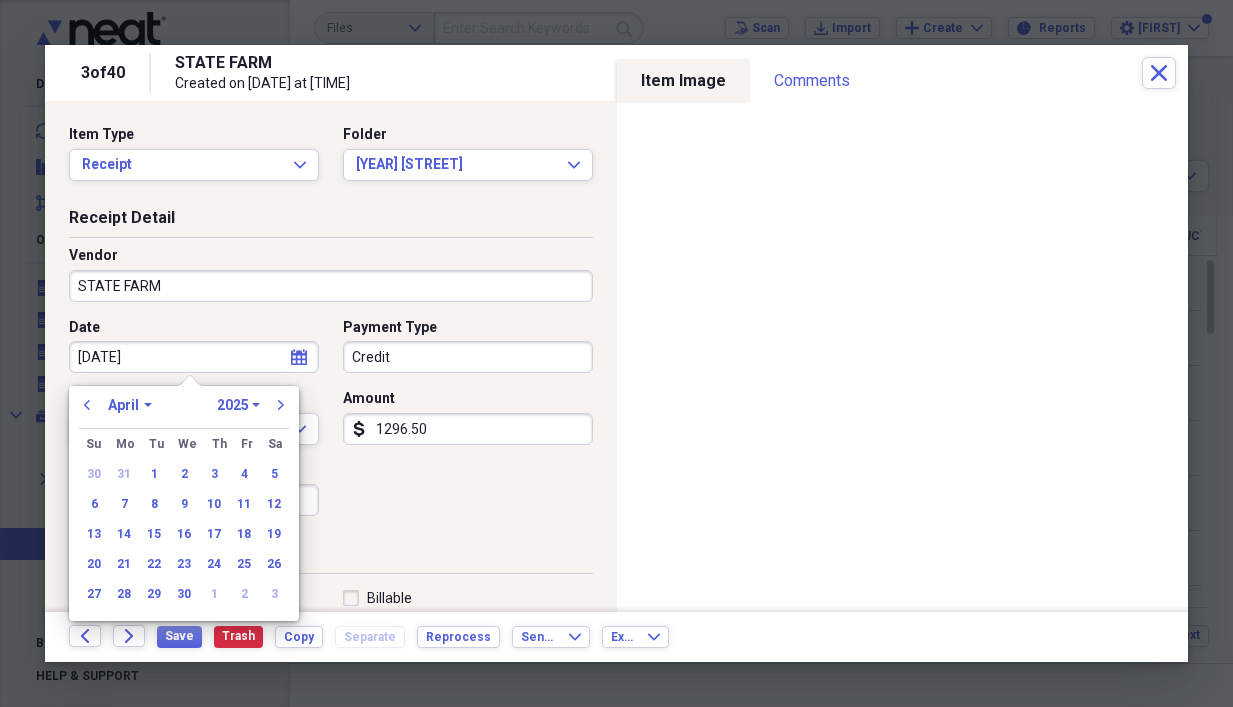 click on "January February March April May June July August September October November December" at bounding box center [130, 405] 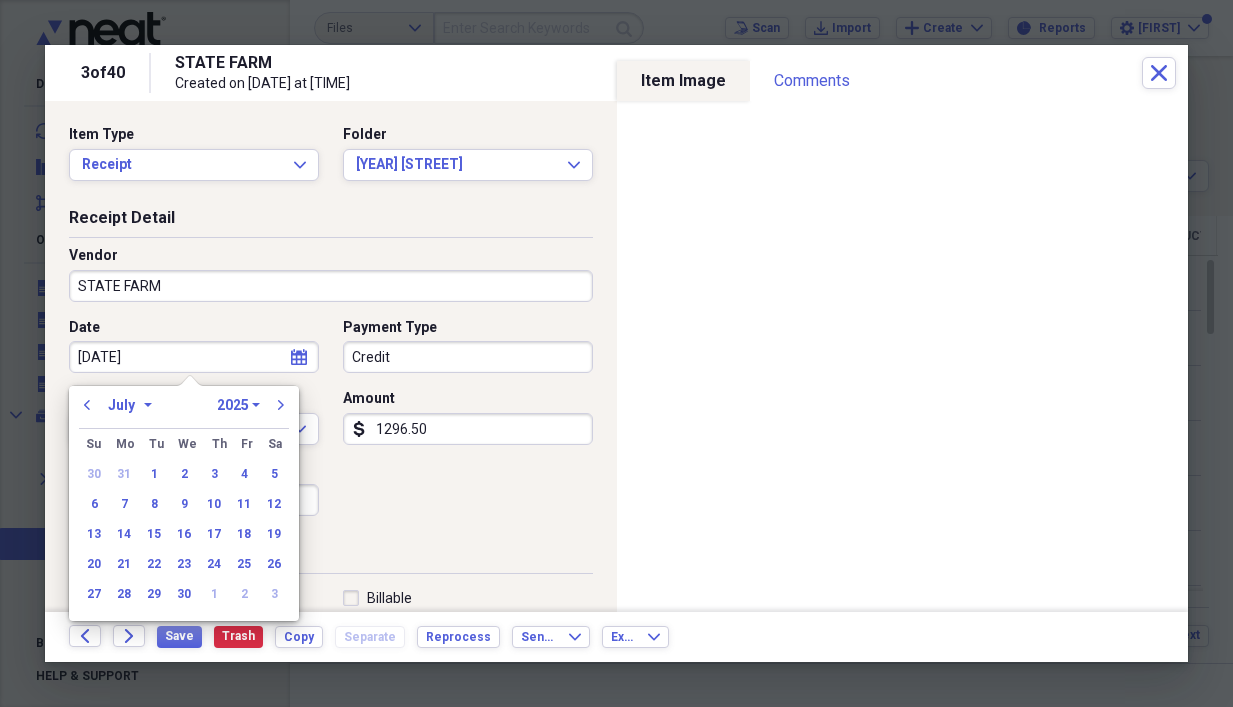 click on "January February March April May June July August September October November December" at bounding box center [130, 405] 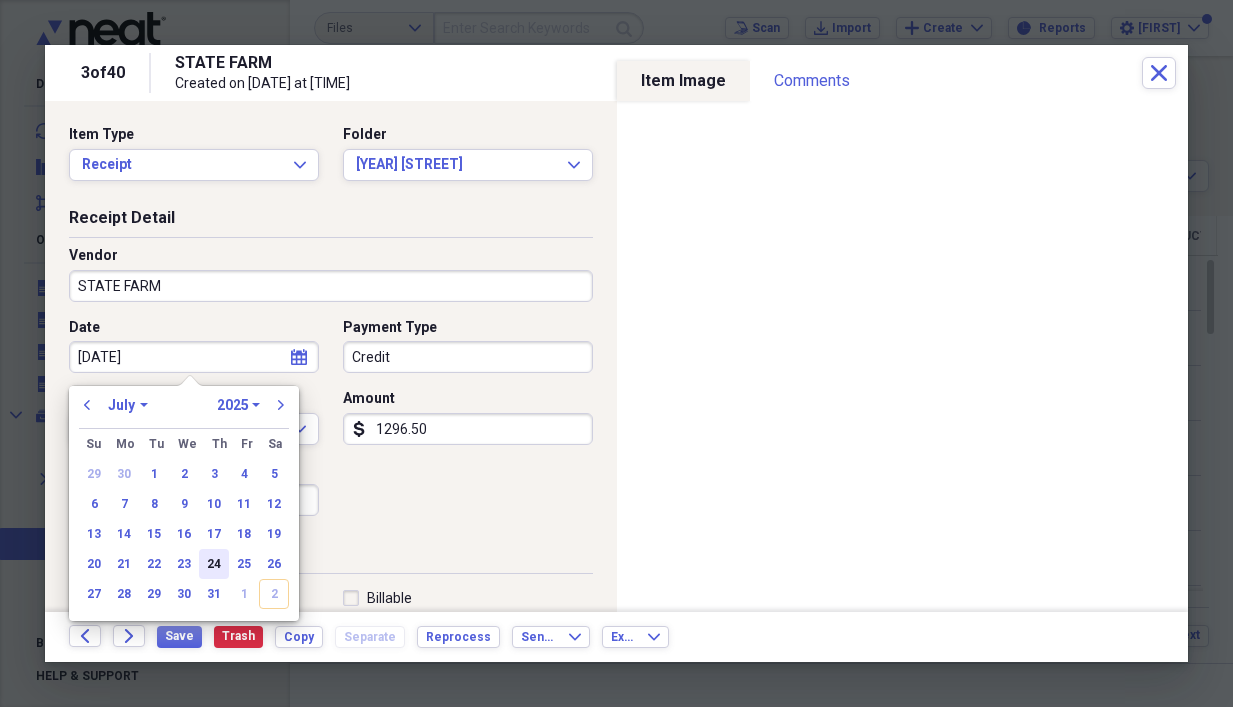 click on "24" at bounding box center [214, 564] 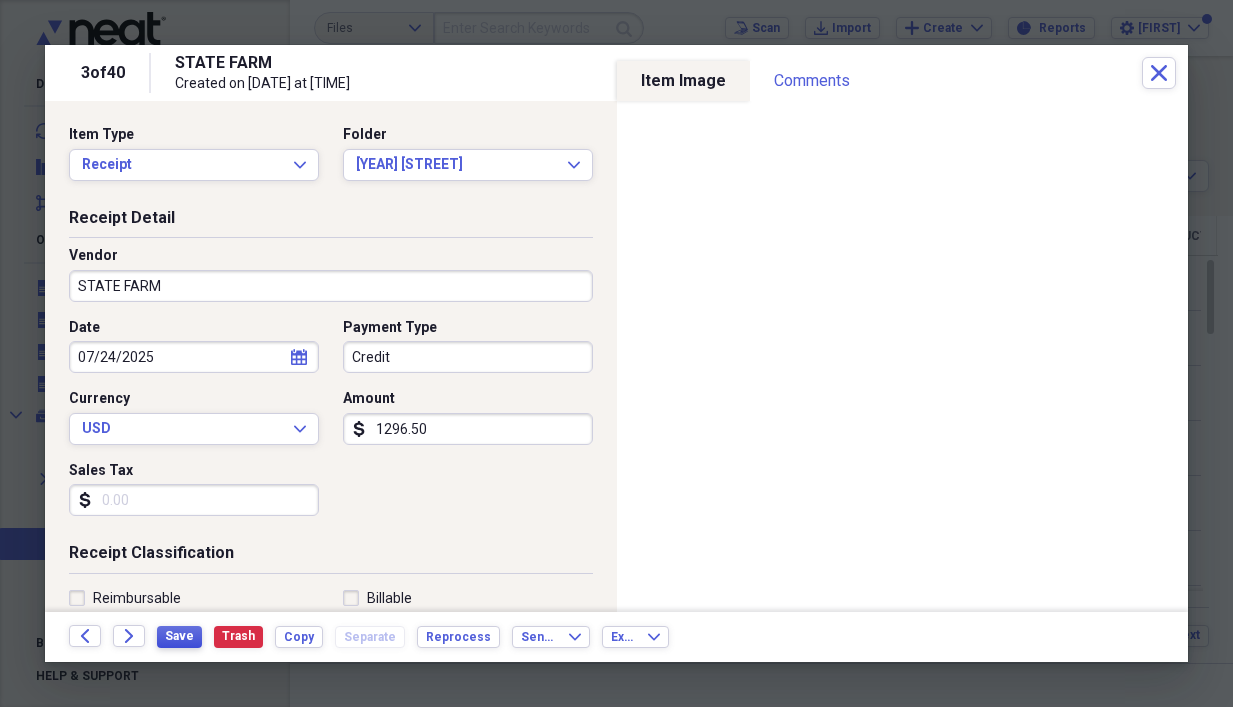 click on "Save" at bounding box center (179, 636) 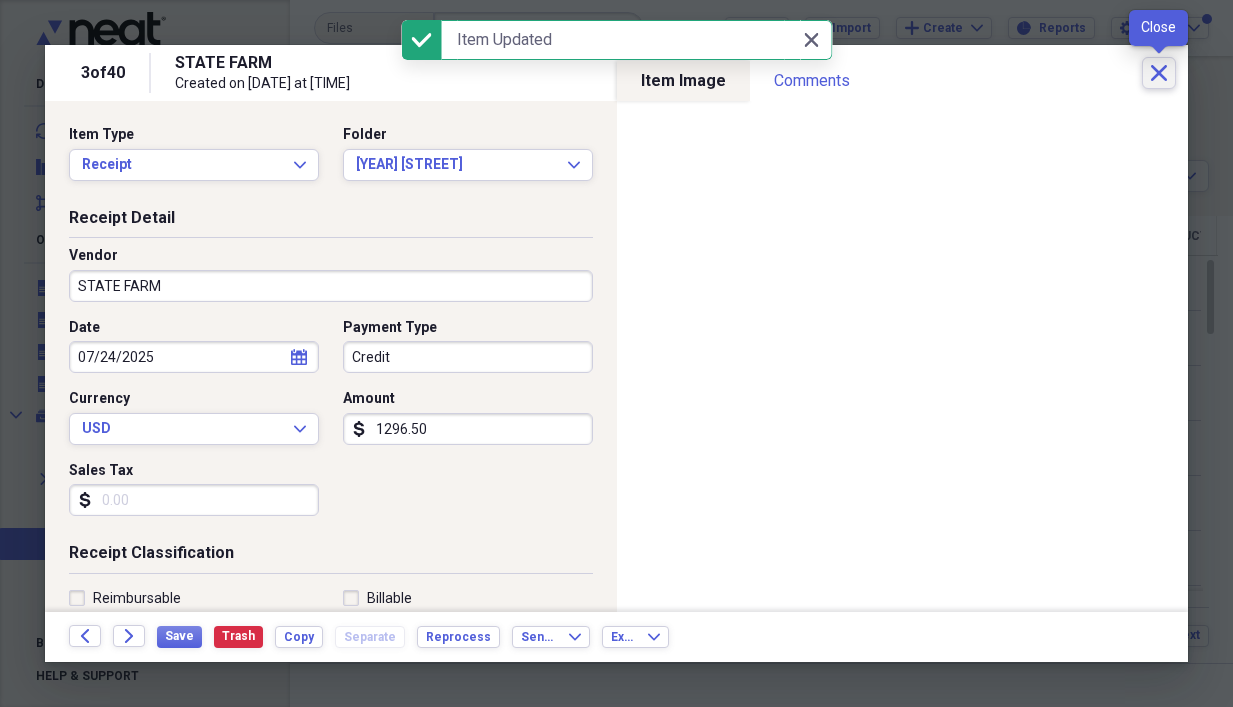 click 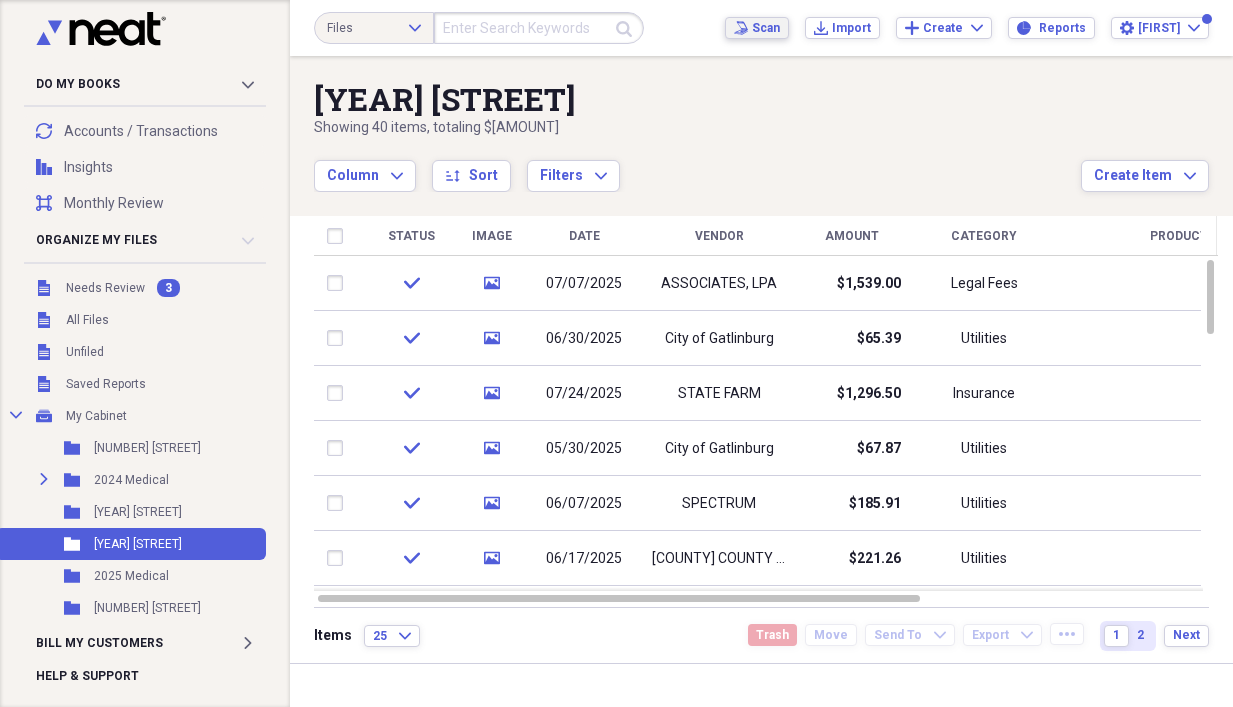 click on "Scan" at bounding box center [766, 28] 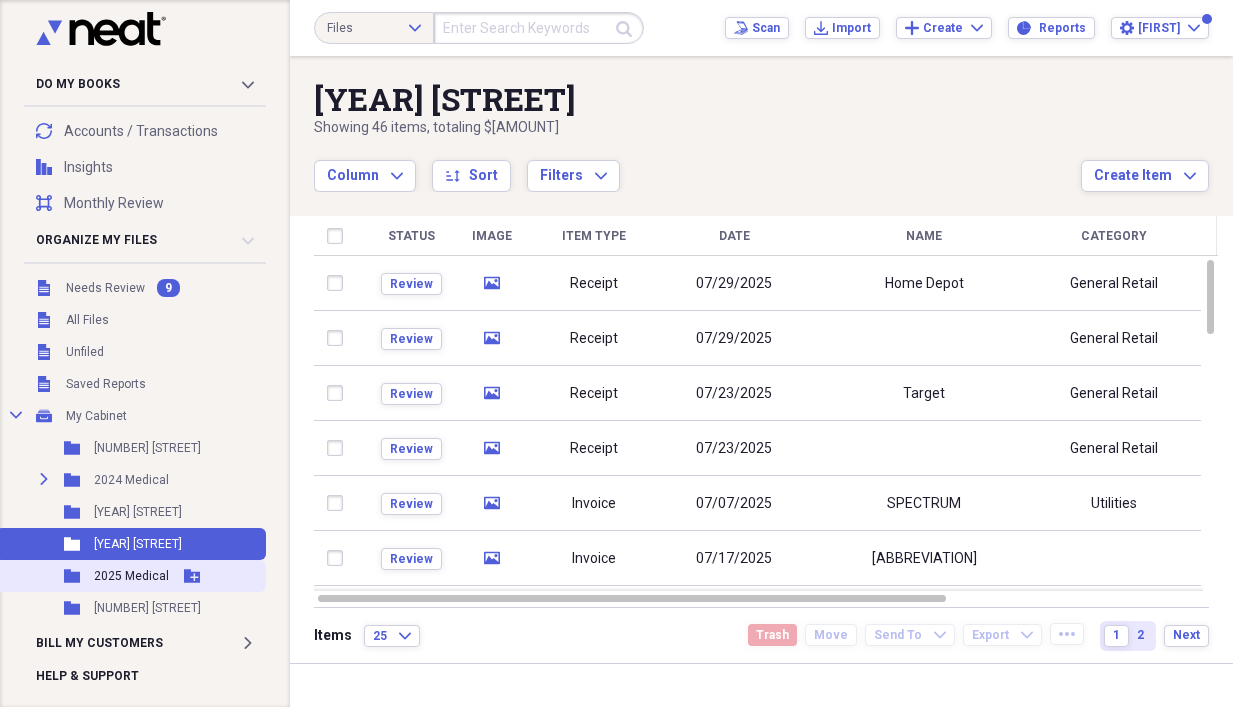 click on "2025 Medical" at bounding box center [131, 576] 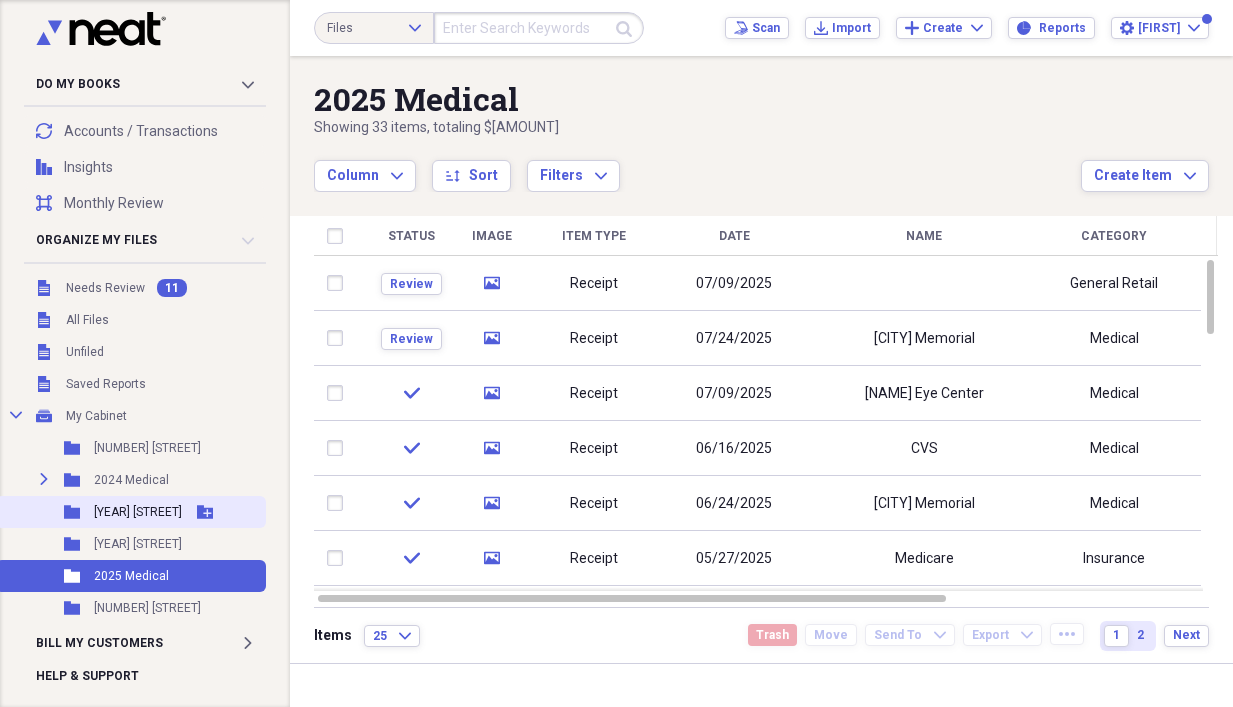 click on "[YEAR] [STREET]" at bounding box center (138, 512) 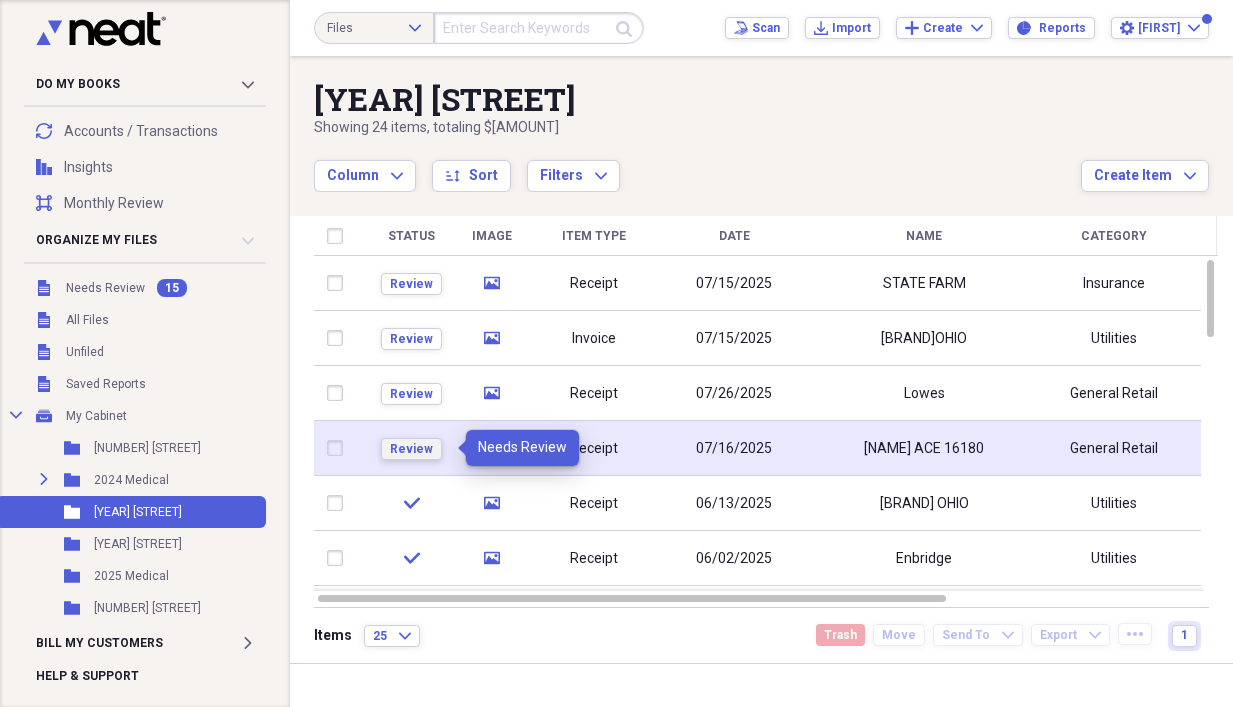 click on "Review" at bounding box center [411, 449] 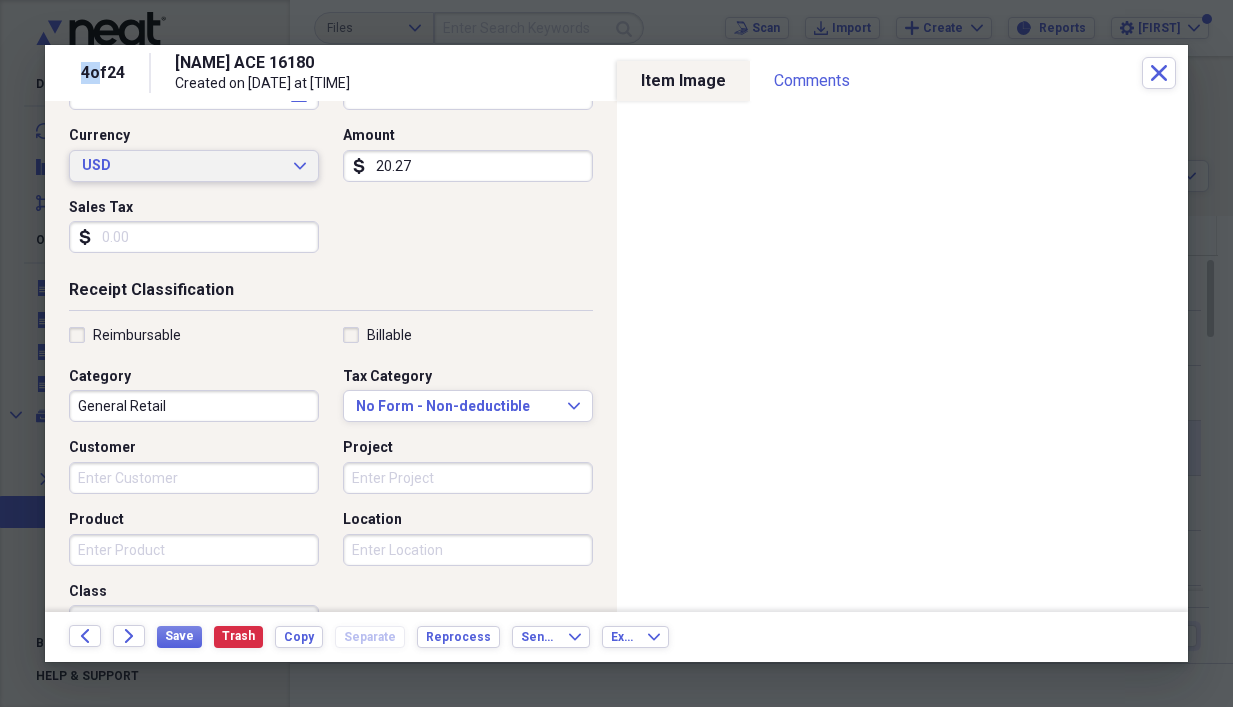 scroll, scrollTop: 300, scrollLeft: 0, axis: vertical 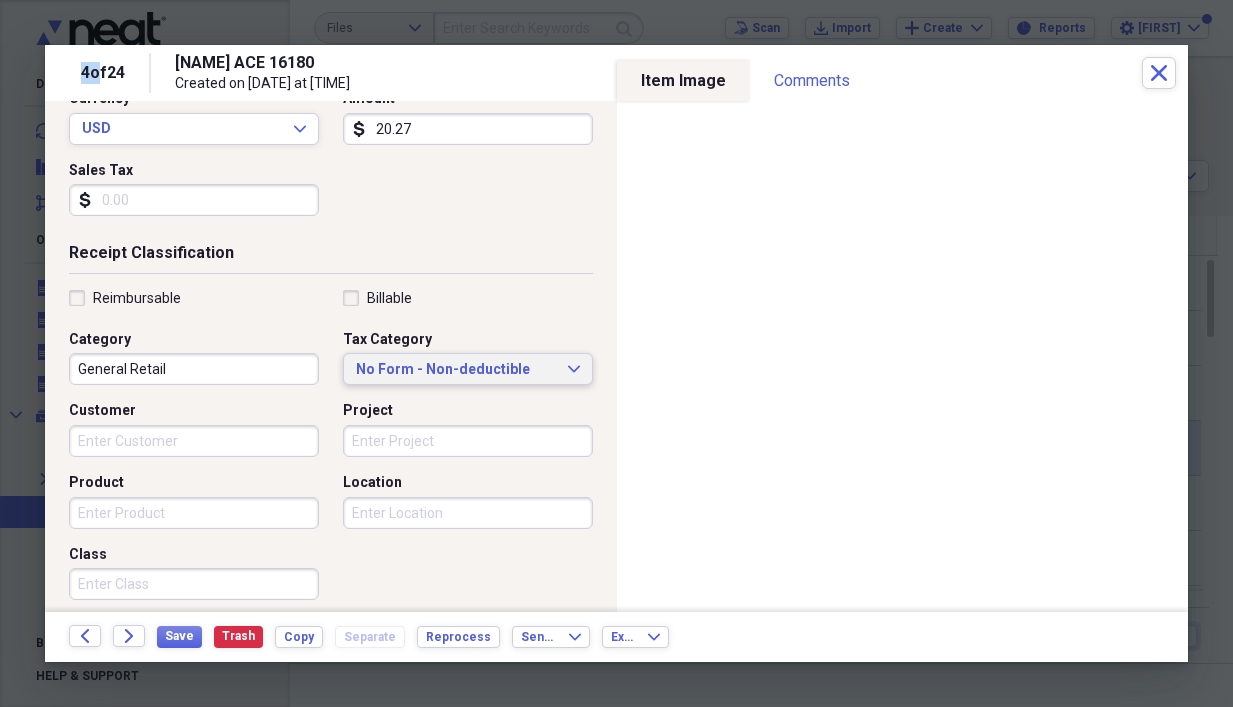 click on "No Form - Non-deductible" at bounding box center [456, 370] 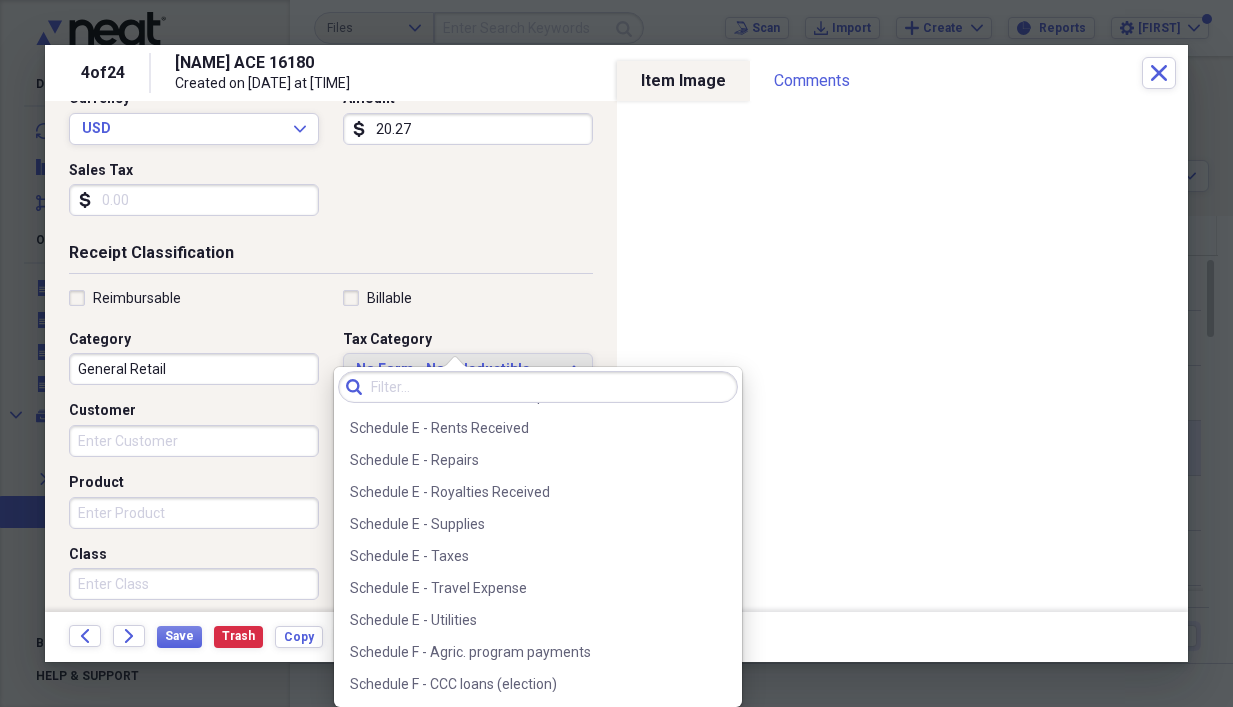scroll, scrollTop: 4900, scrollLeft: 0, axis: vertical 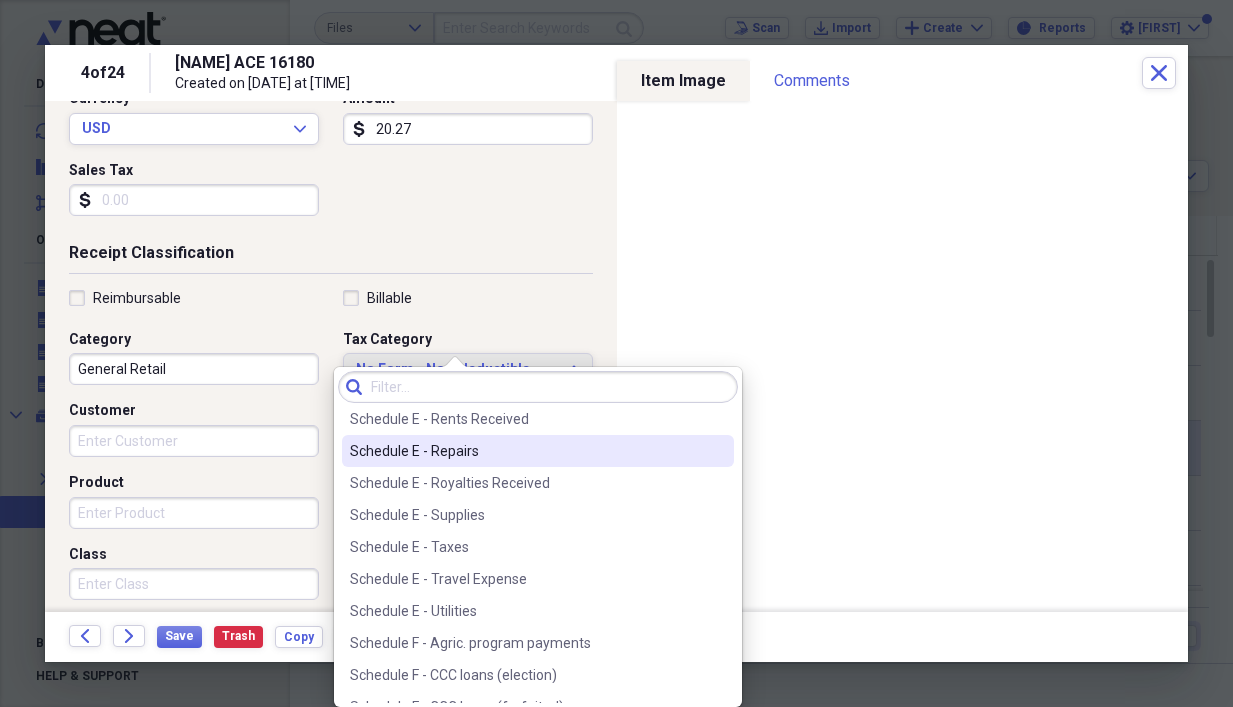 click on "Schedule E - Repairs" at bounding box center (526, 451) 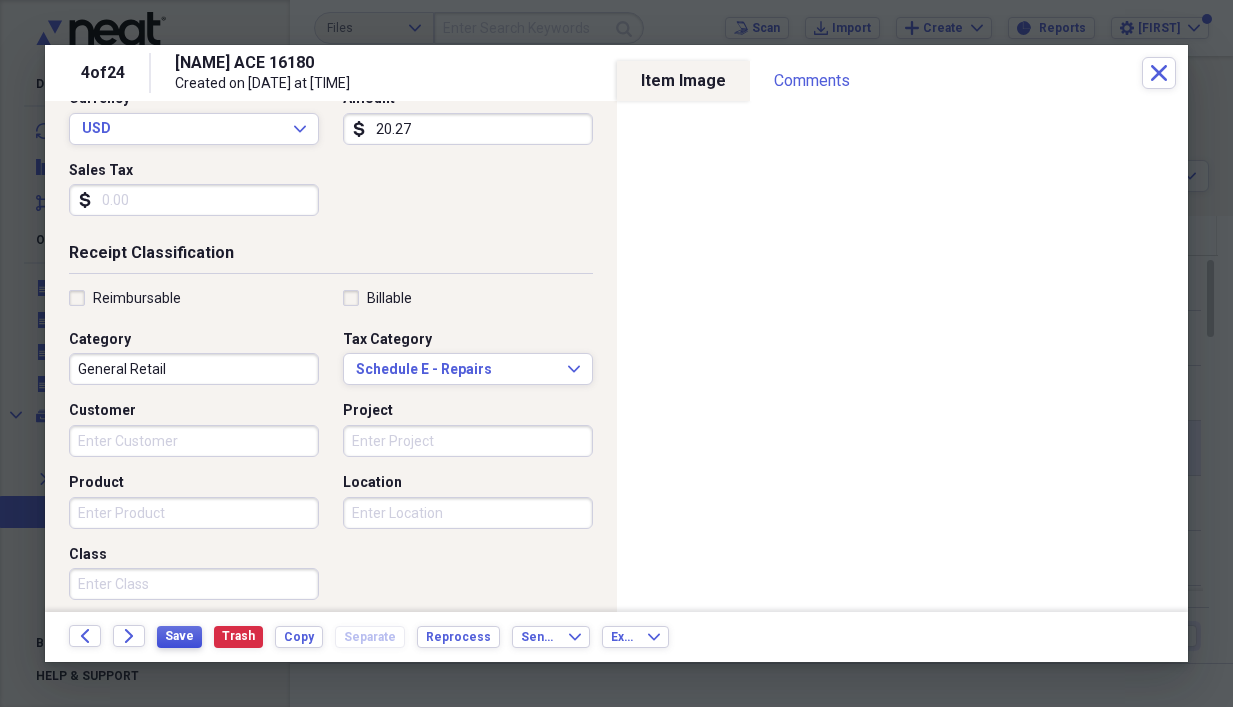click on "Save" at bounding box center [179, 636] 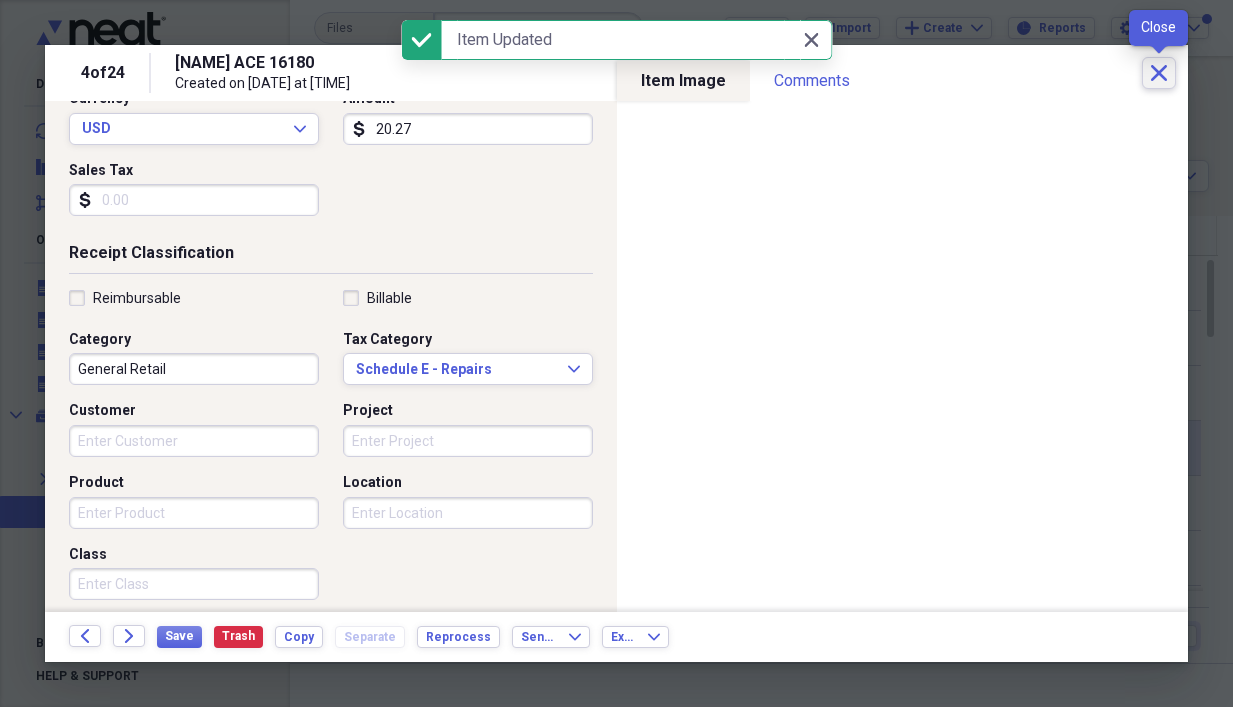 click 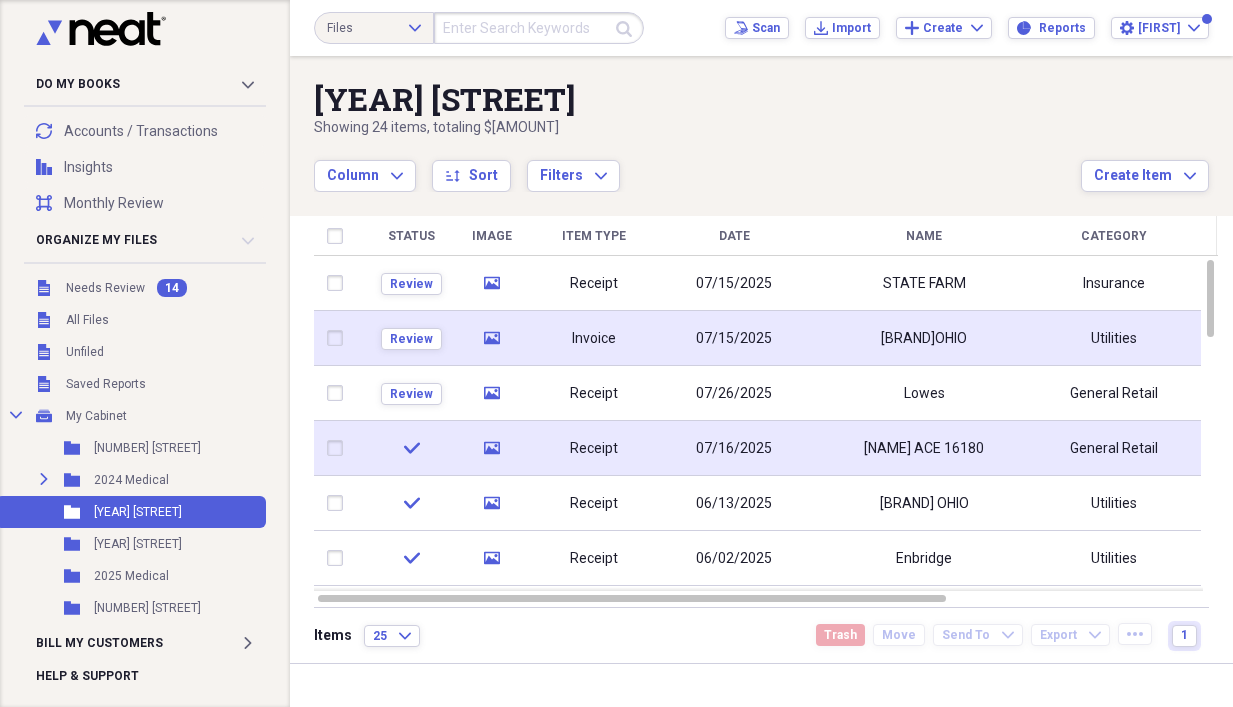 click on "Review" at bounding box center (411, 338) 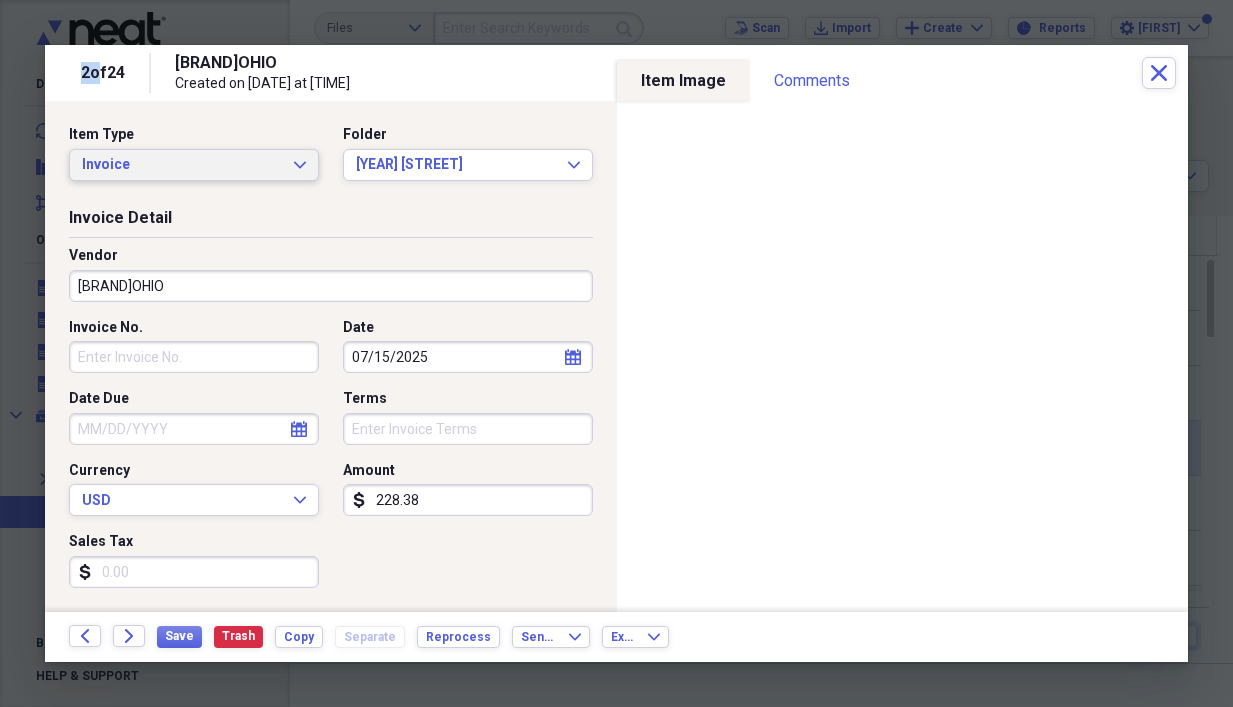 click on "Invoice" at bounding box center [182, 165] 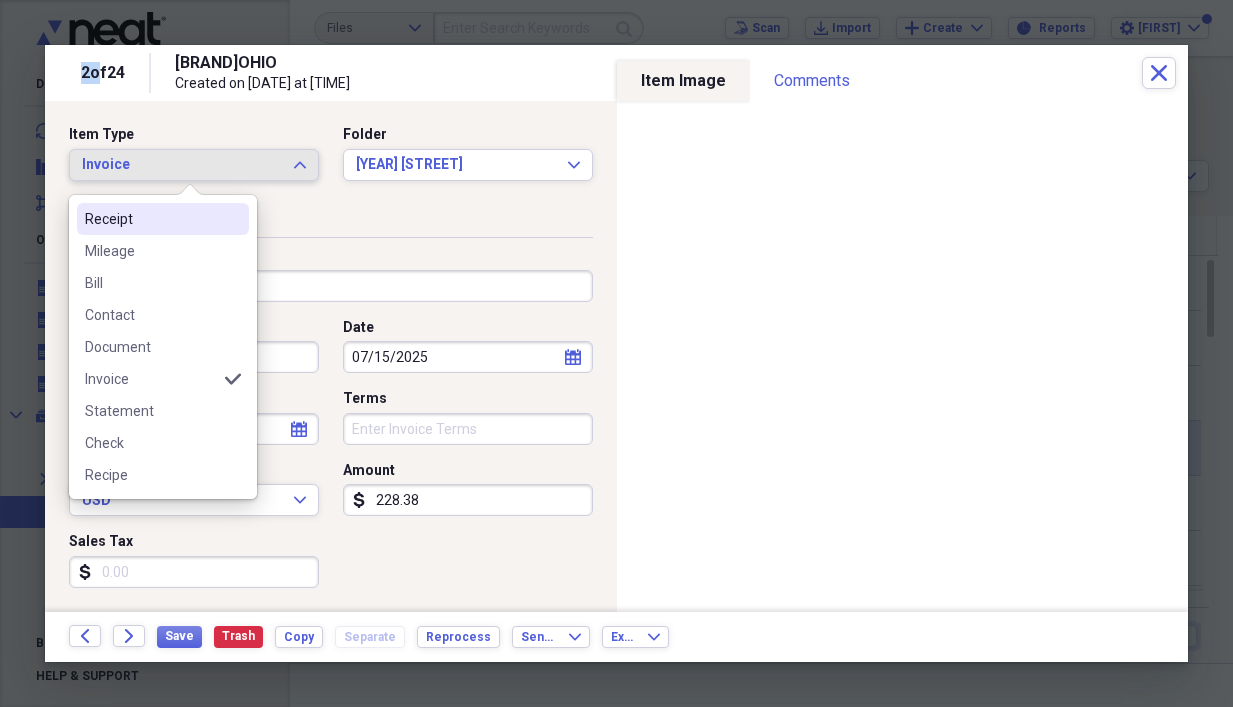 click on "Receipt" at bounding box center (151, 219) 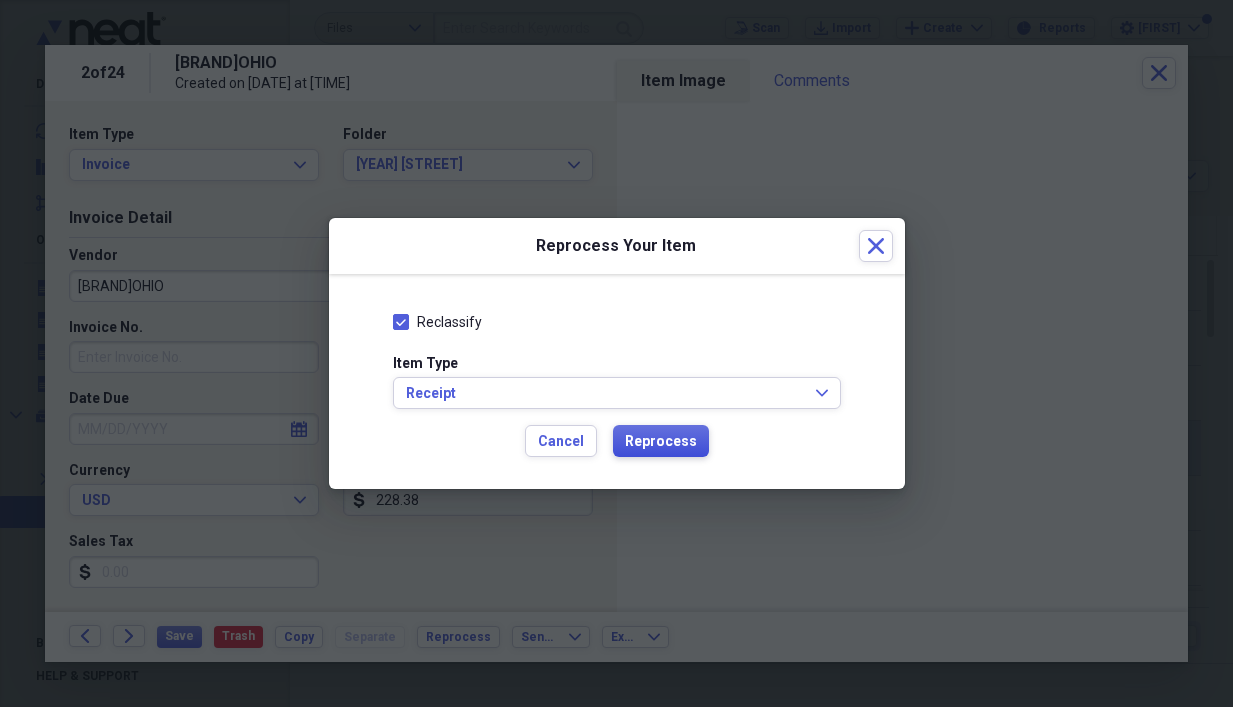 click on "Reprocess" at bounding box center [661, 442] 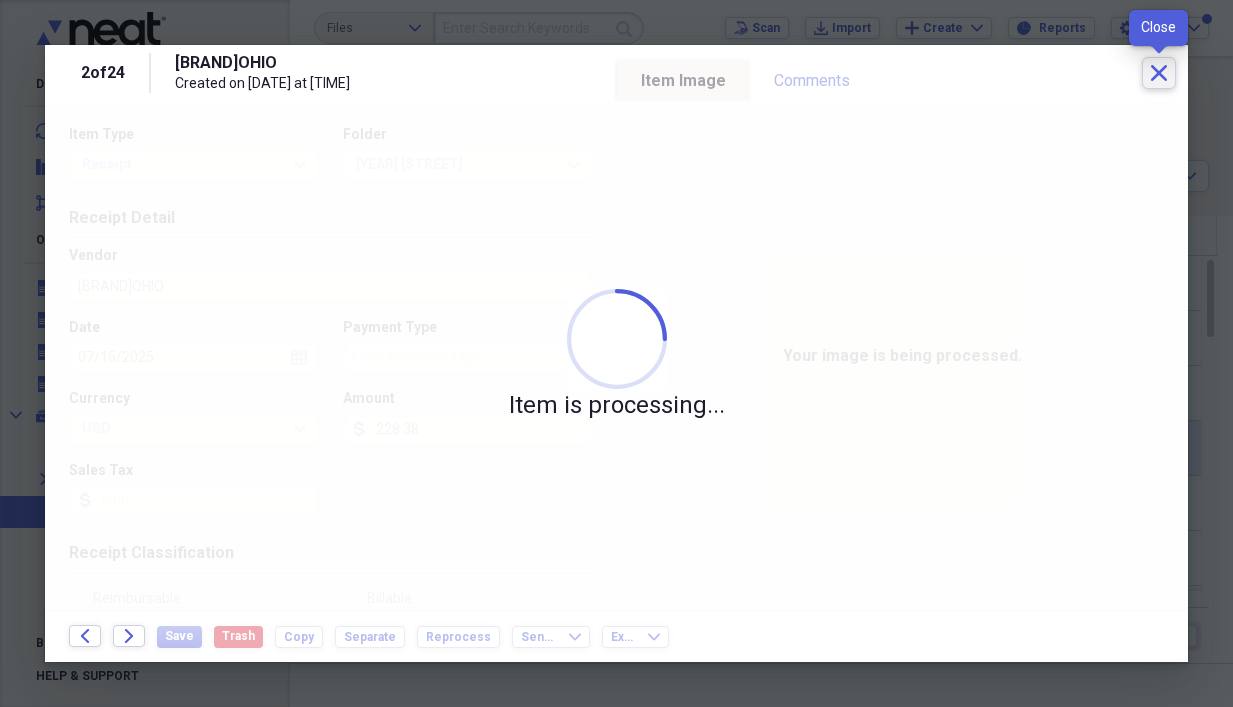 click on "Close" 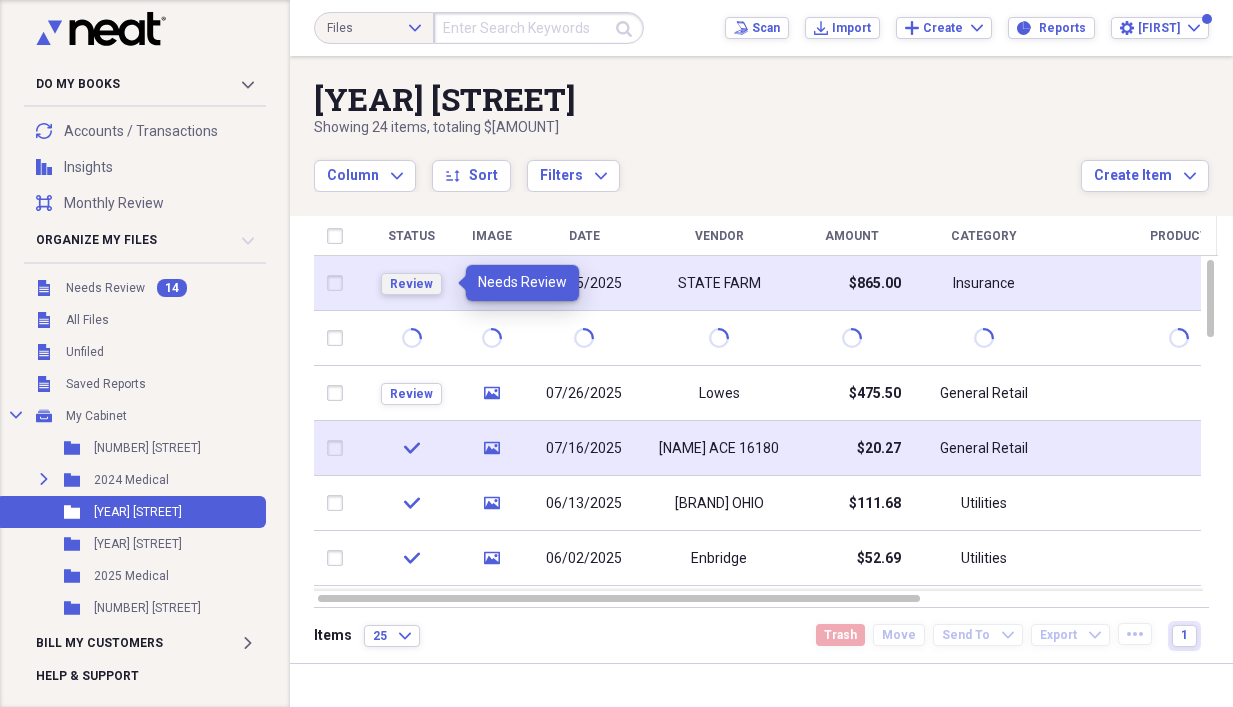 click on "Review" at bounding box center (411, 284) 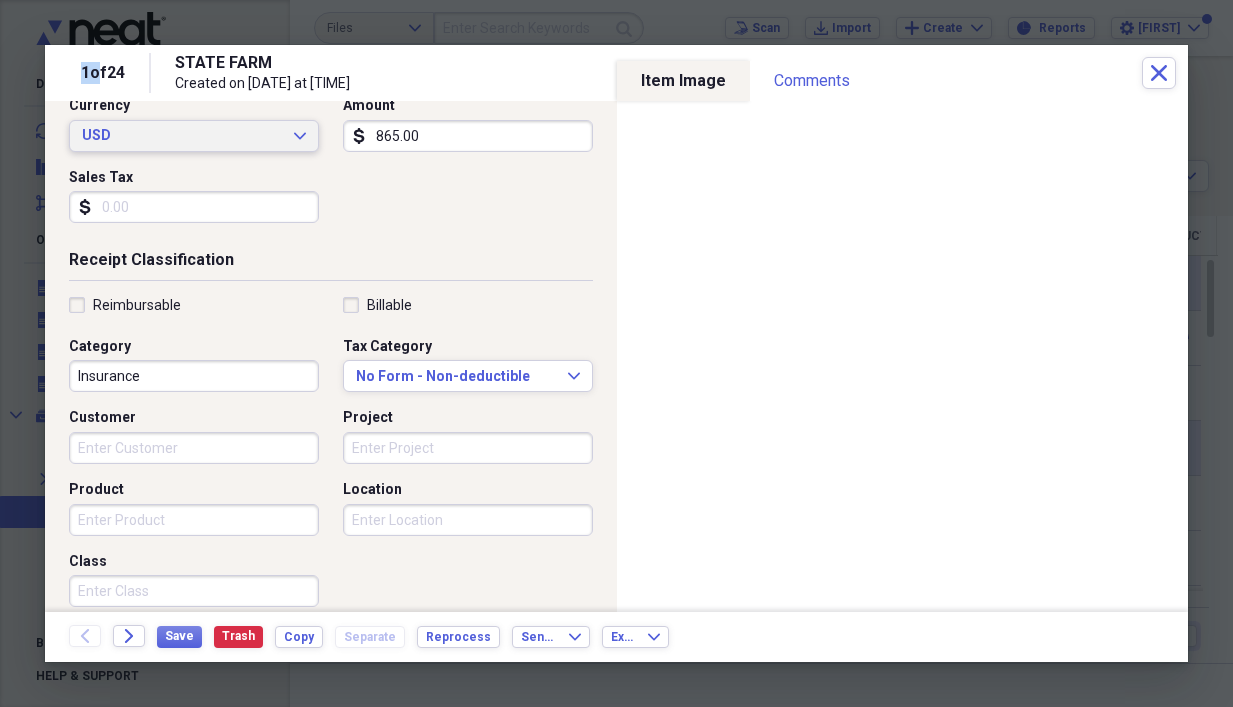 scroll, scrollTop: 300, scrollLeft: 0, axis: vertical 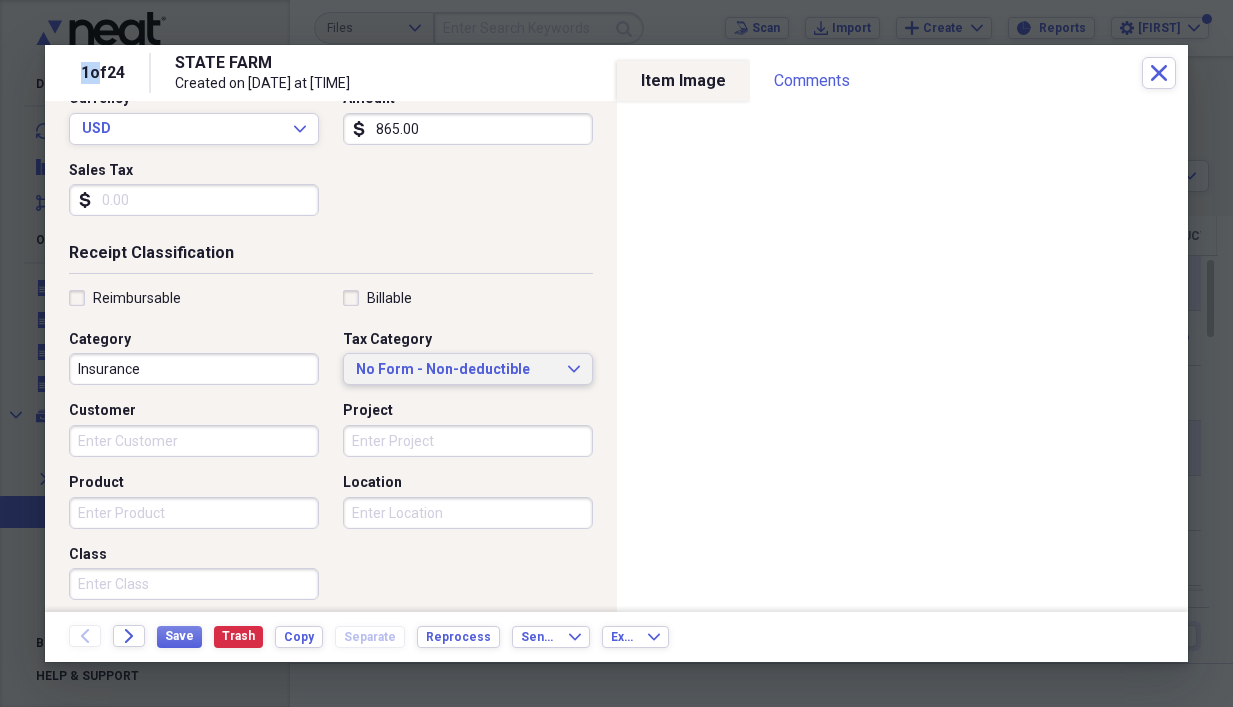 click on "No Form - Non-deductible" at bounding box center (456, 370) 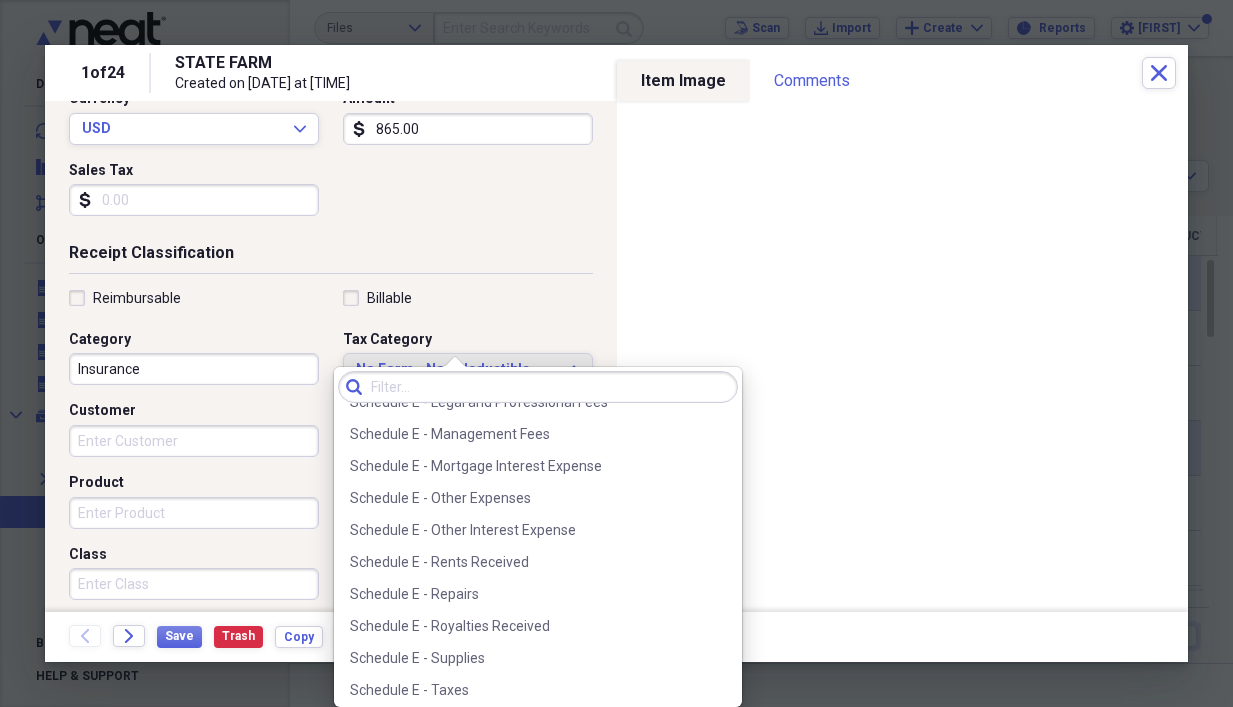 scroll, scrollTop: 4700, scrollLeft: 0, axis: vertical 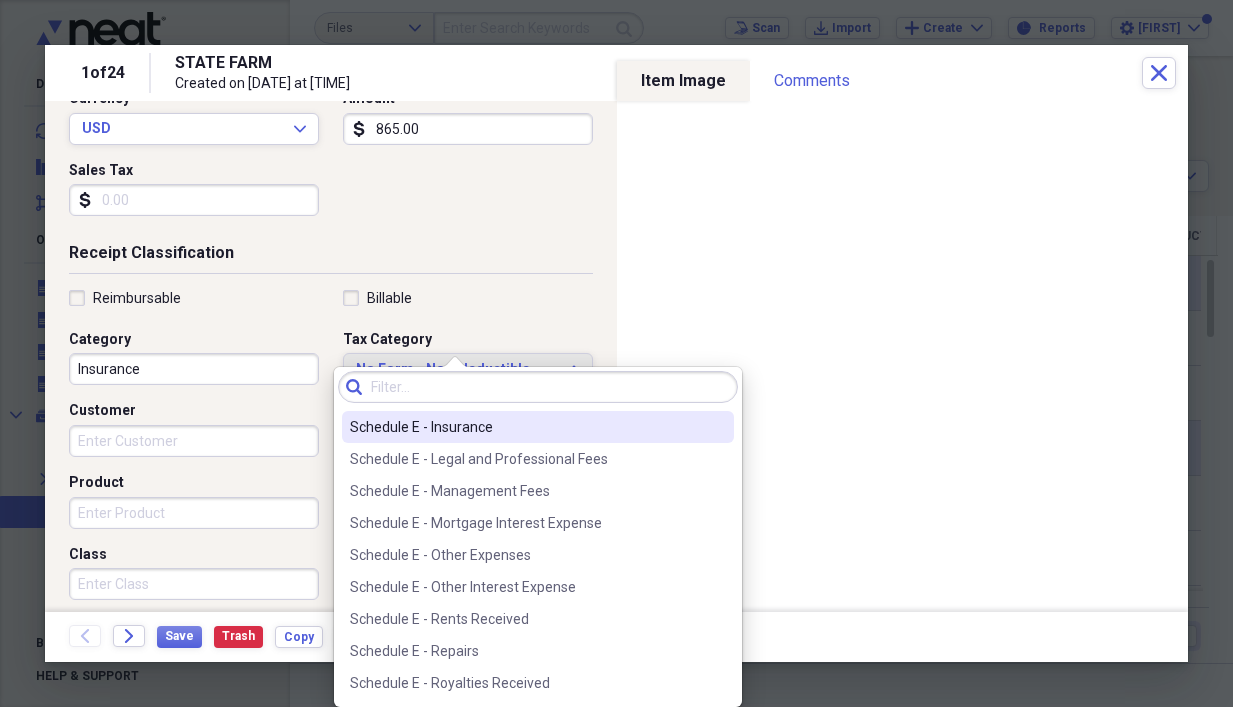 click on "Schedule E - Insurance" at bounding box center [526, 427] 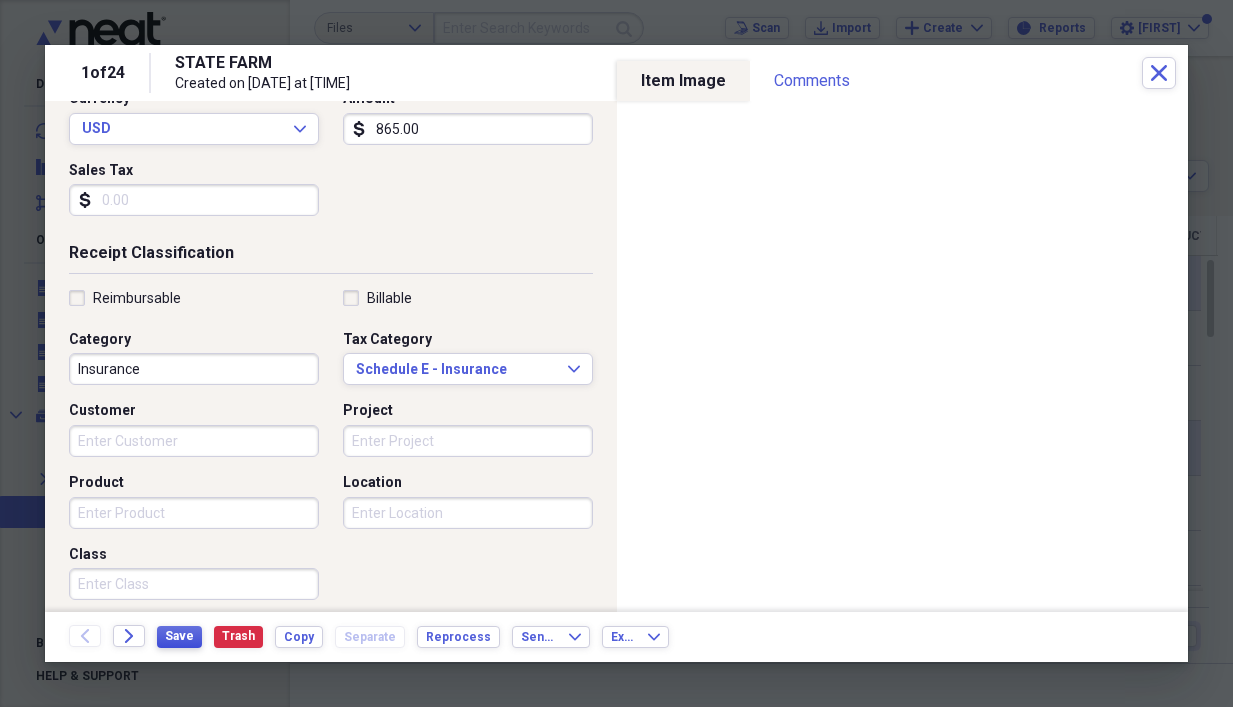 click on "Save" at bounding box center [179, 636] 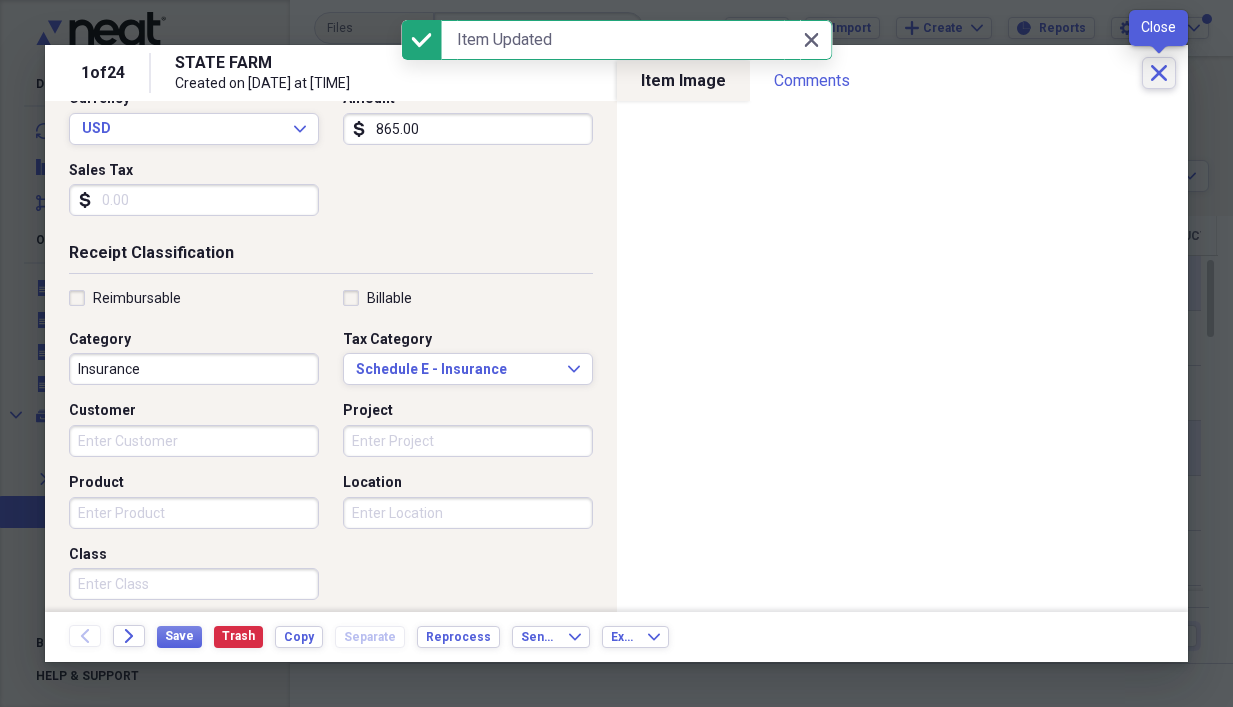 click 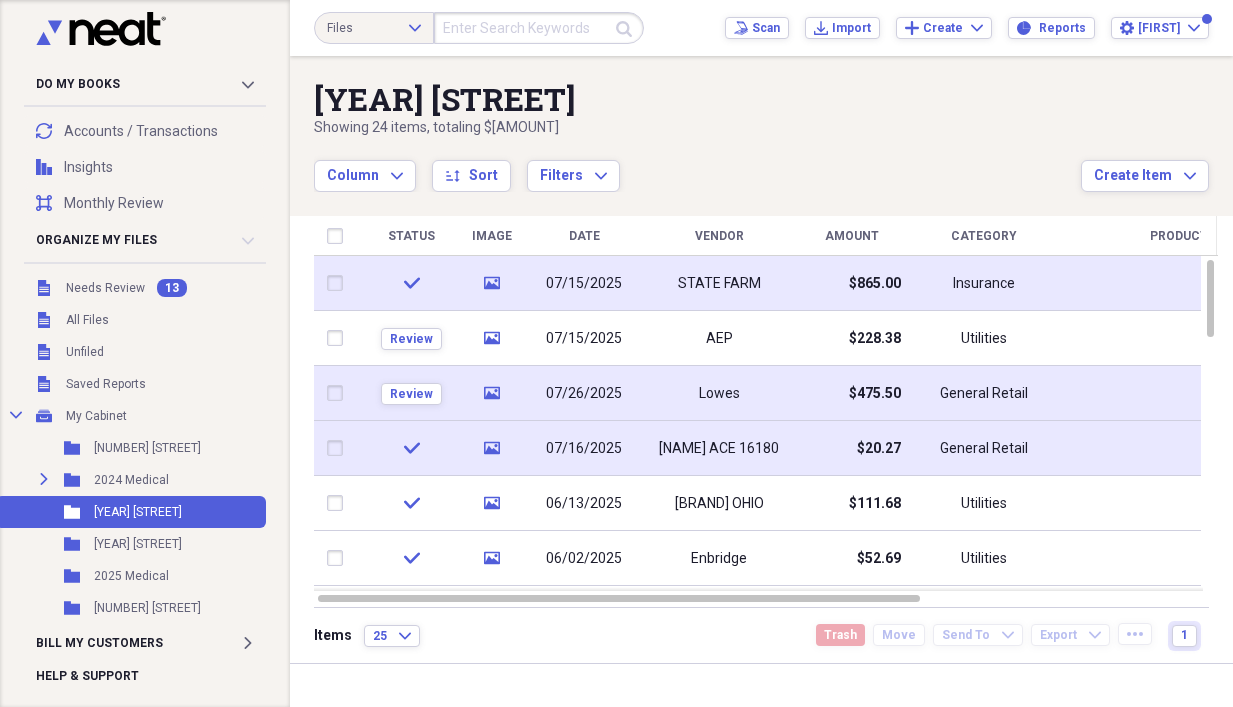 click on "Review" at bounding box center (411, 393) 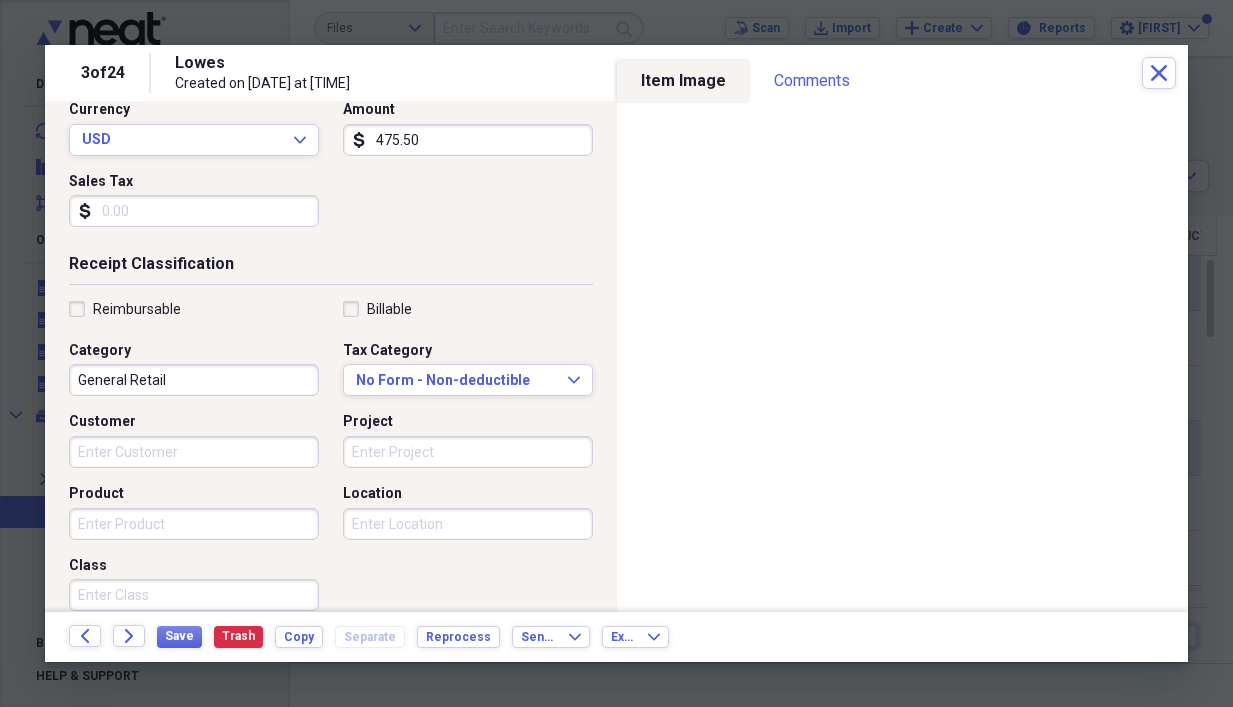 scroll, scrollTop: 300, scrollLeft: 0, axis: vertical 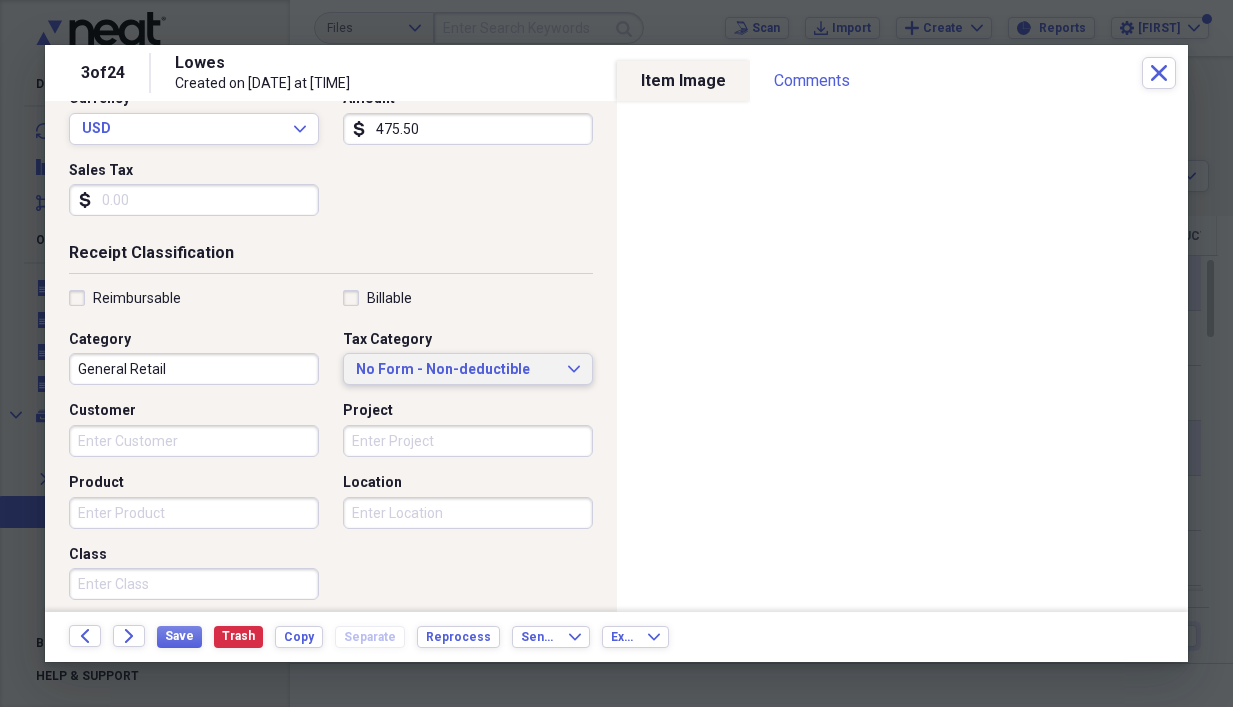 click on "No Form - Non-deductible" at bounding box center [456, 370] 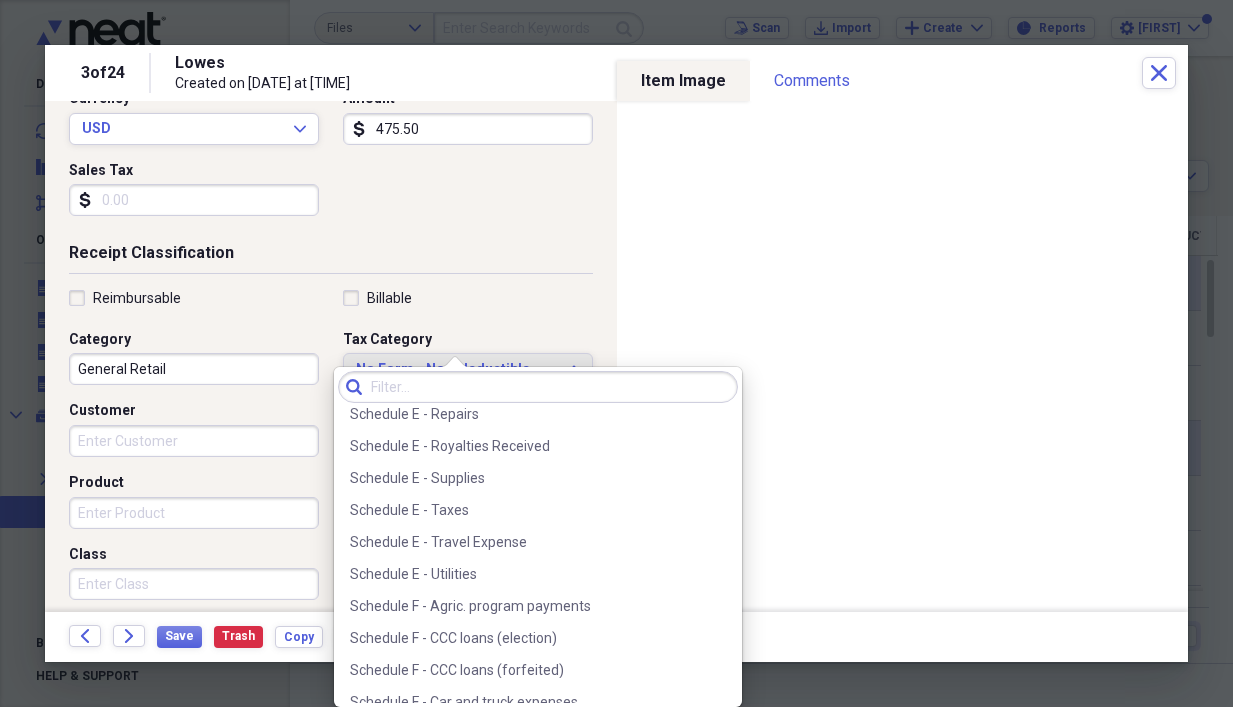 scroll, scrollTop: 4900, scrollLeft: 0, axis: vertical 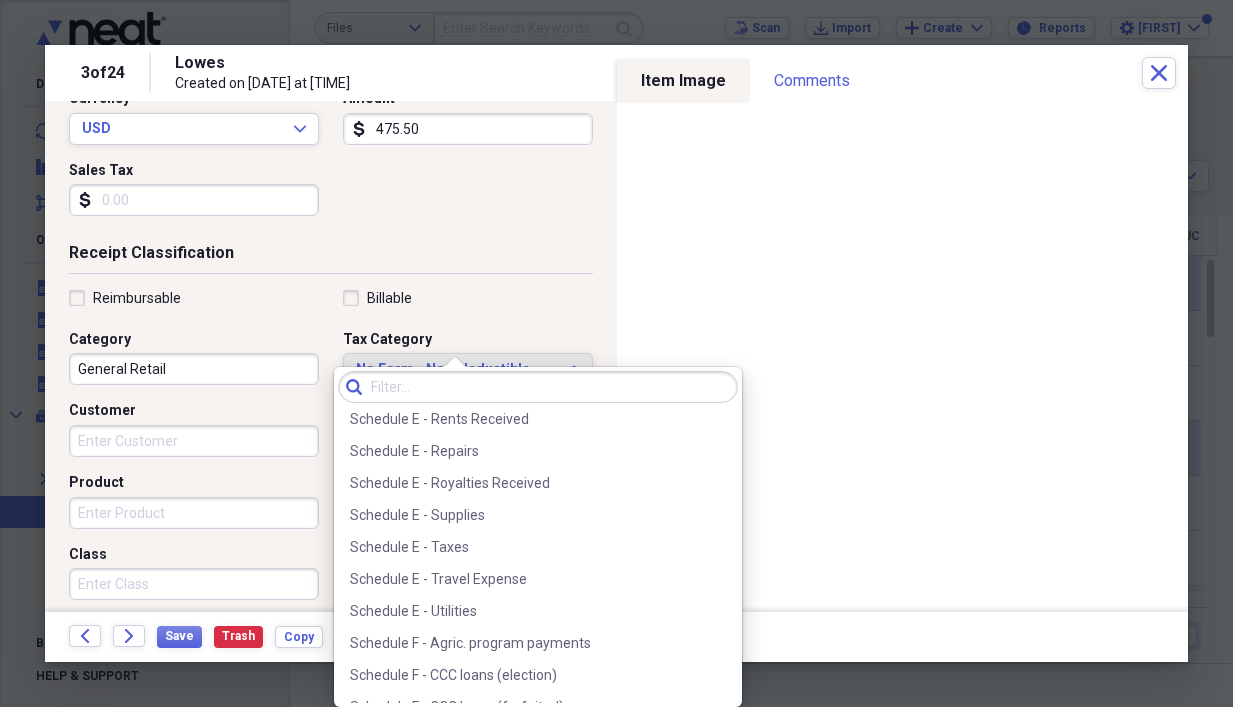 click on "Schedule E - Supplies" at bounding box center [526, 515] 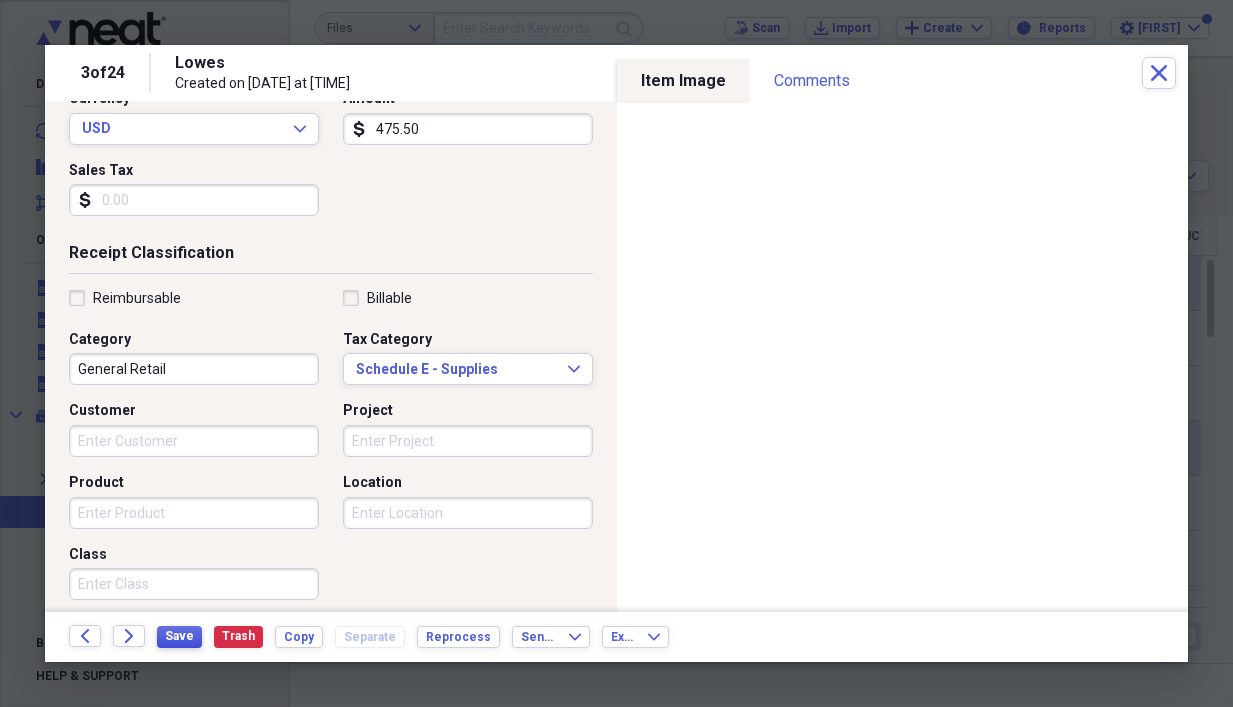 click on "Save" at bounding box center (179, 636) 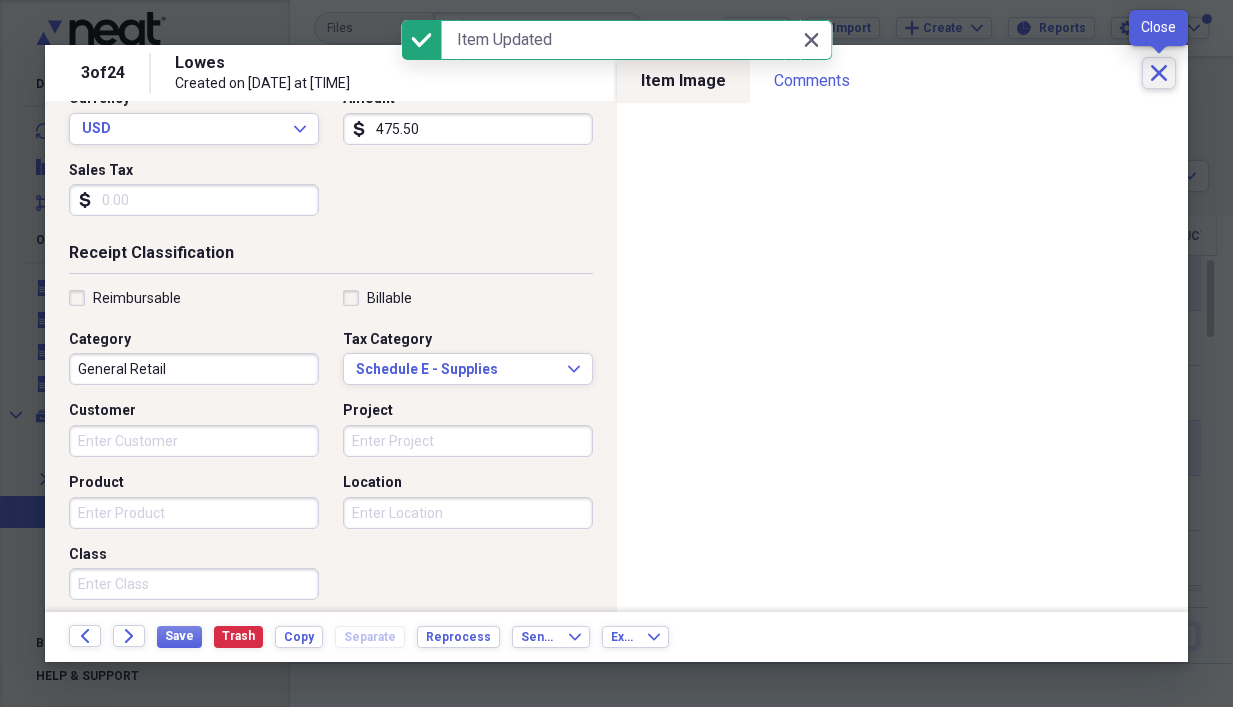 click on "Close" 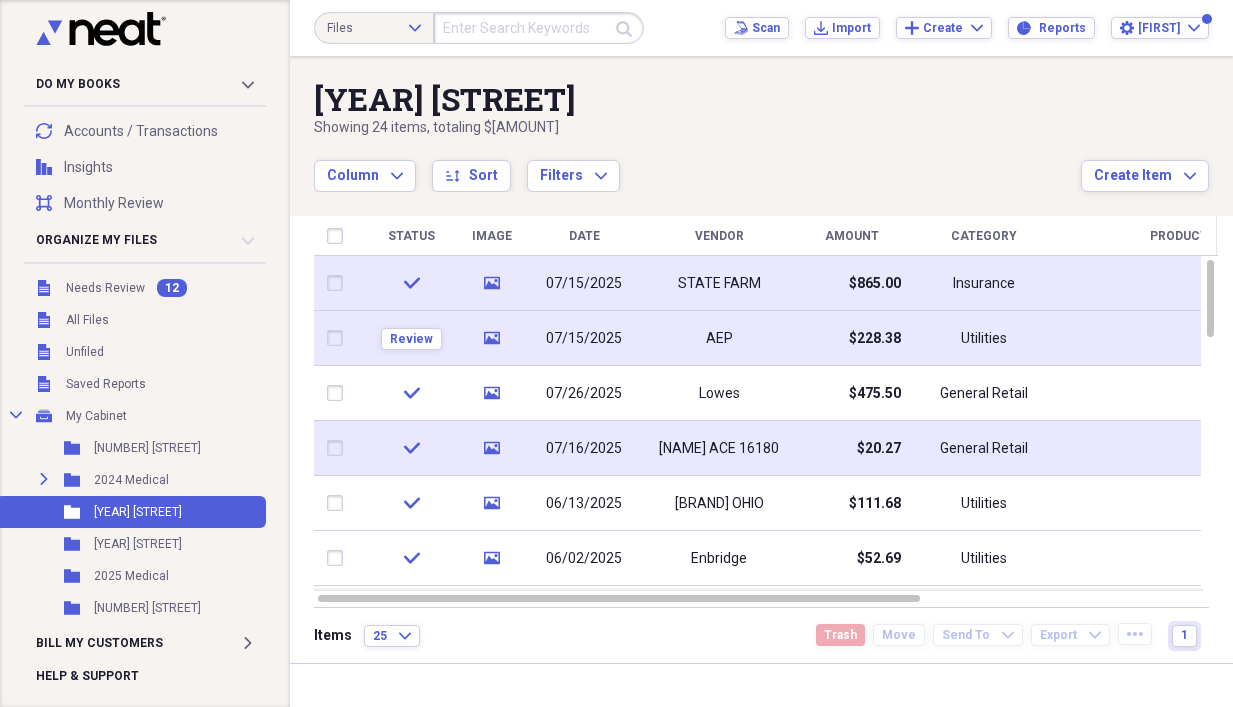 click on "media" at bounding box center [491, 338] 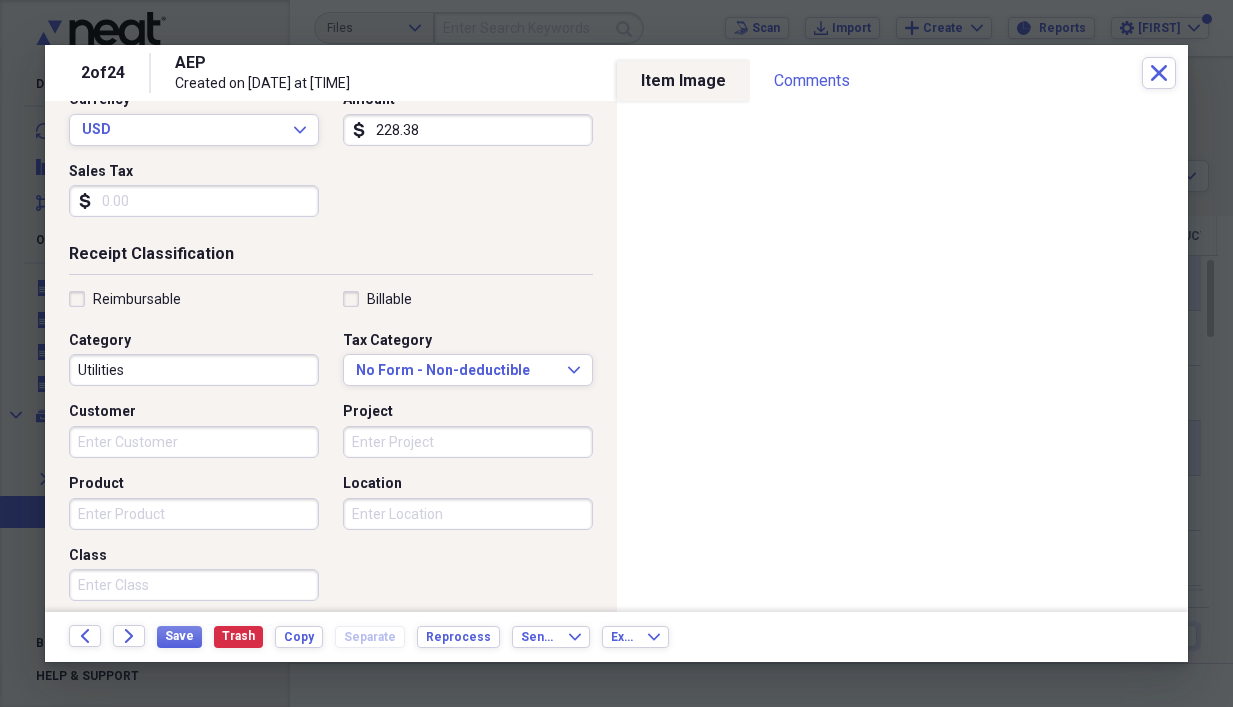 scroll, scrollTop: 300, scrollLeft: 0, axis: vertical 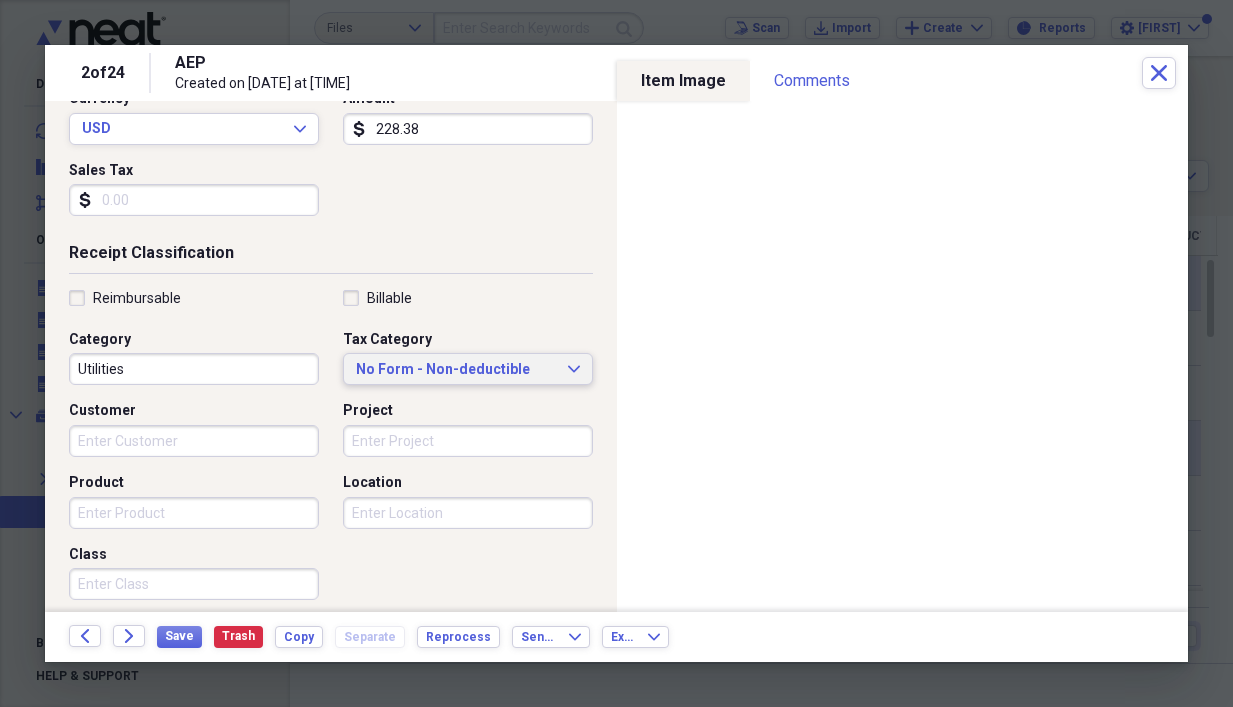 click on "No Form - Non-deductible" at bounding box center (456, 370) 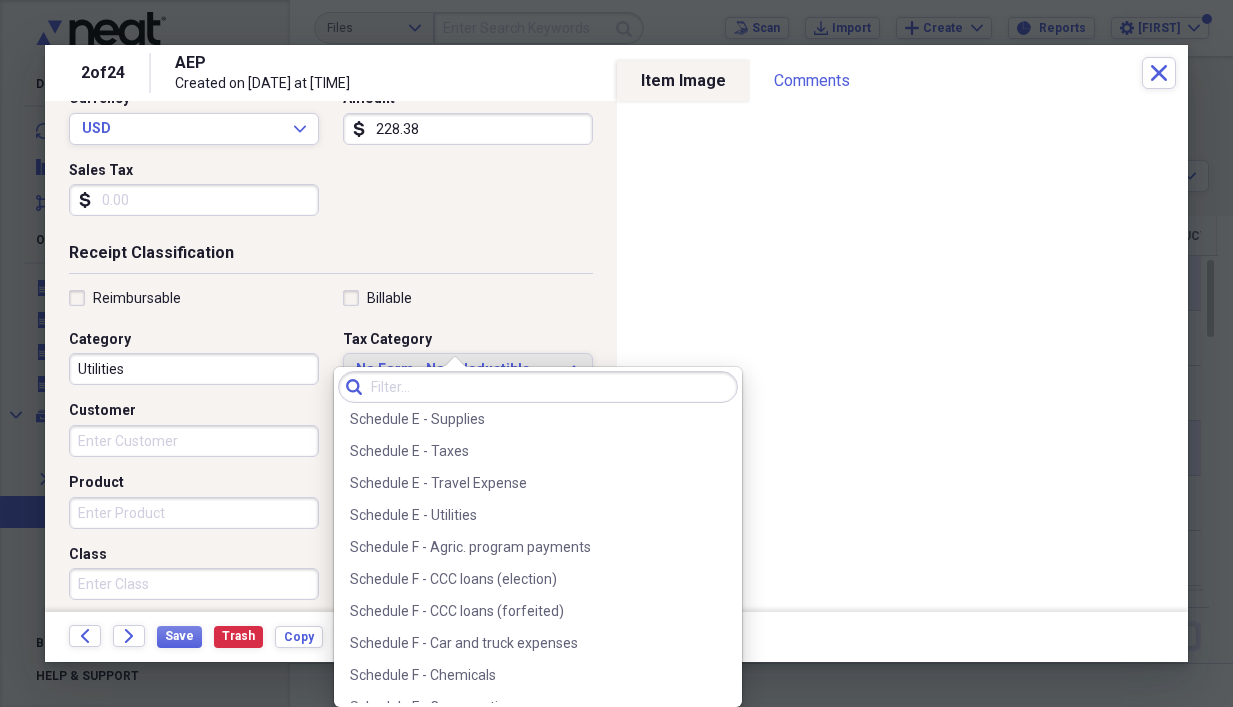 scroll, scrollTop: 5000, scrollLeft: 0, axis: vertical 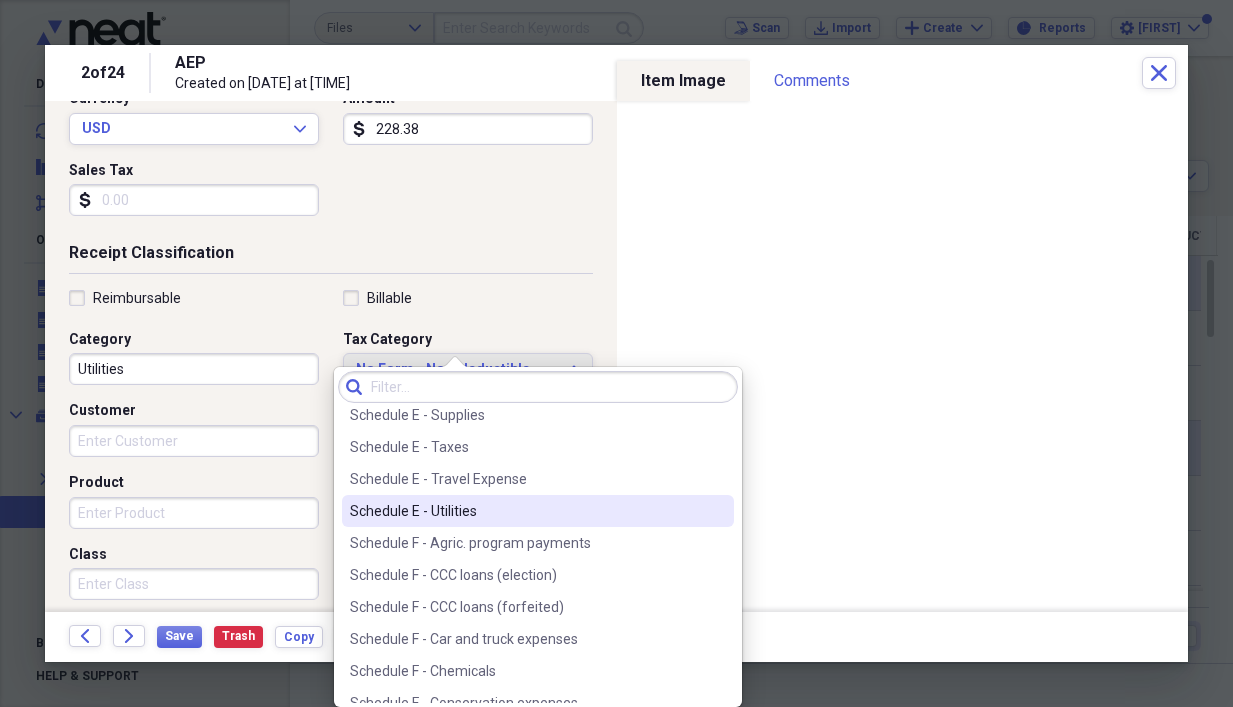 click on "Schedule E - Utilities" at bounding box center (538, 511) 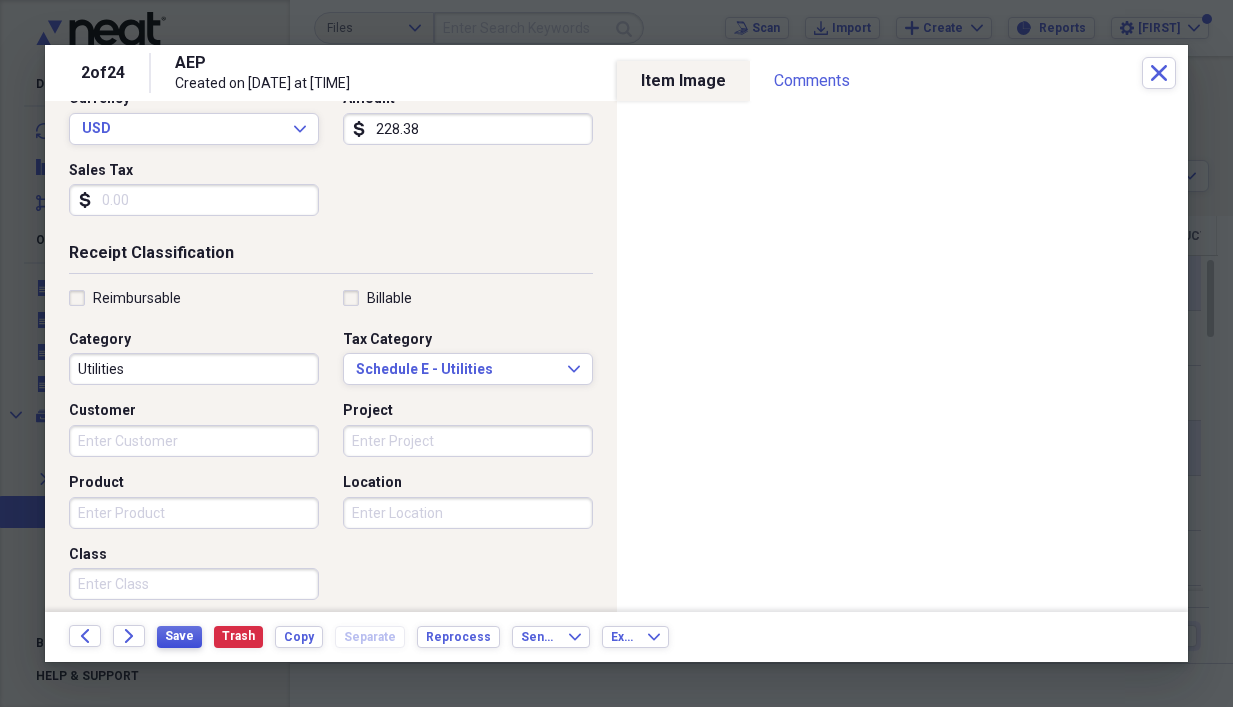 click on "Save" at bounding box center (179, 636) 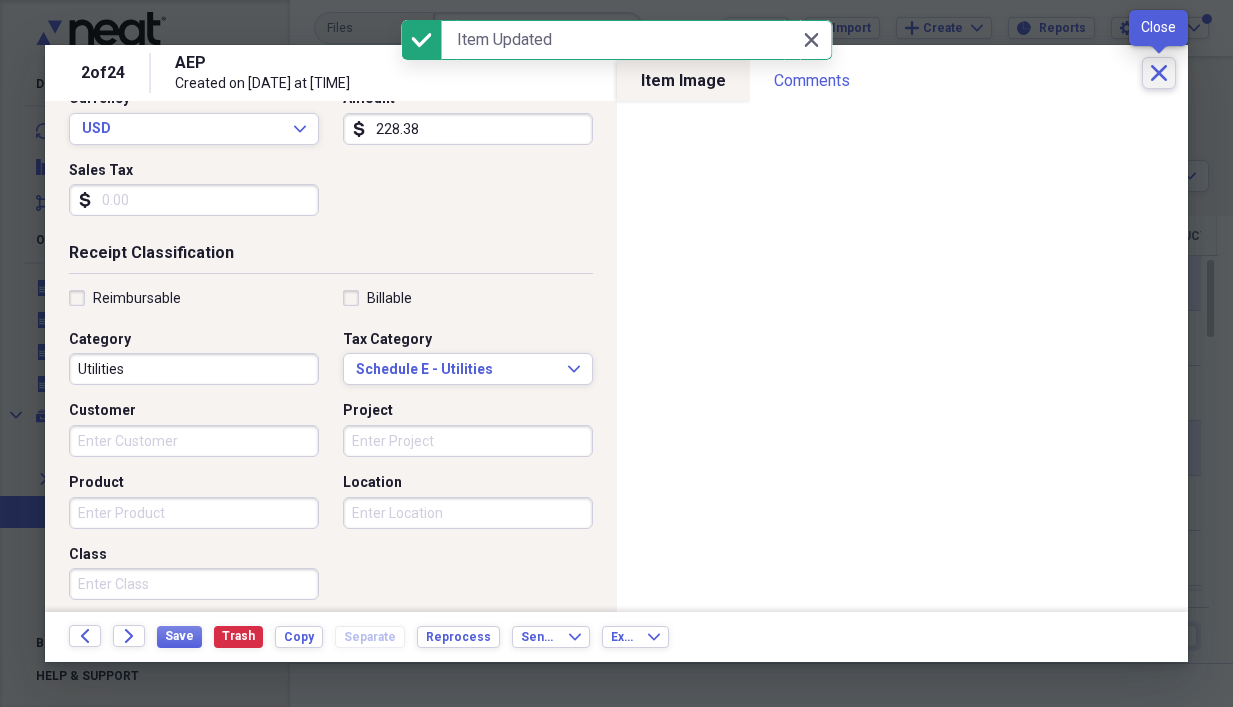 click on "Close" 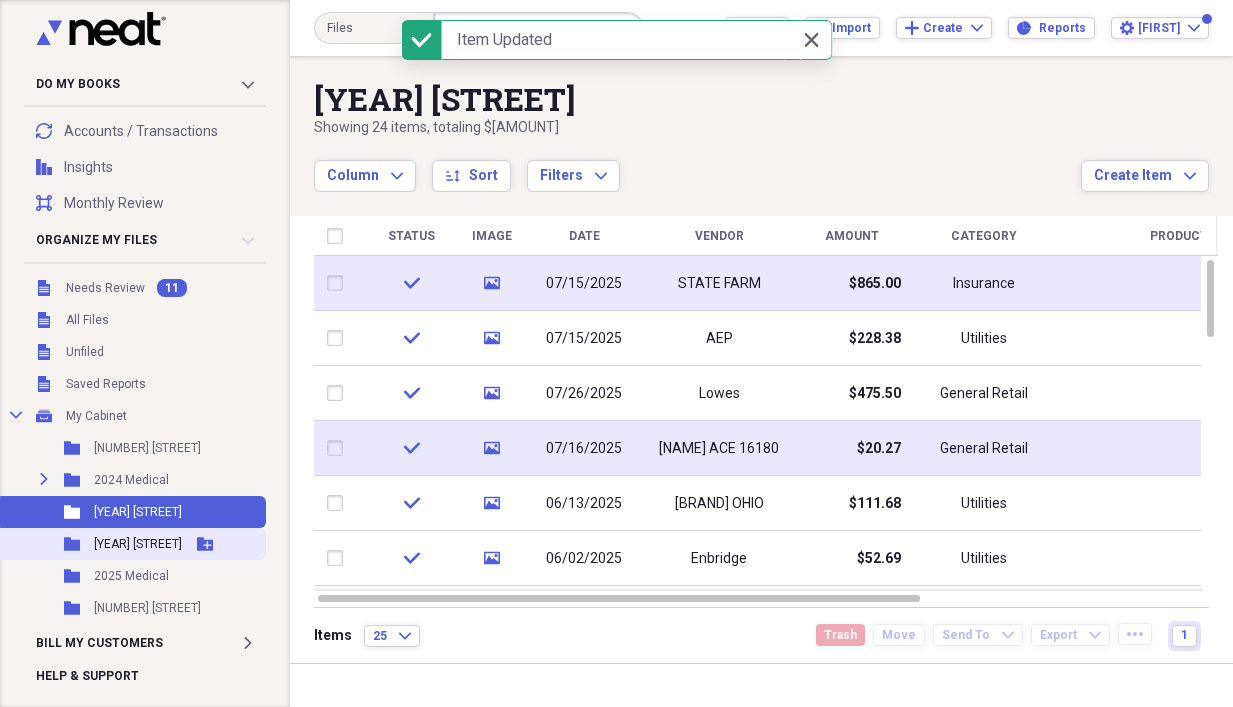 click on "[YEAR] [STREET]" at bounding box center [138, 544] 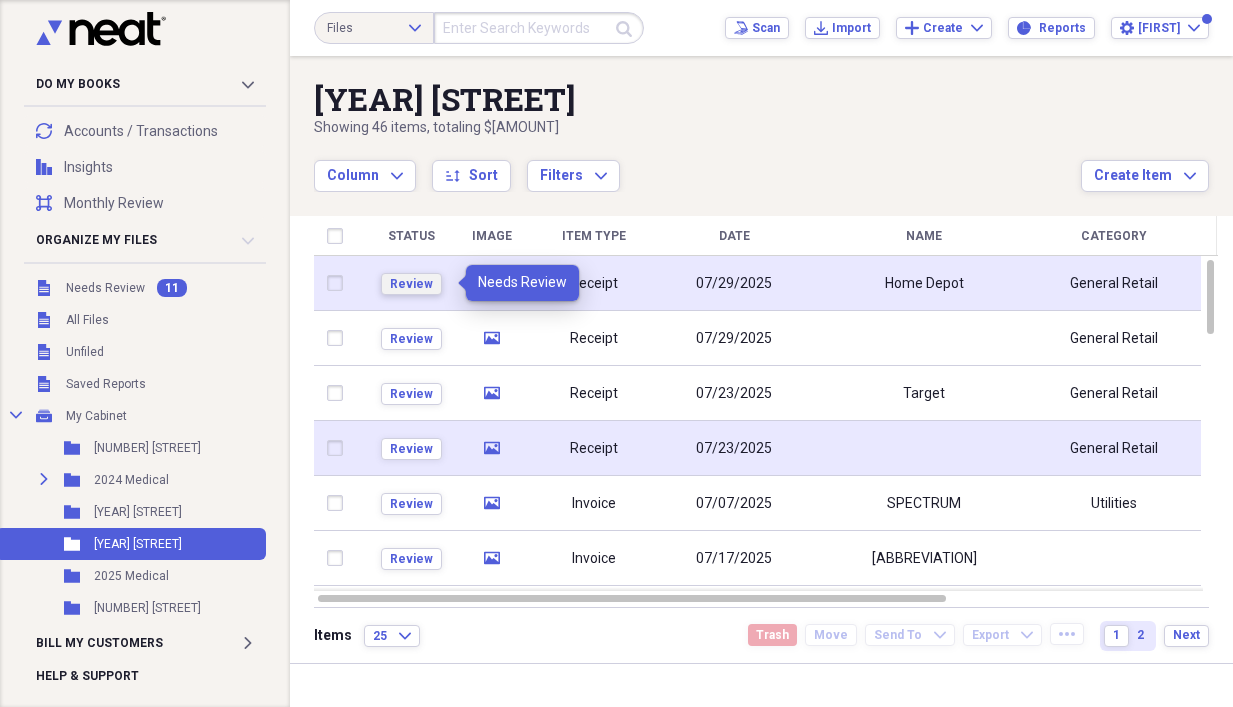 click on "Review" at bounding box center (411, 284) 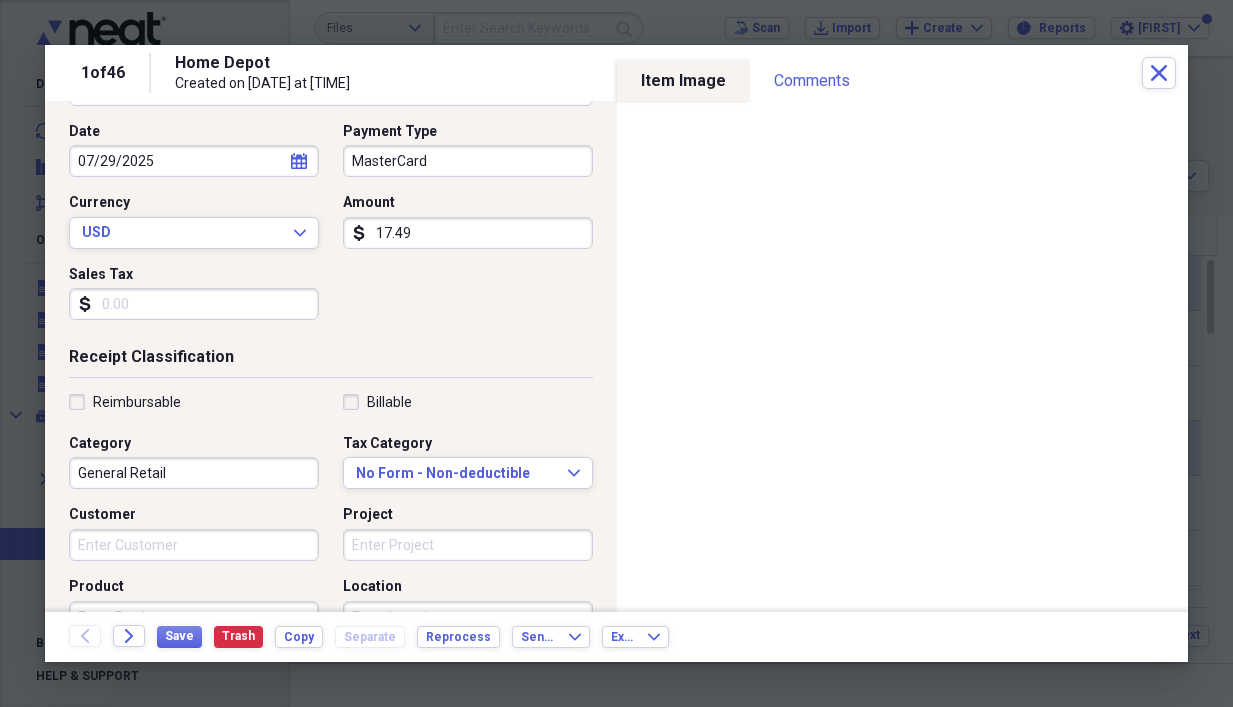 scroll, scrollTop: 200, scrollLeft: 0, axis: vertical 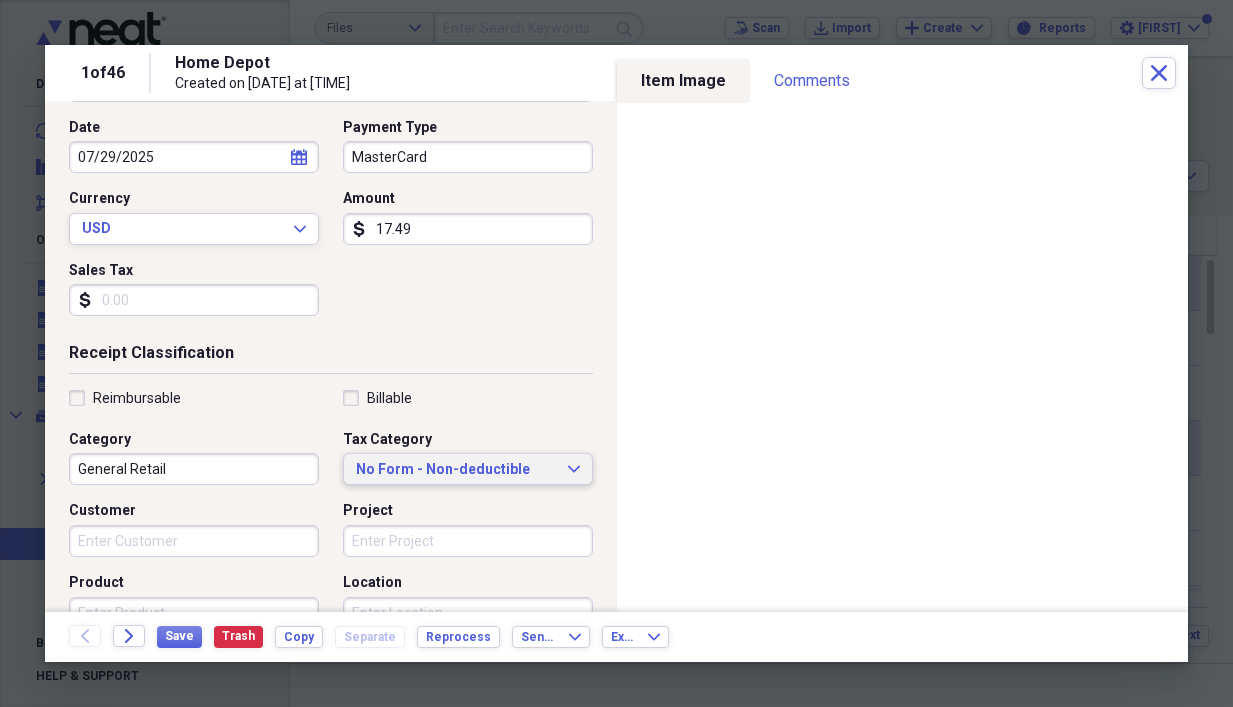 click on "No Form - Non-deductible" at bounding box center (456, 470) 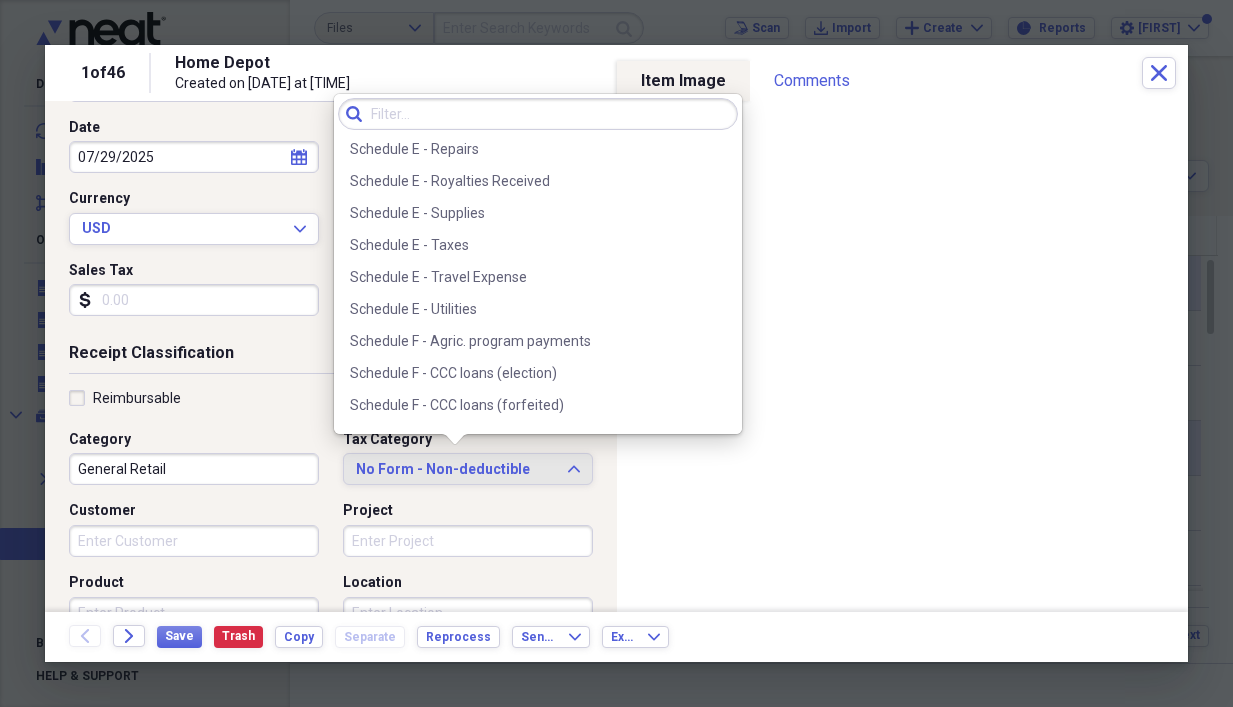 scroll, scrollTop: 5000, scrollLeft: 0, axis: vertical 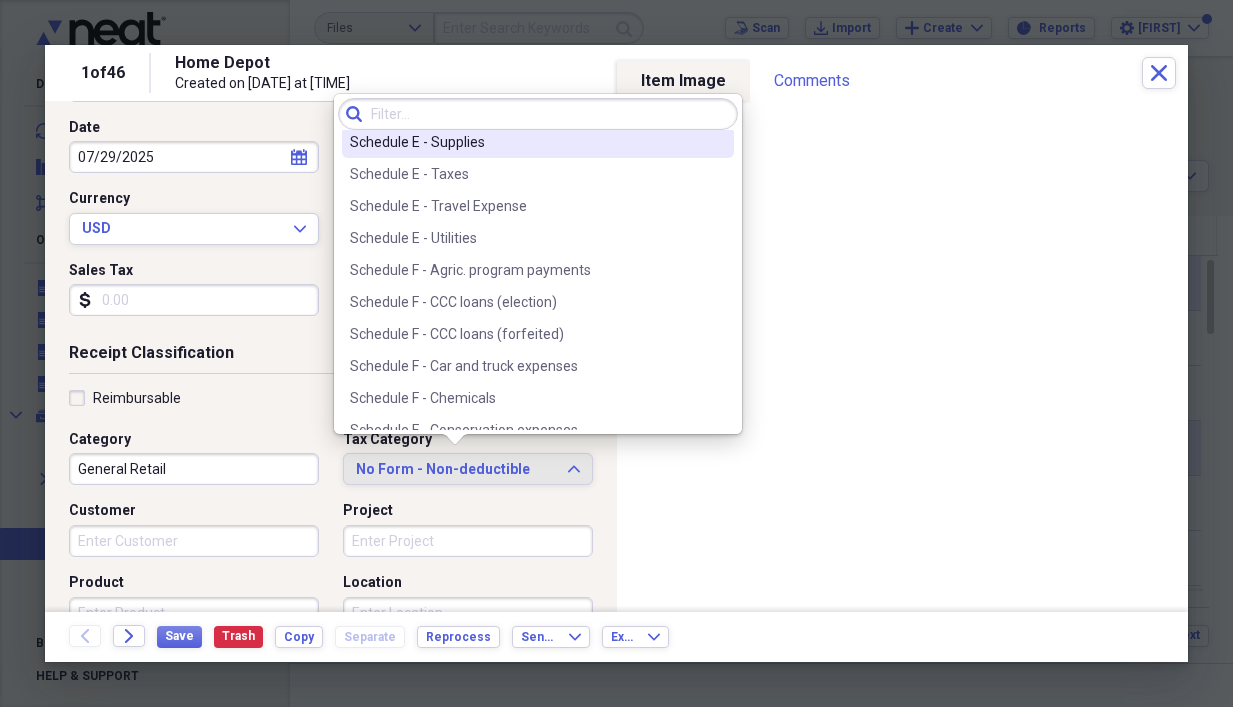 click on "Schedule E - Supplies" at bounding box center [526, 142] 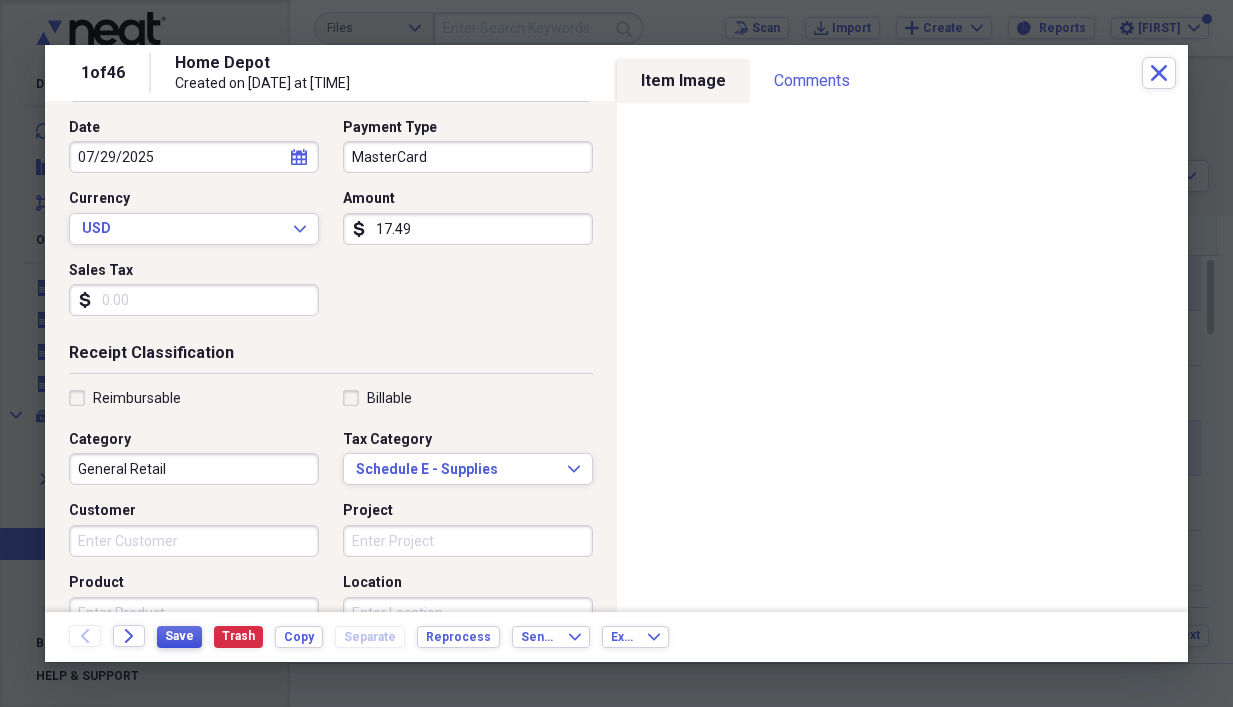 click on "Save" at bounding box center (179, 636) 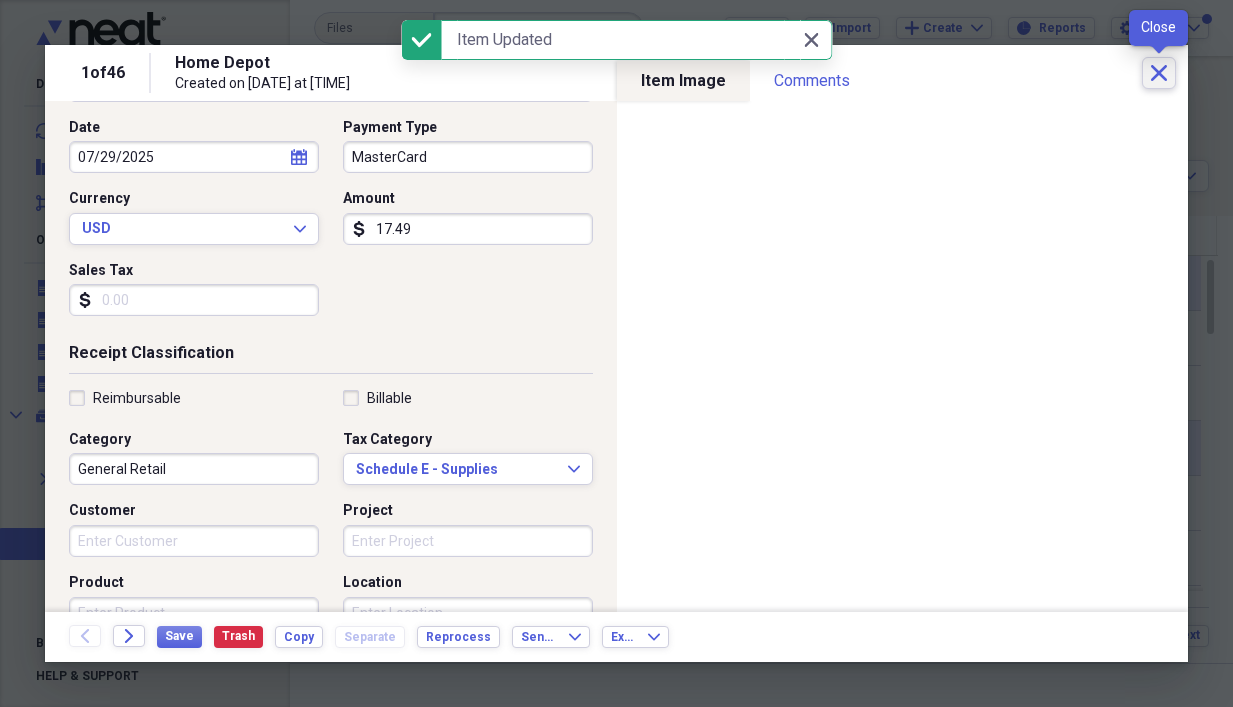 click 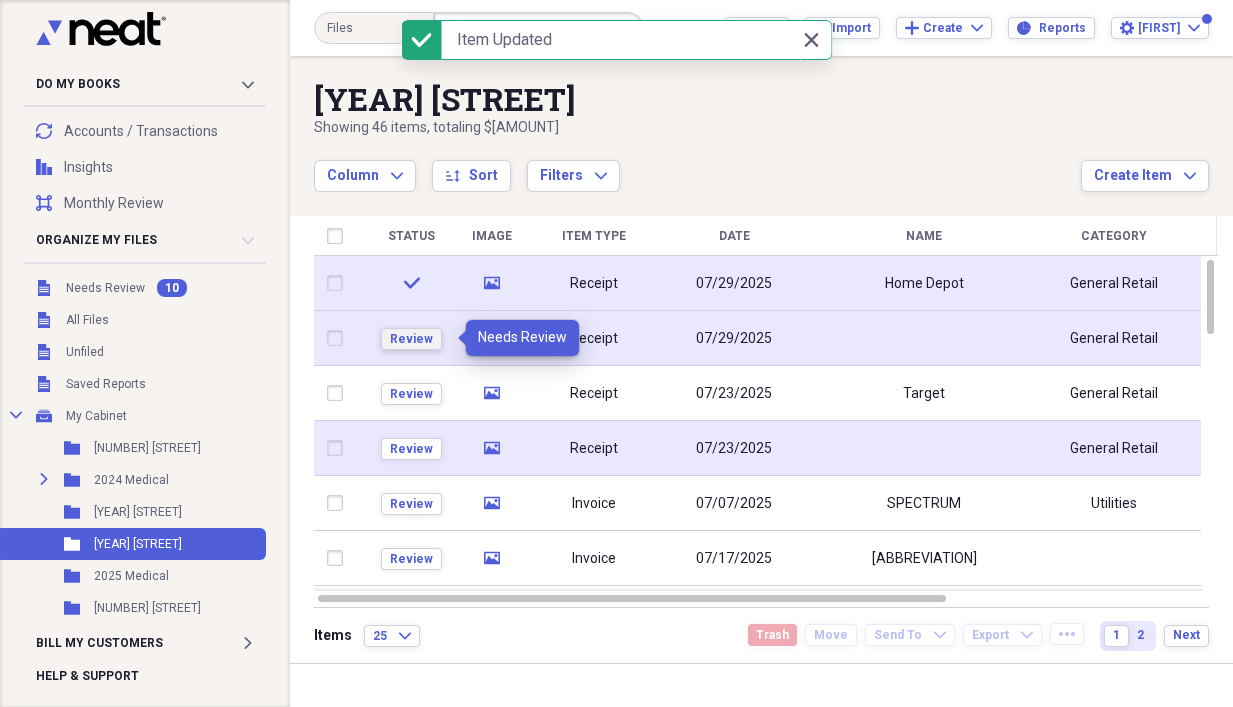 click on "Review" at bounding box center (411, 339) 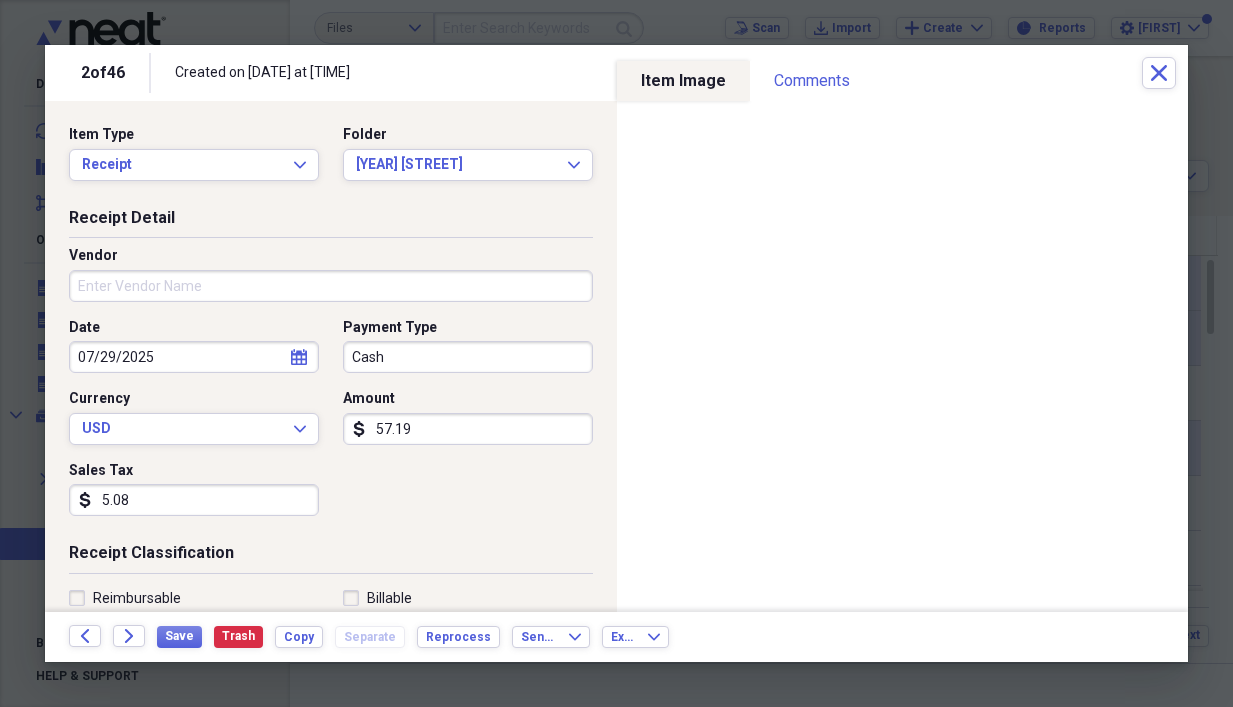 click on "Vendor" at bounding box center (331, 286) 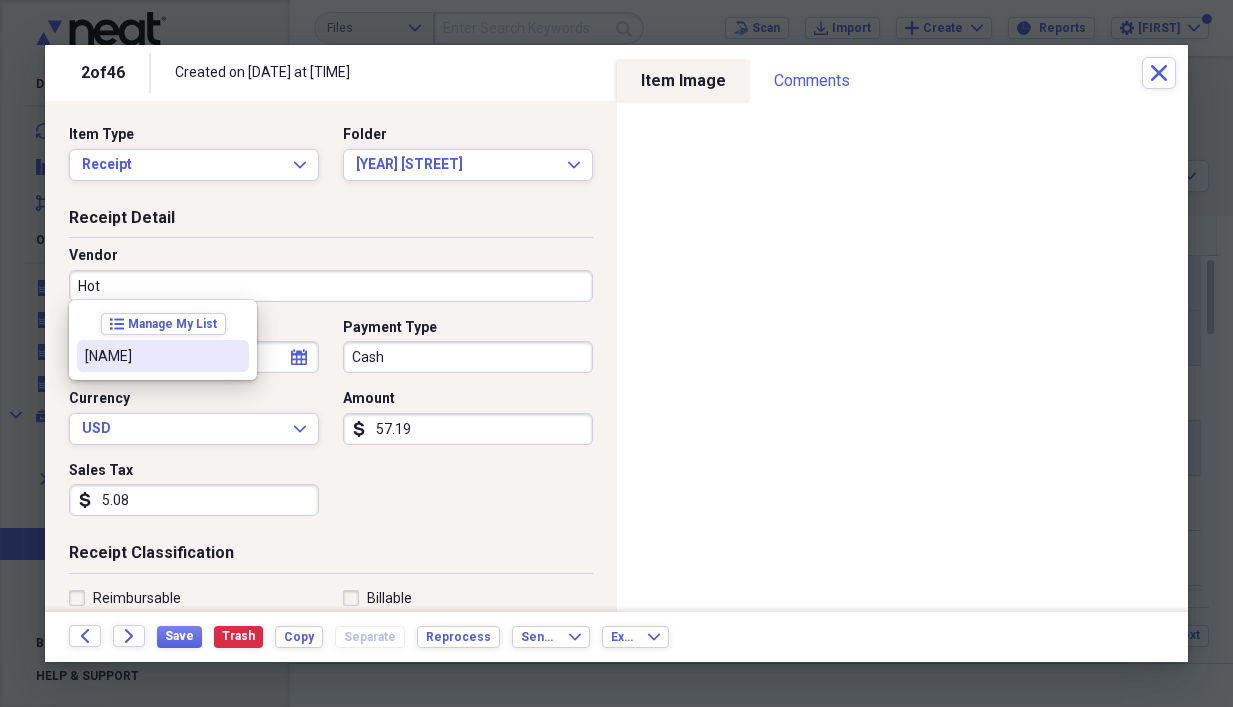 click on "[NAME]" at bounding box center (151, 356) 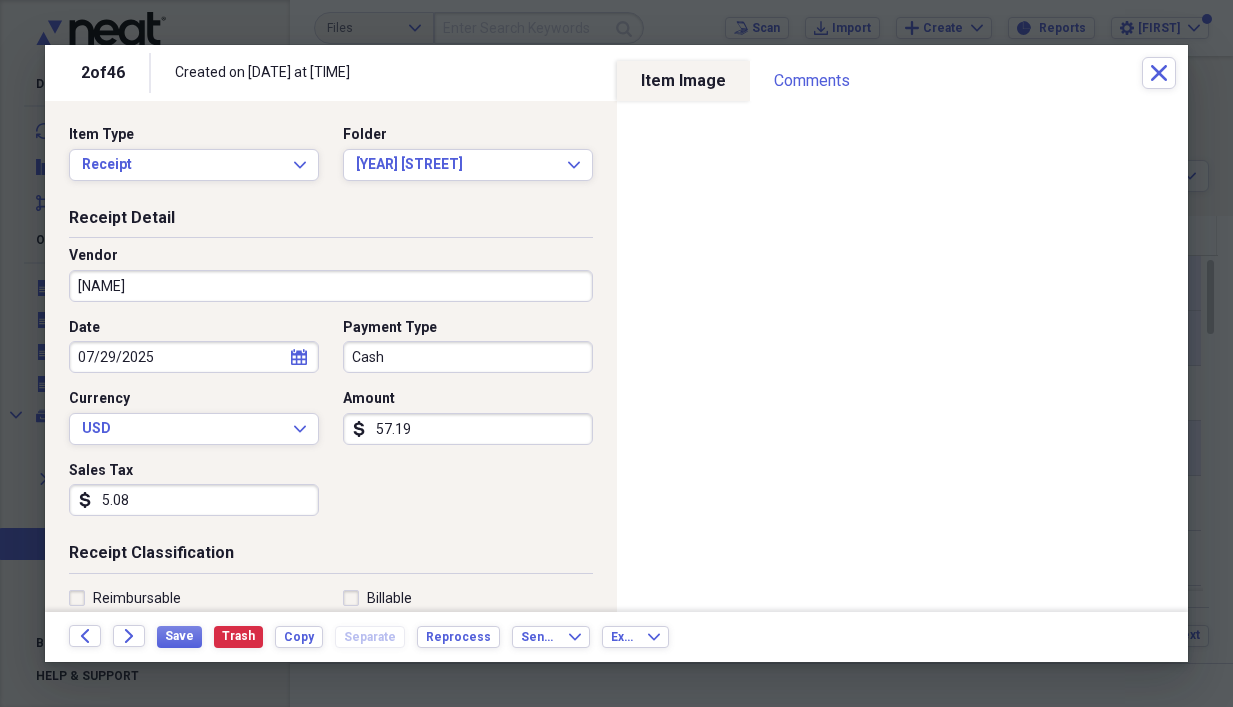 click on "07/29/2025" at bounding box center [194, 357] 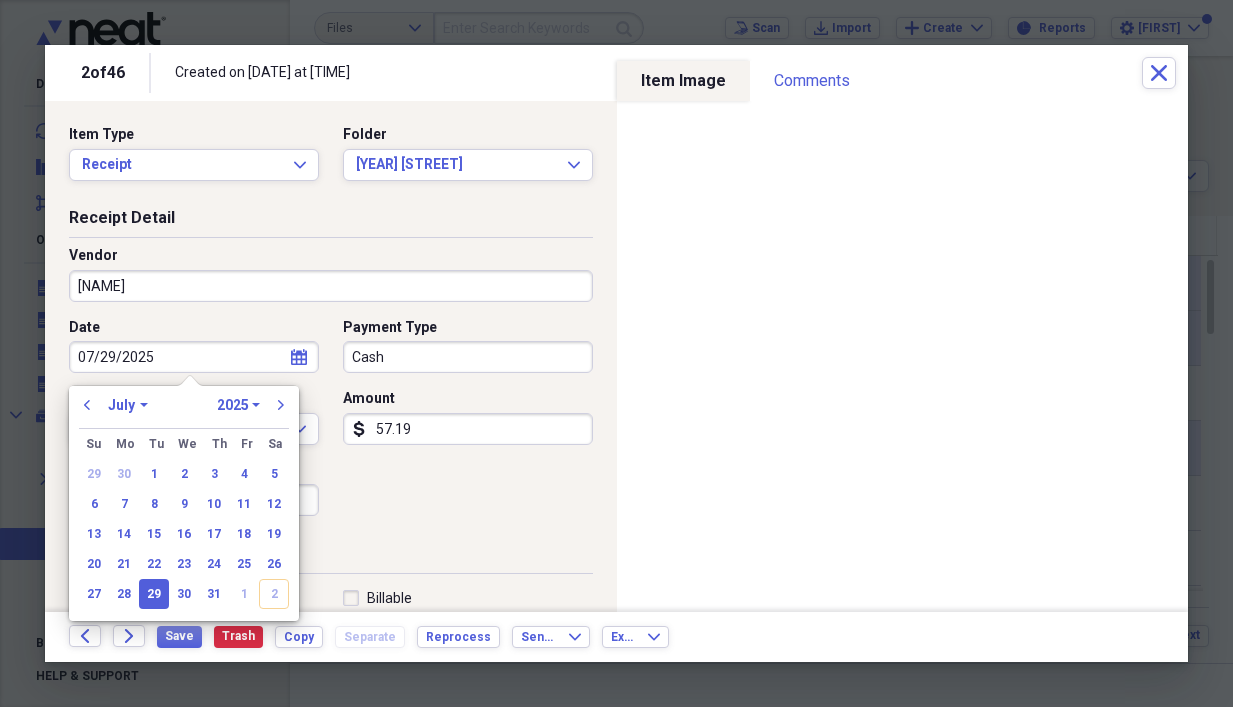 click on "29" at bounding box center [154, 594] 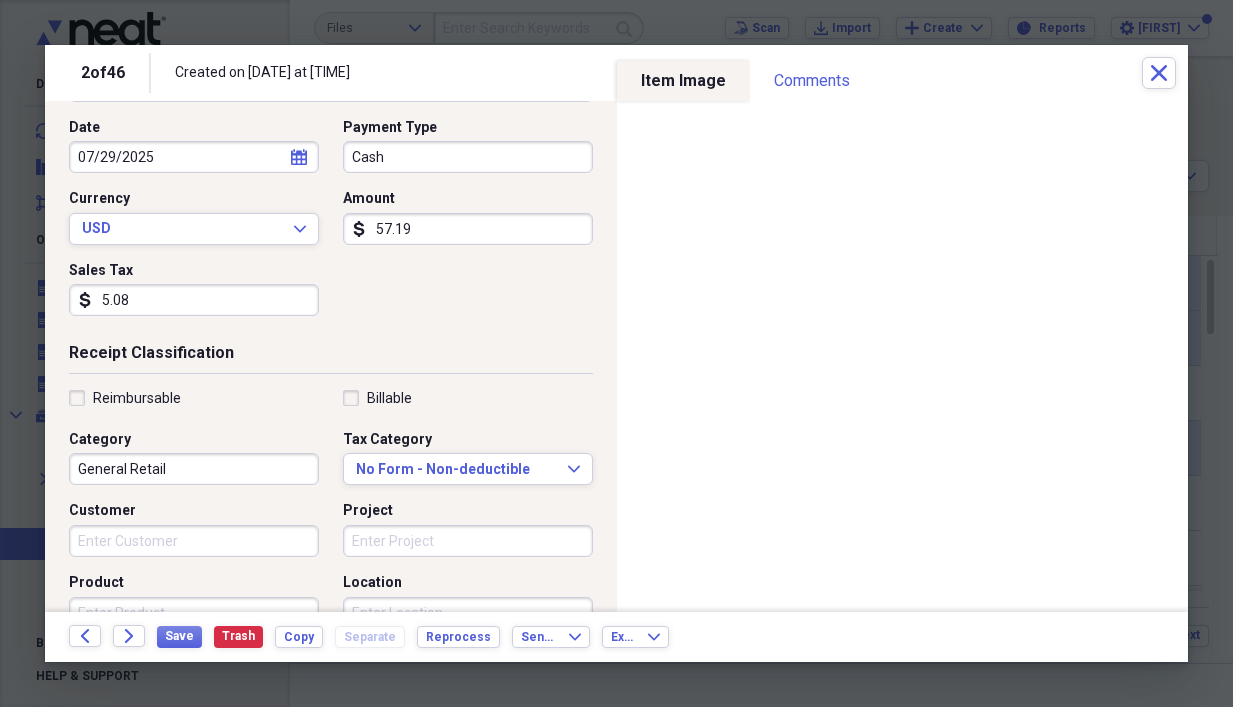 scroll, scrollTop: 300, scrollLeft: 0, axis: vertical 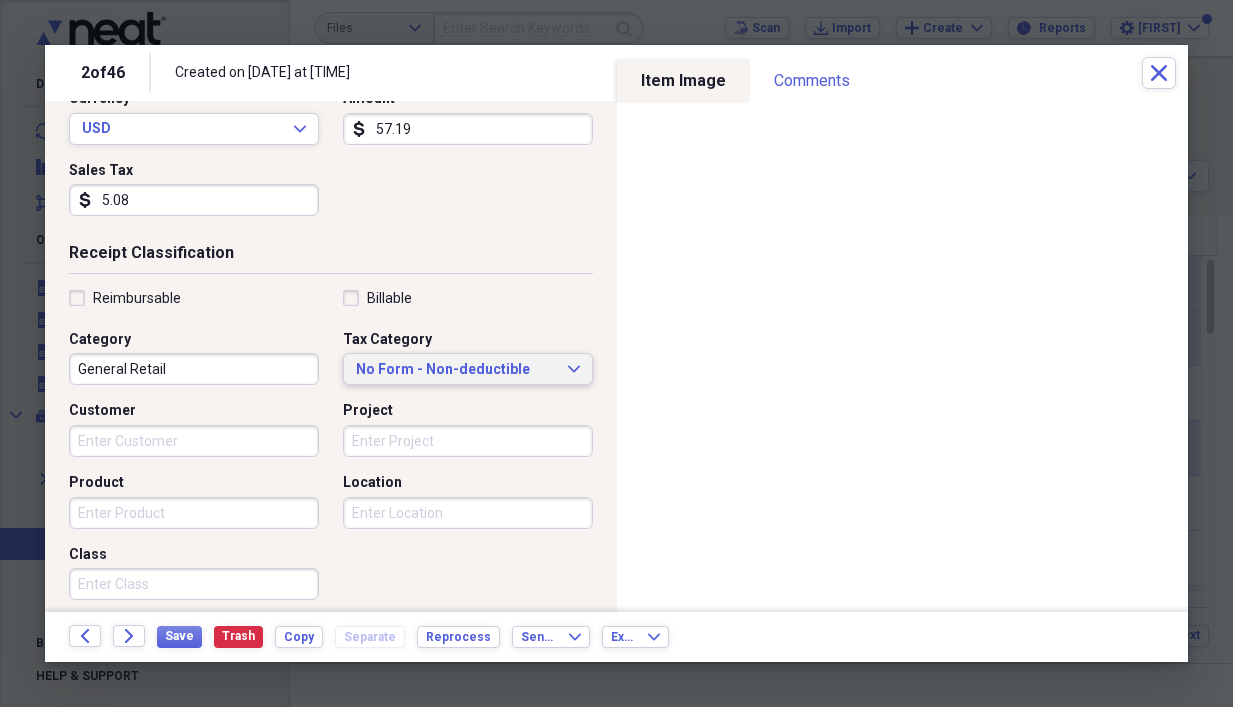 click on "No Form - Non-deductible" at bounding box center (456, 370) 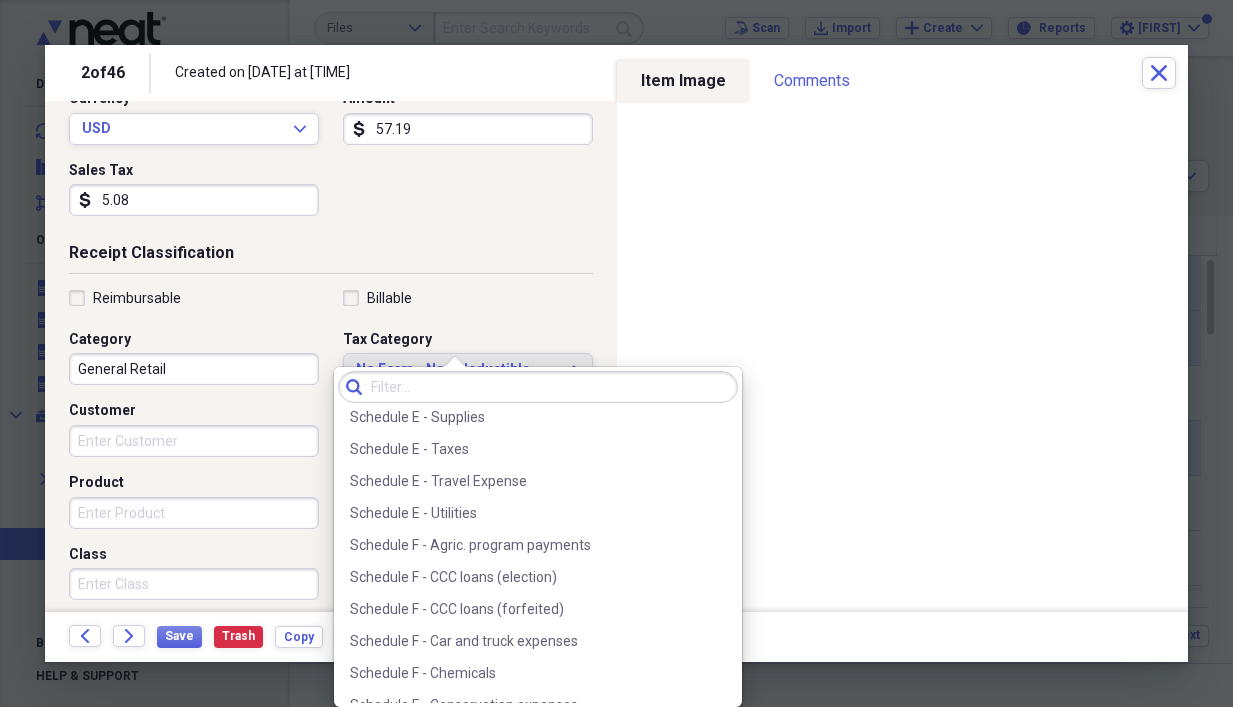 scroll, scrollTop: 5000, scrollLeft: 0, axis: vertical 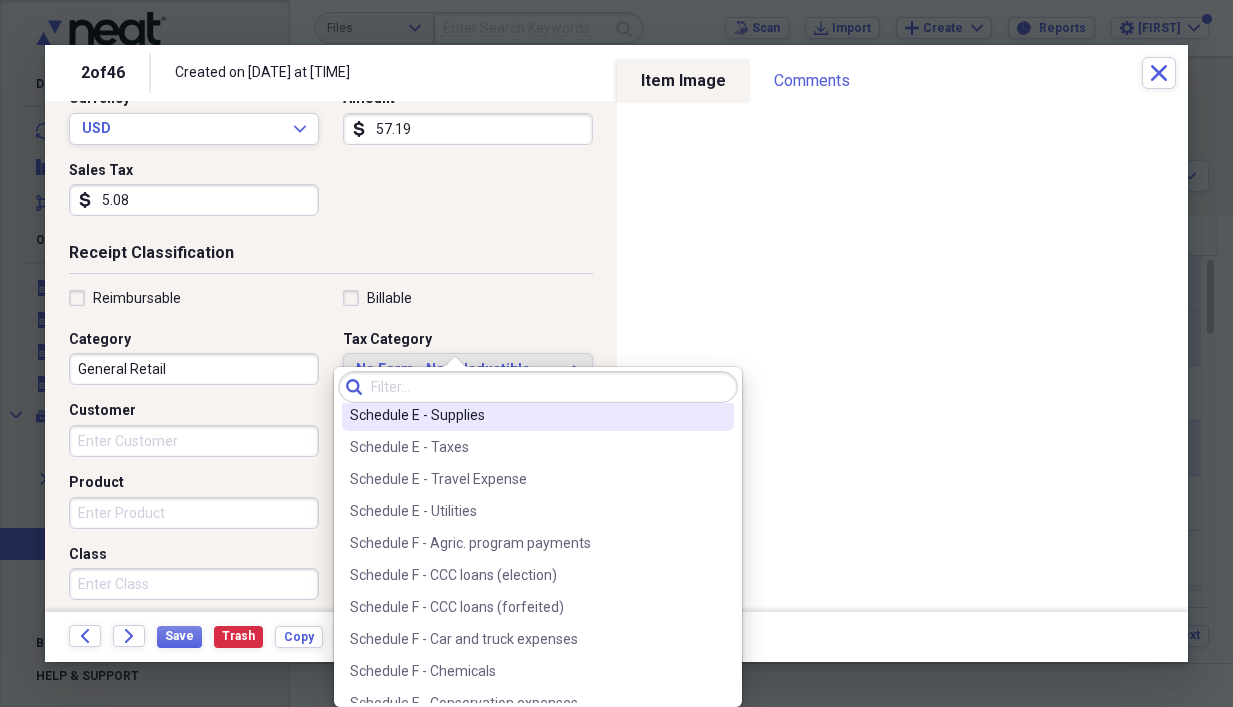 click on "Schedule E - Supplies" at bounding box center (526, 415) 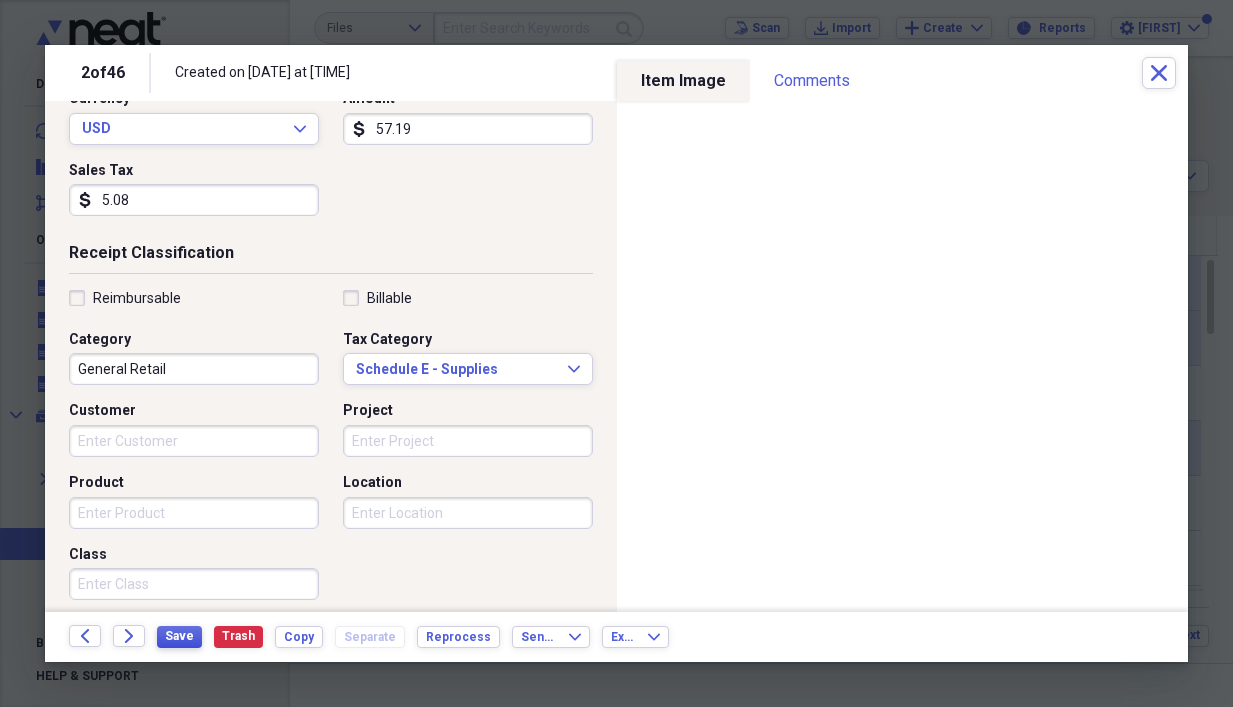 click on "Save" at bounding box center [179, 636] 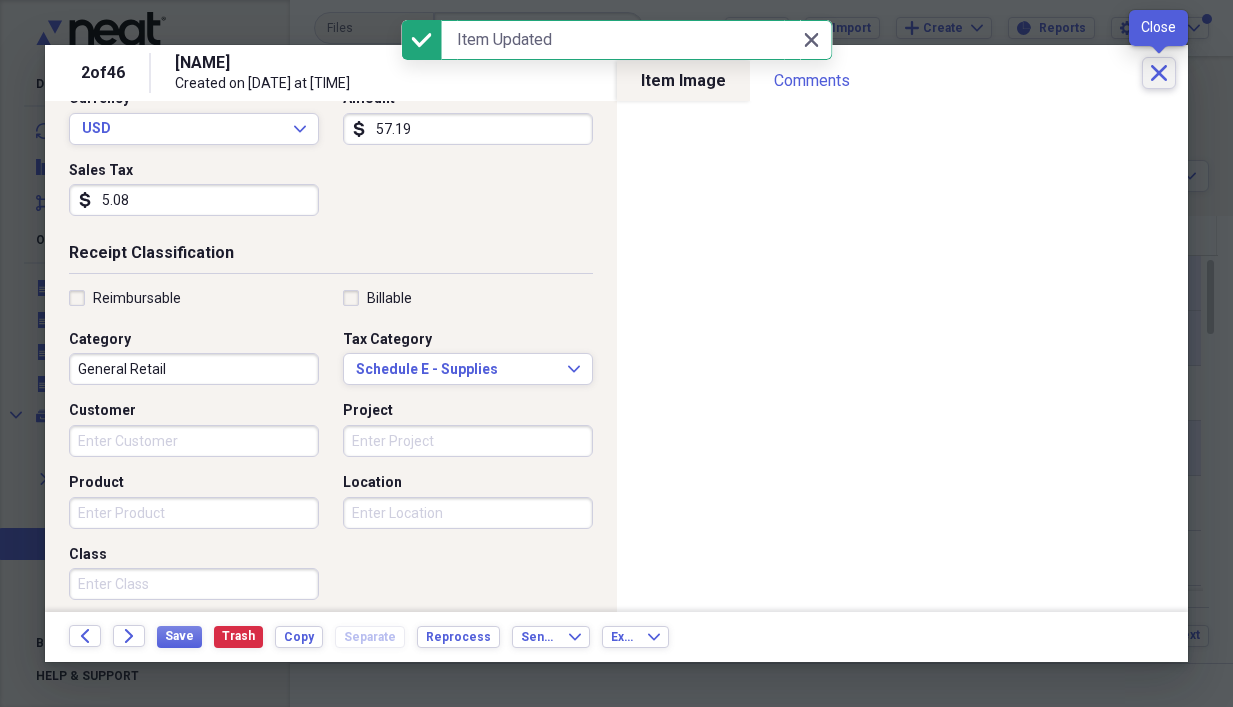 click on "Close" 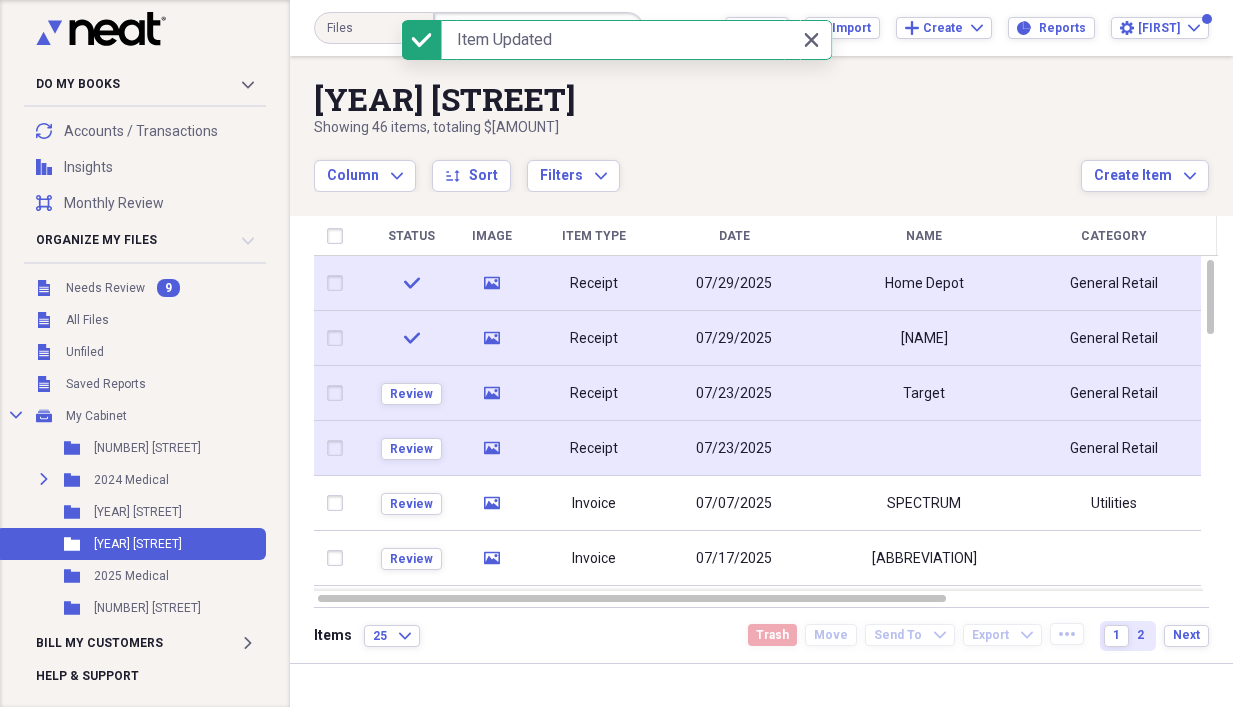 click on "Review" at bounding box center (411, 393) 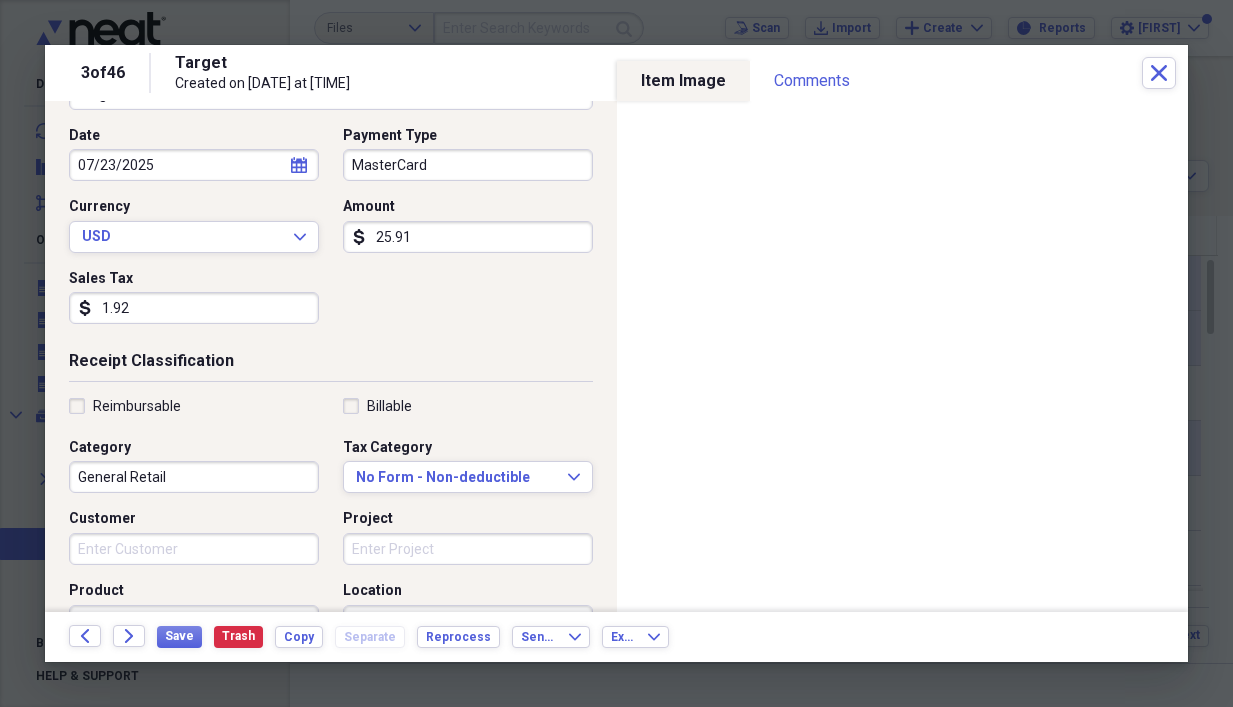 scroll, scrollTop: 200, scrollLeft: 0, axis: vertical 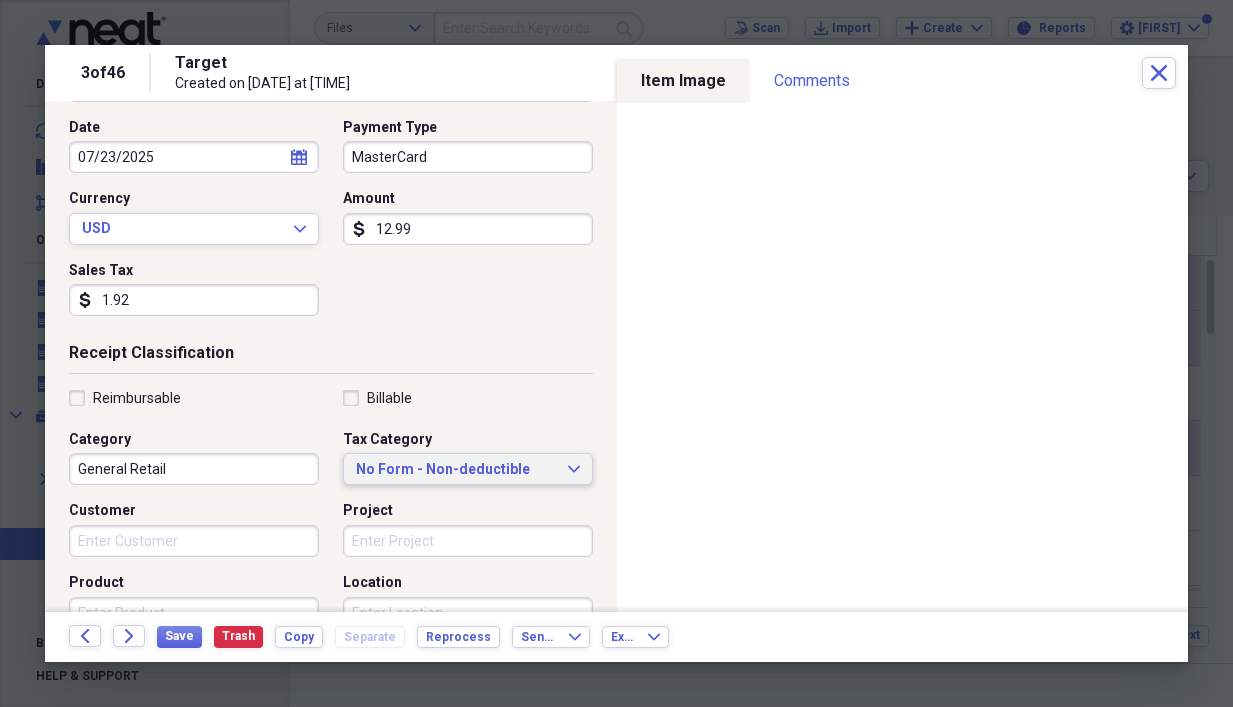 type on "12.99" 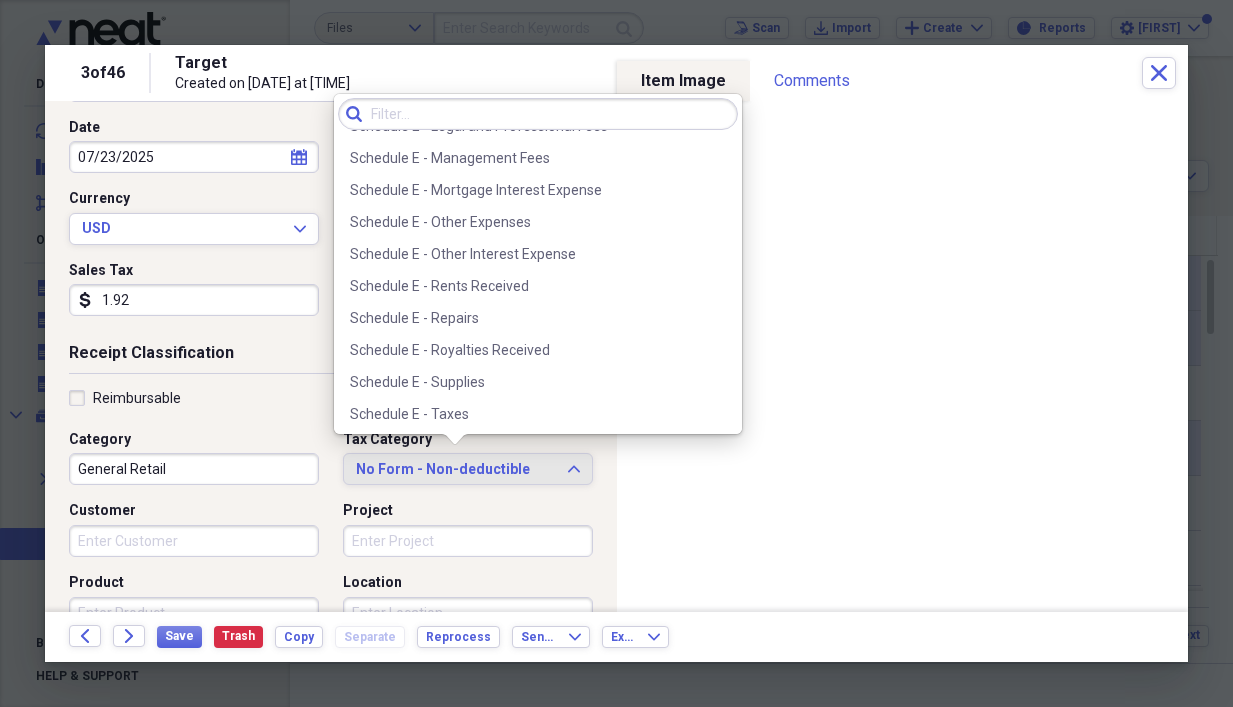 scroll, scrollTop: 4800, scrollLeft: 0, axis: vertical 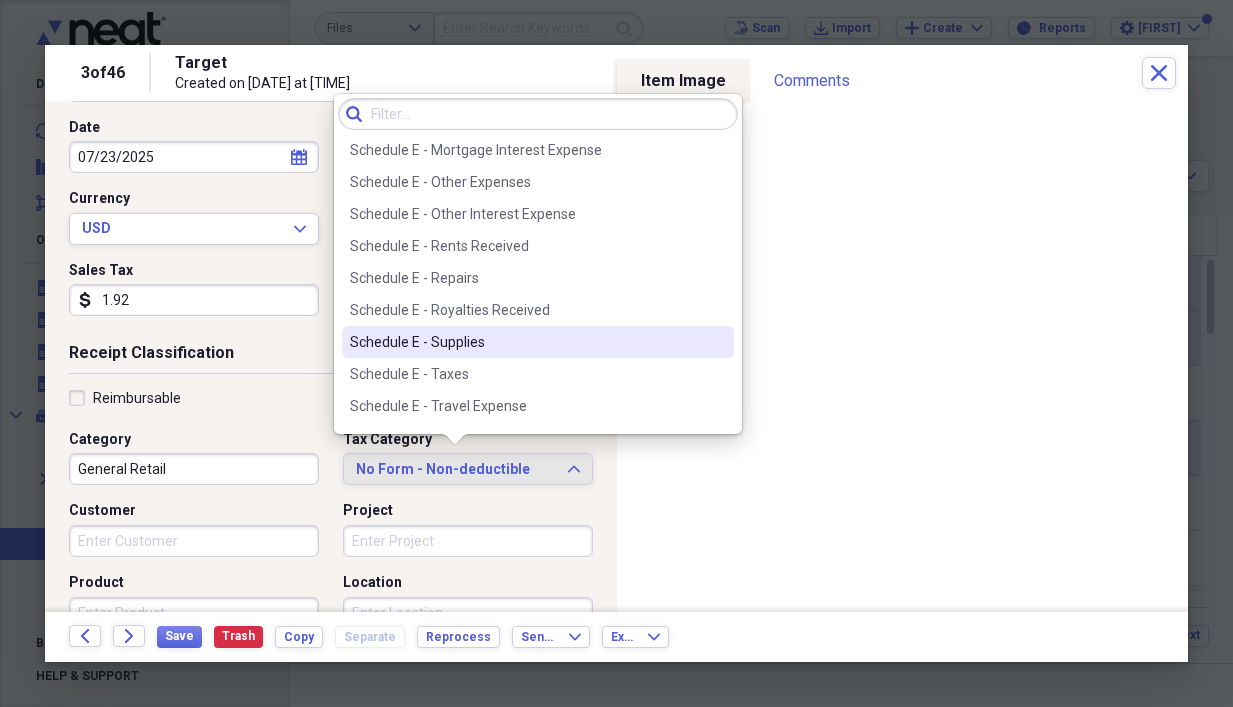 click on "Schedule E - Supplies" at bounding box center (526, 342) 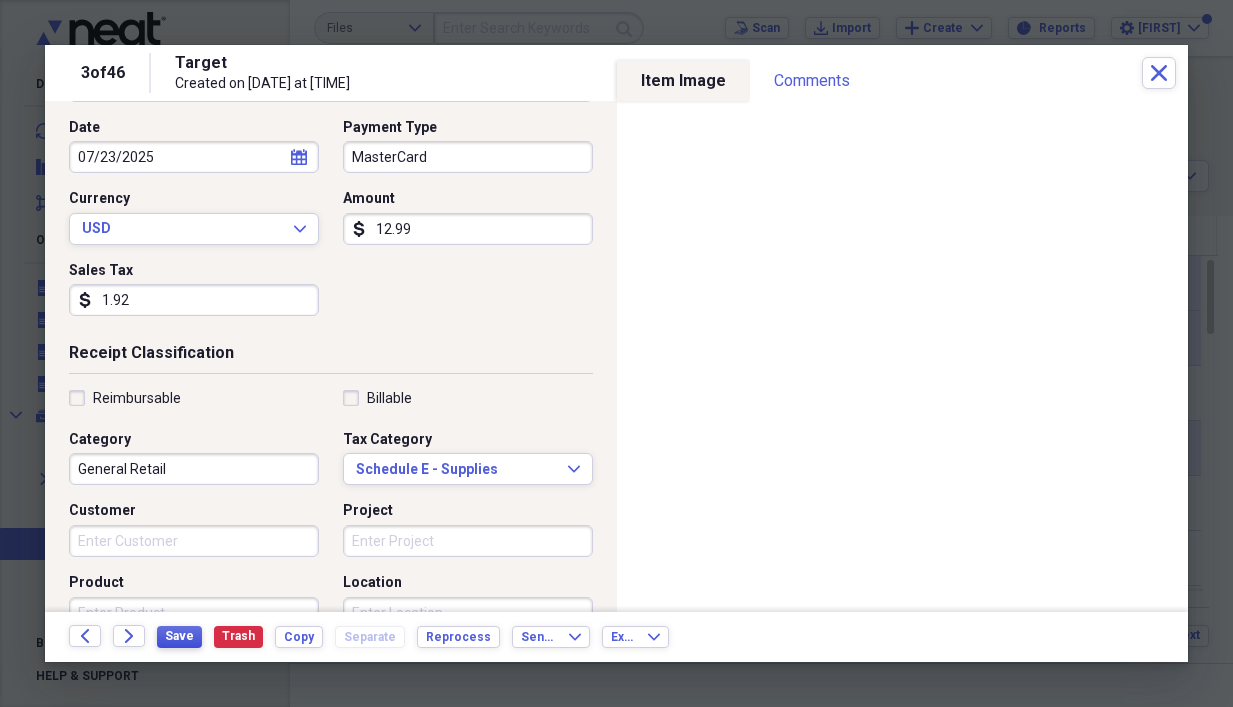 click on "Save" at bounding box center [179, 636] 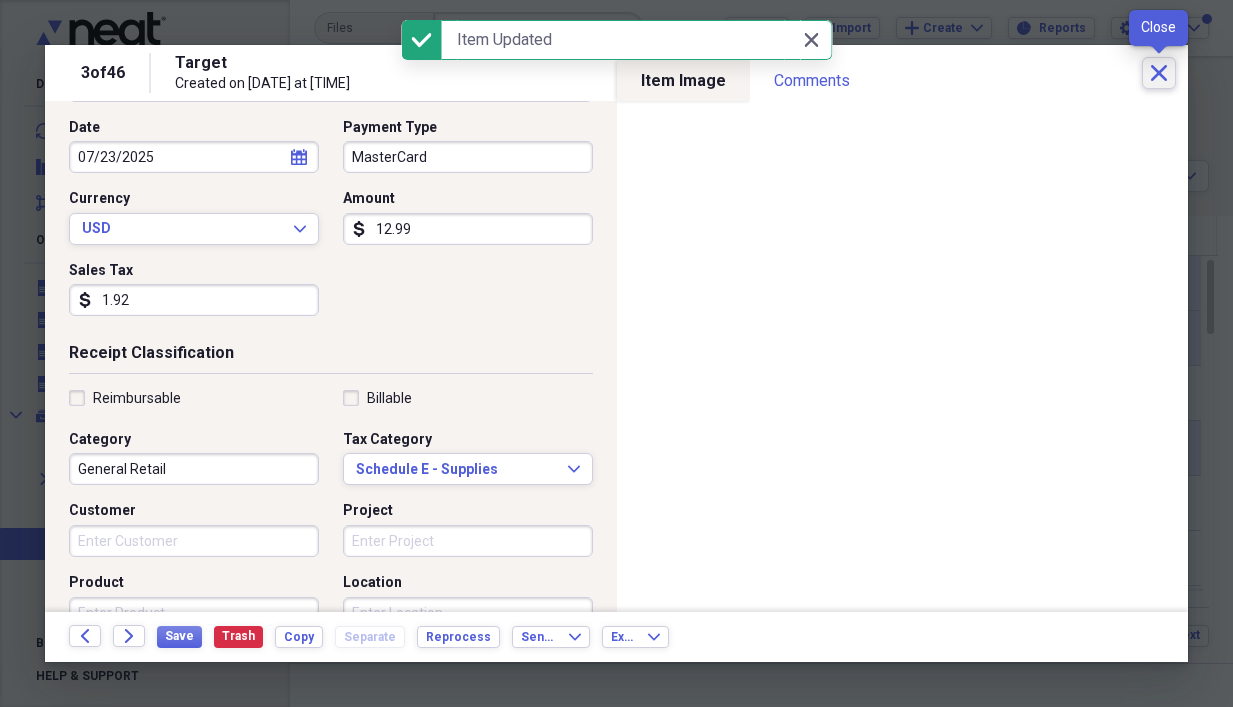 click 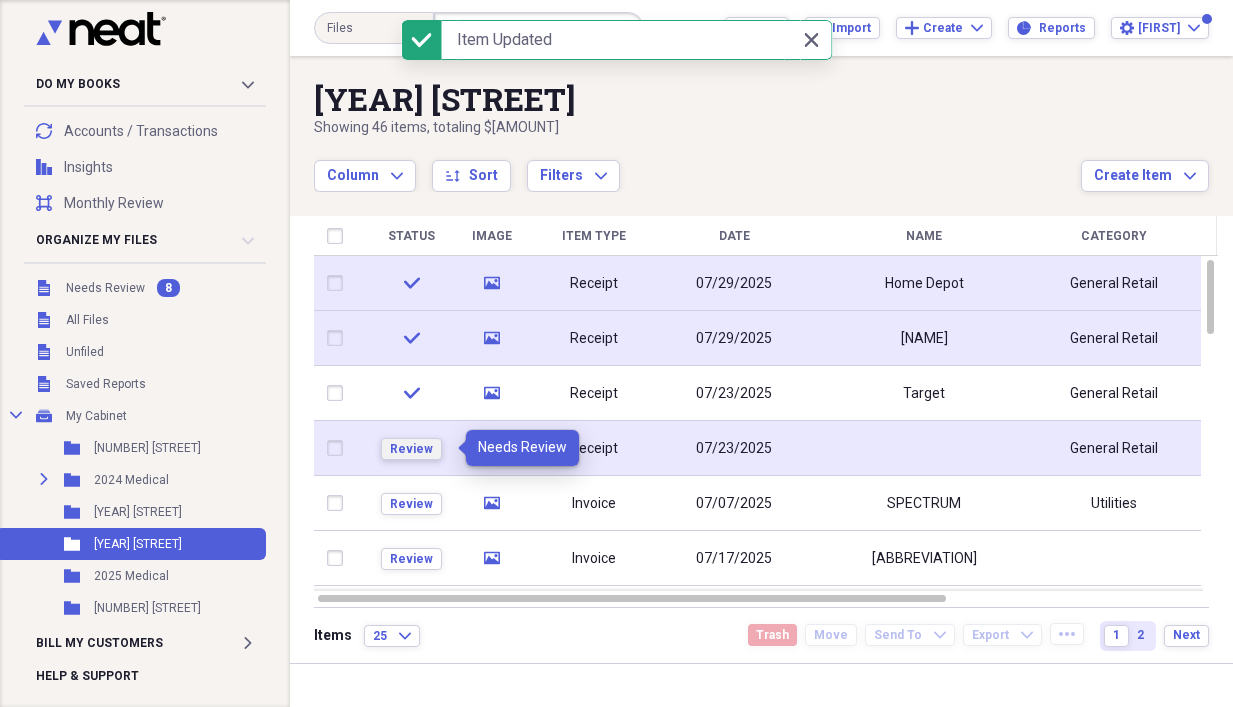 click on "Review" at bounding box center [411, 449] 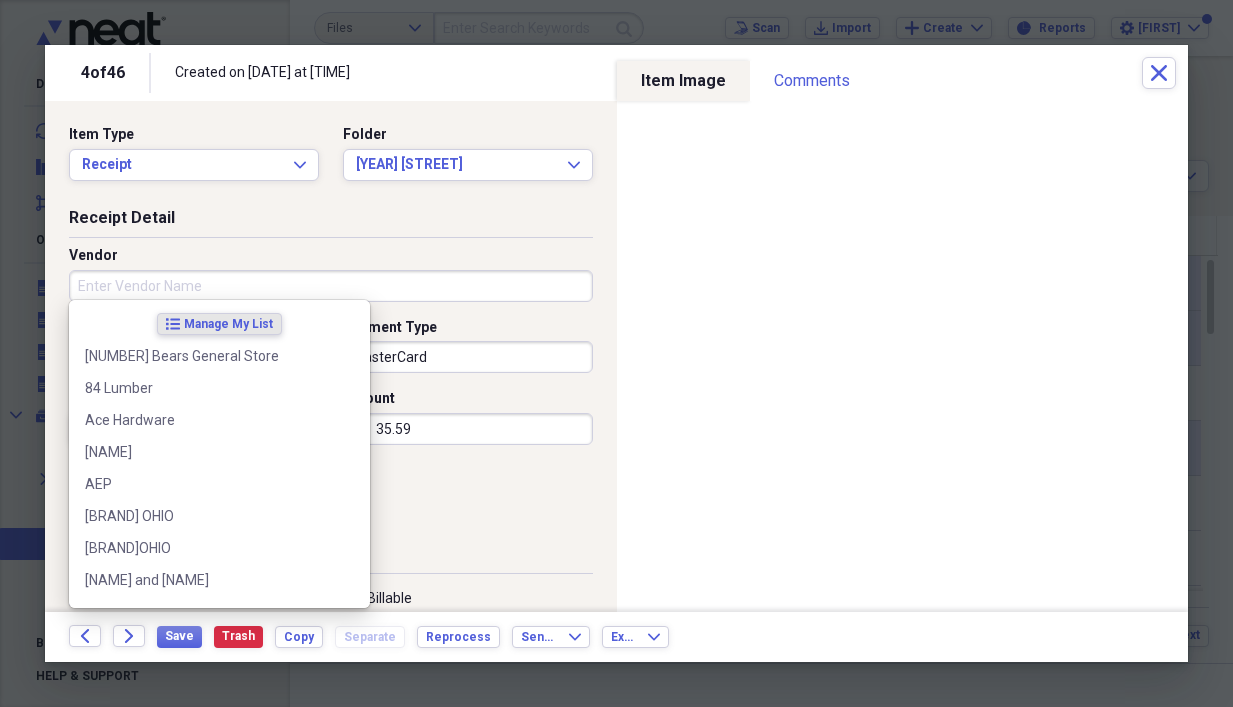 click on "Vendor" at bounding box center (331, 286) 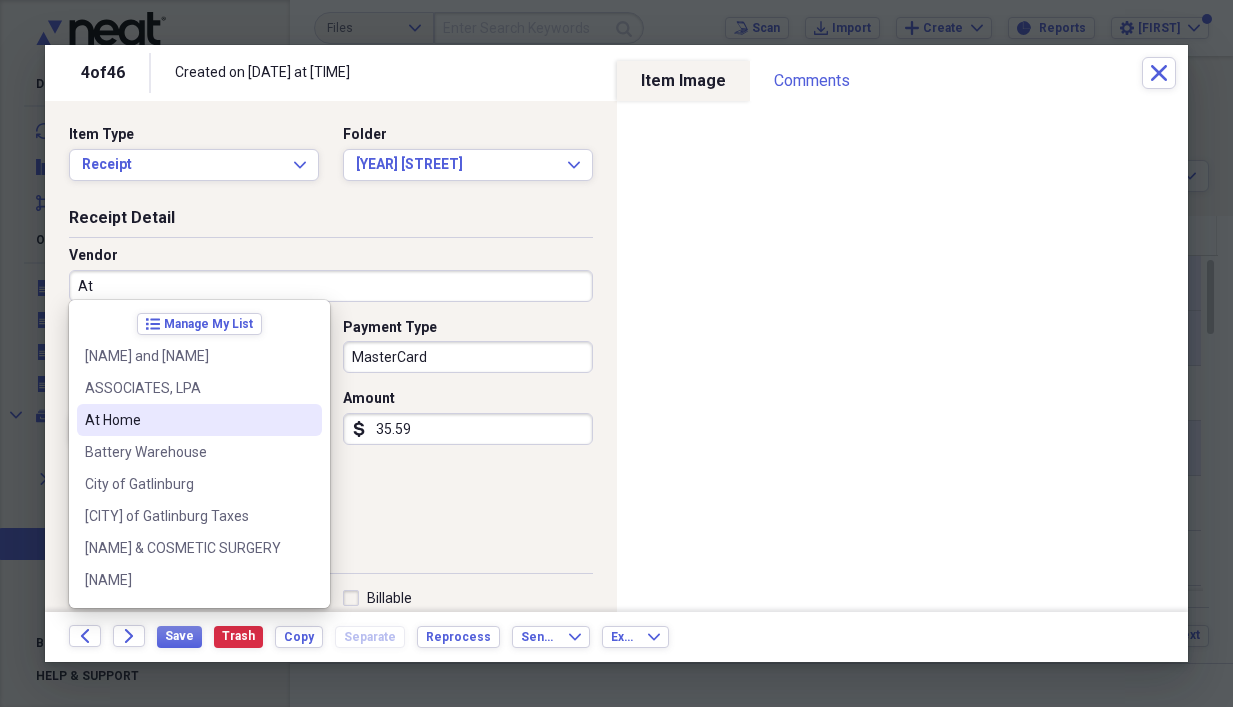 click on "At Home" at bounding box center [199, 420] 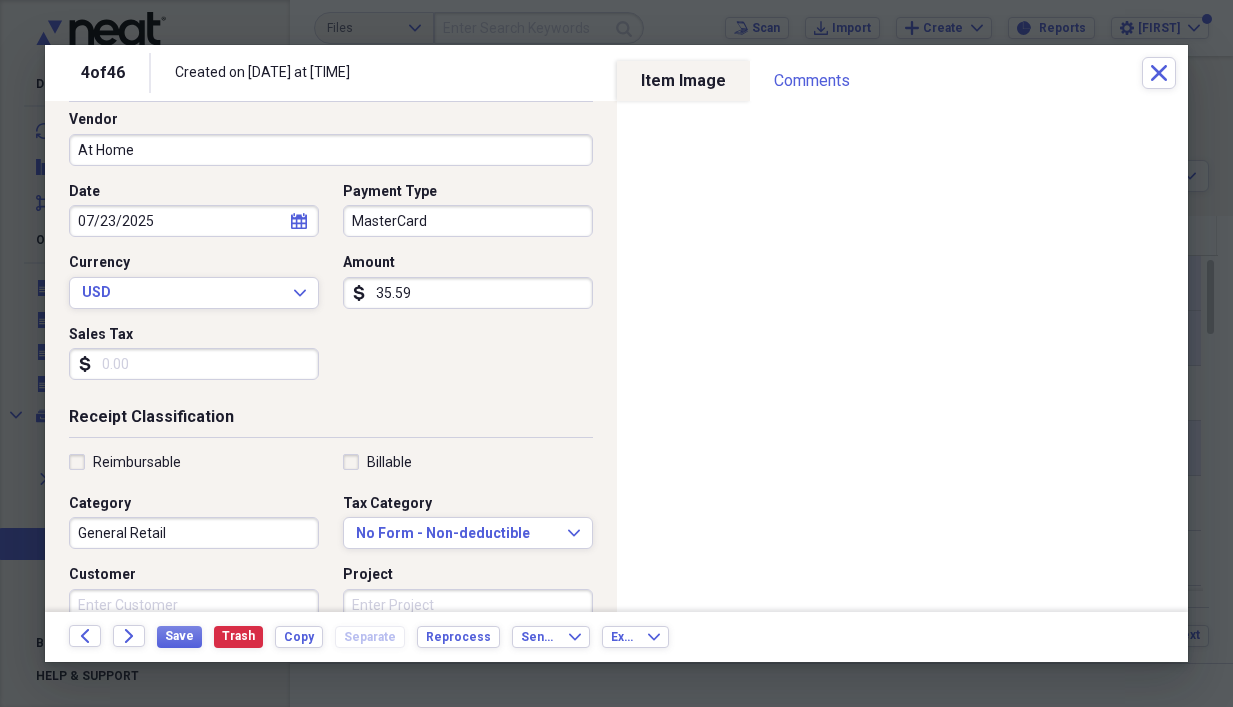 scroll, scrollTop: 300, scrollLeft: 0, axis: vertical 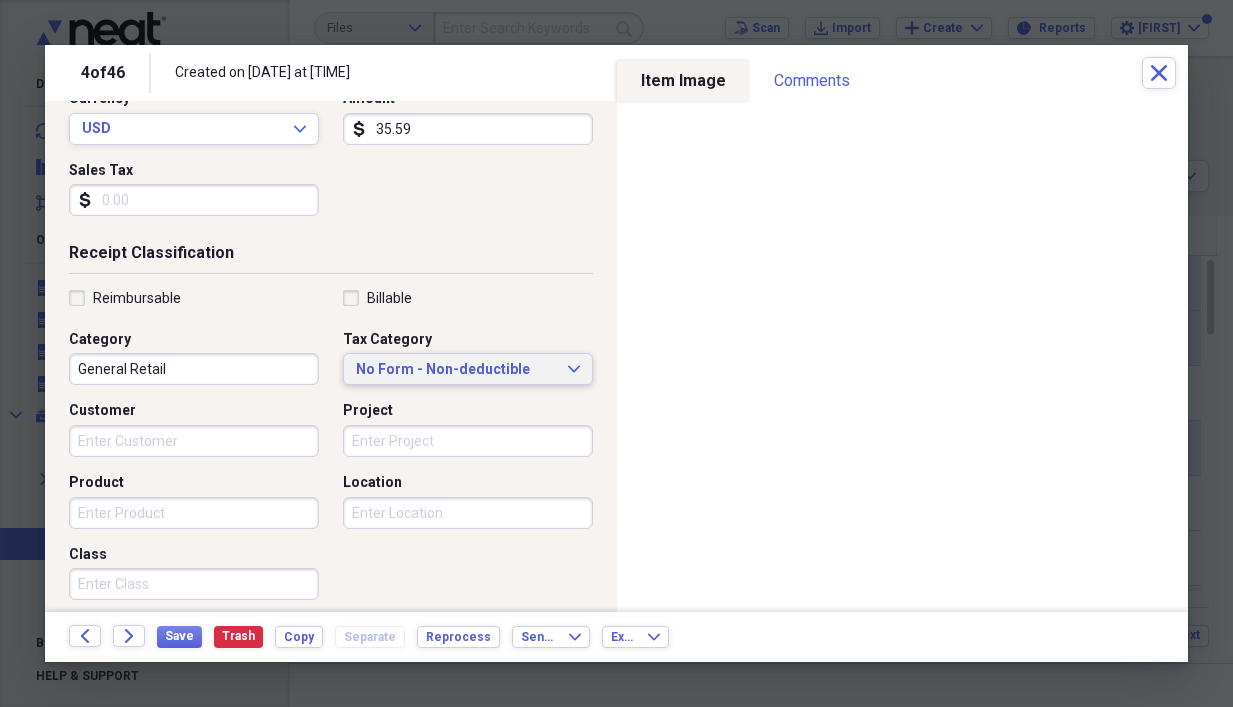 click on "No Form - Non-deductible" at bounding box center (456, 370) 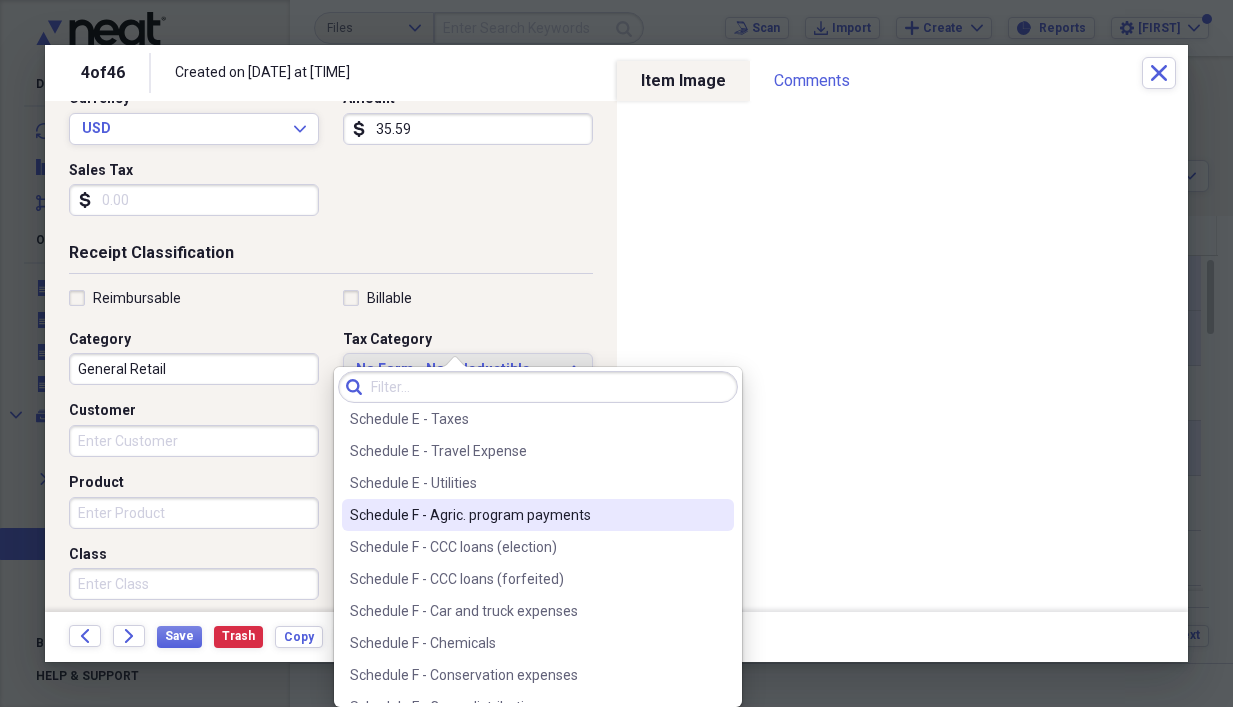 scroll, scrollTop: 5000, scrollLeft: 0, axis: vertical 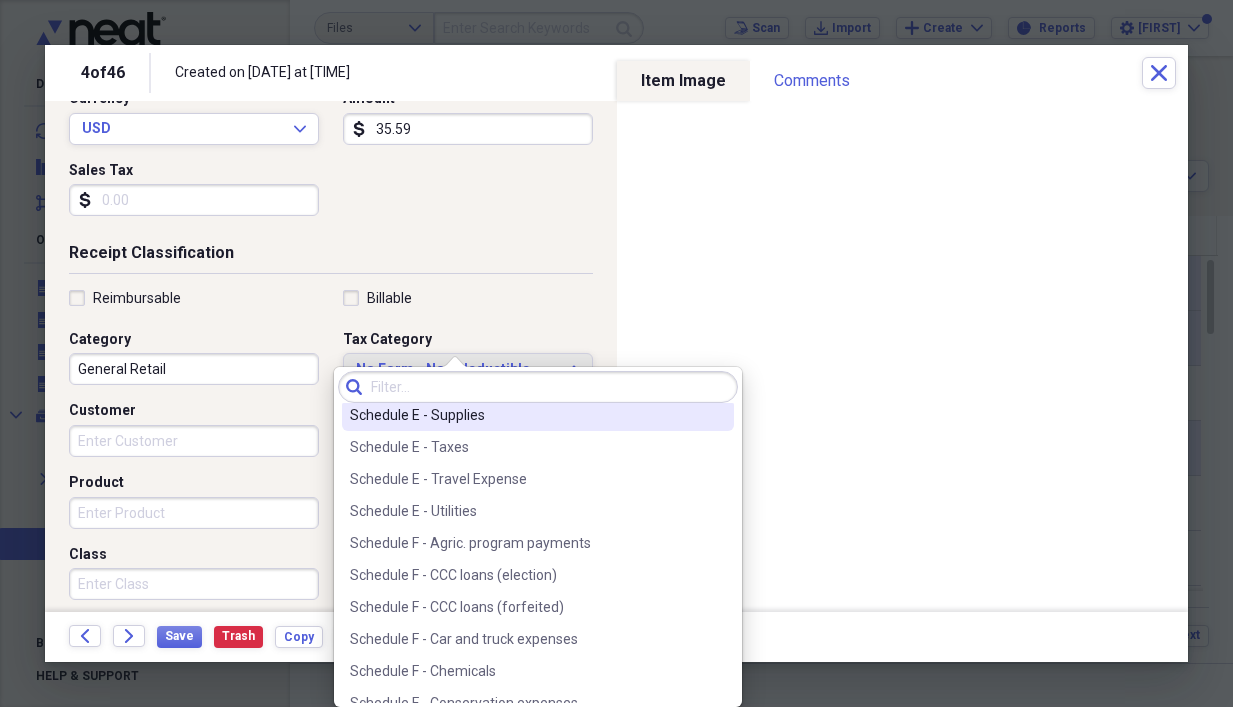 click on "Schedule E - Supplies" at bounding box center [526, 415] 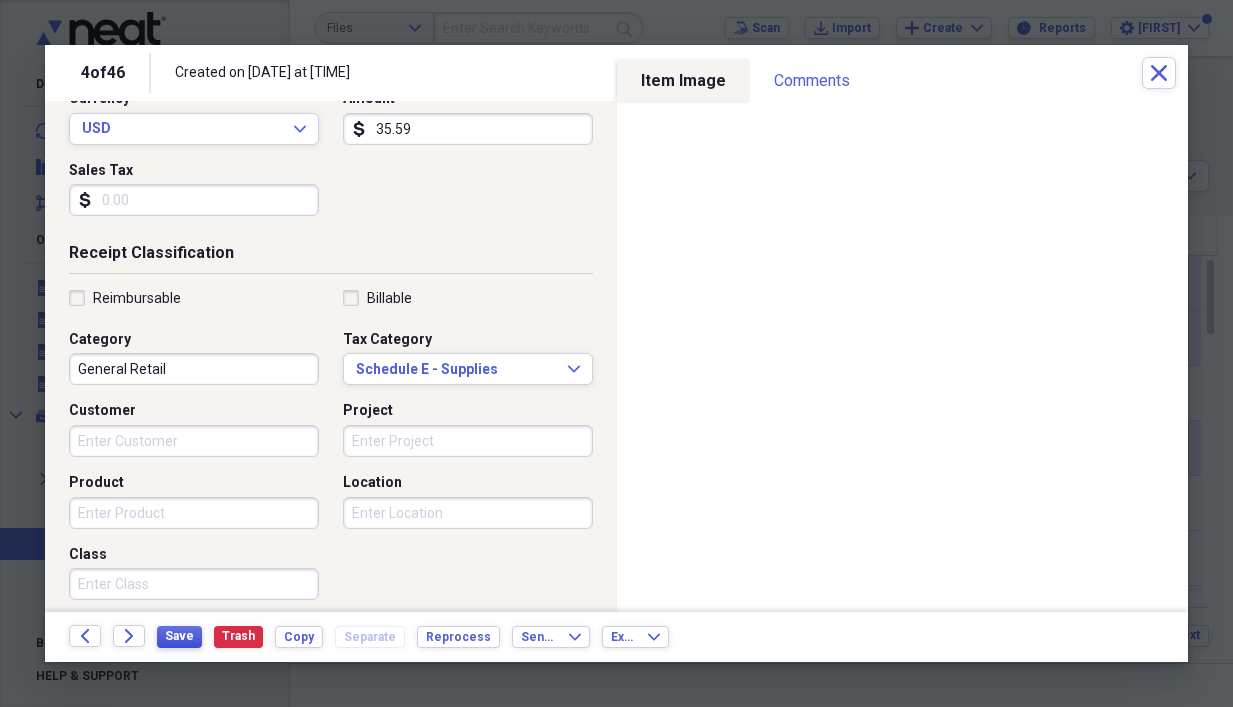 click on "Save" at bounding box center (179, 636) 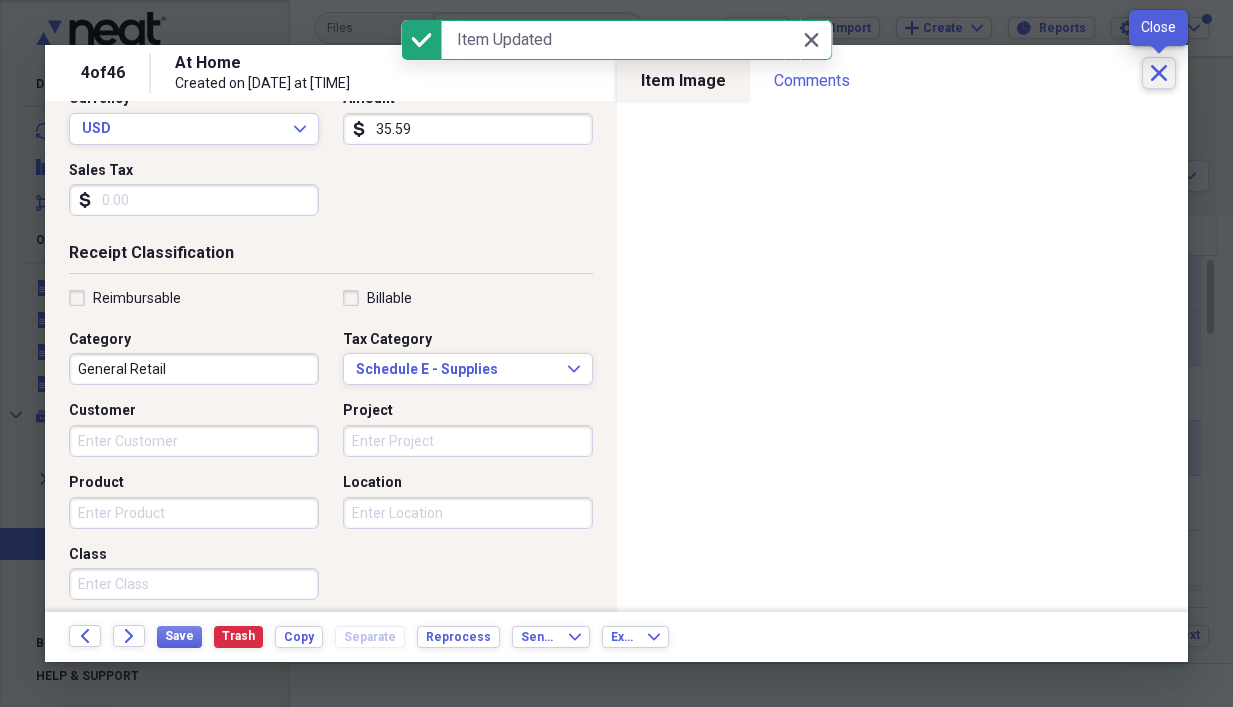 click on "Close" 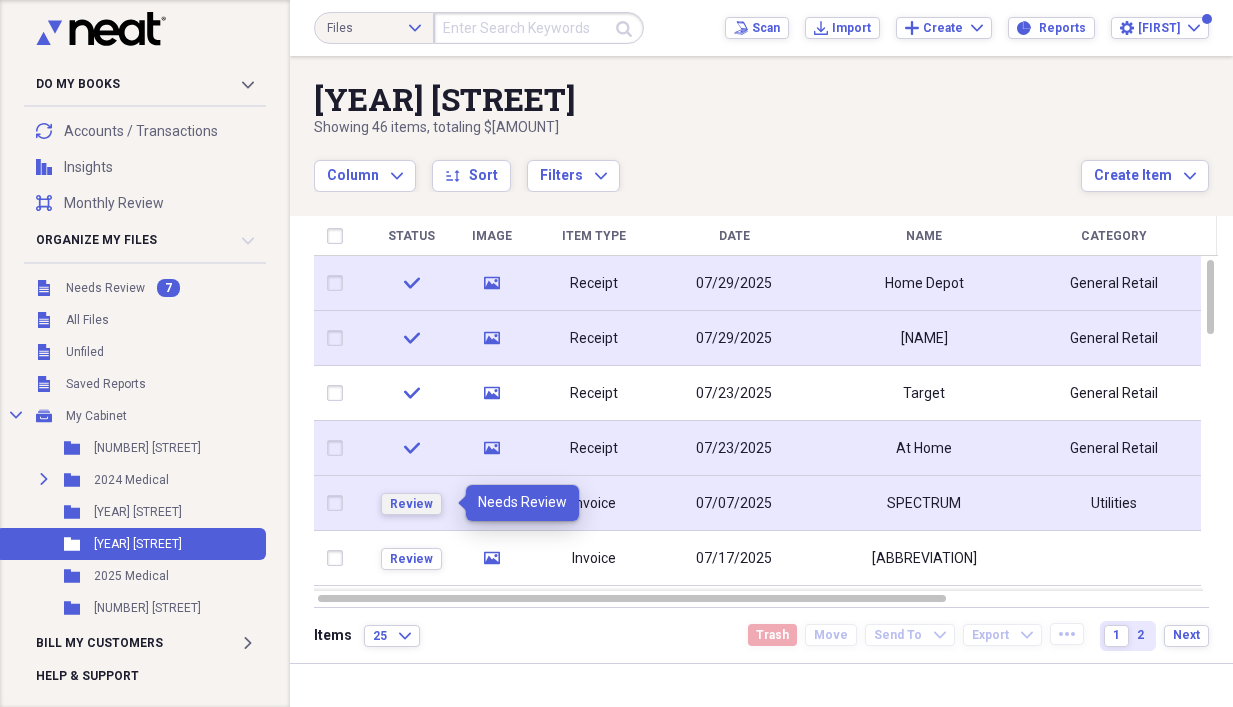 click on "Review" at bounding box center [411, 504] 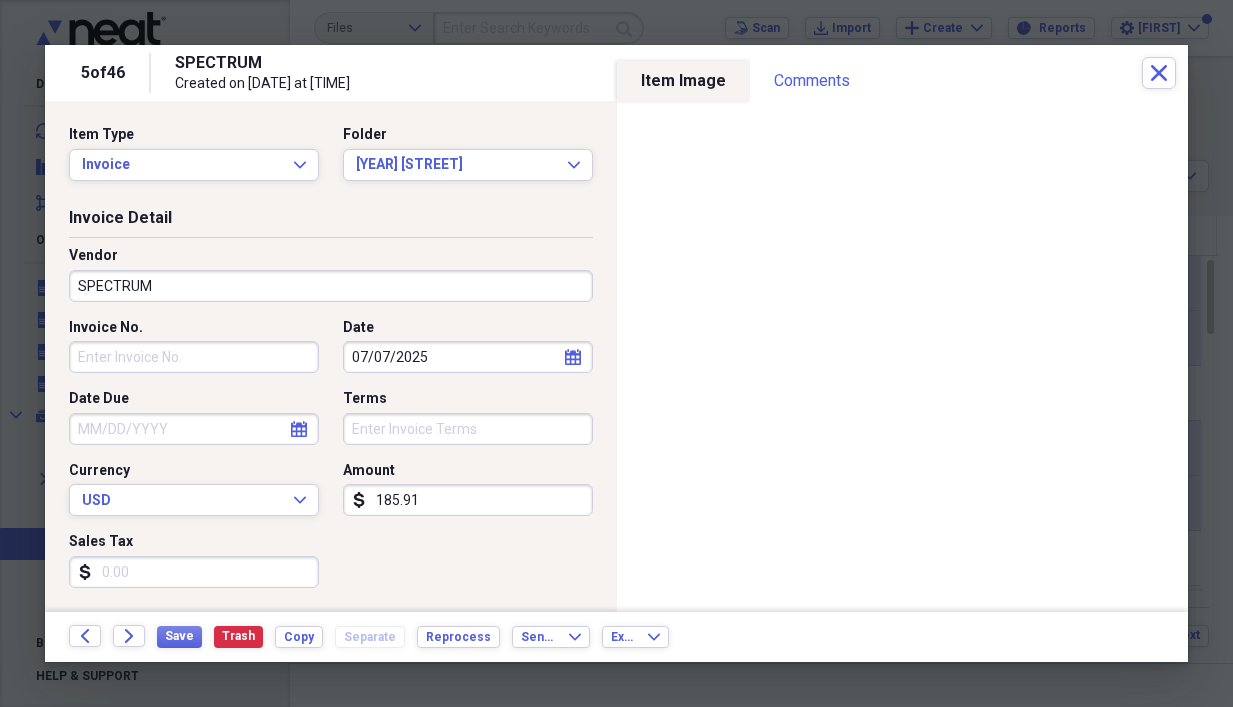 click on "Date Due" at bounding box center [194, 429] 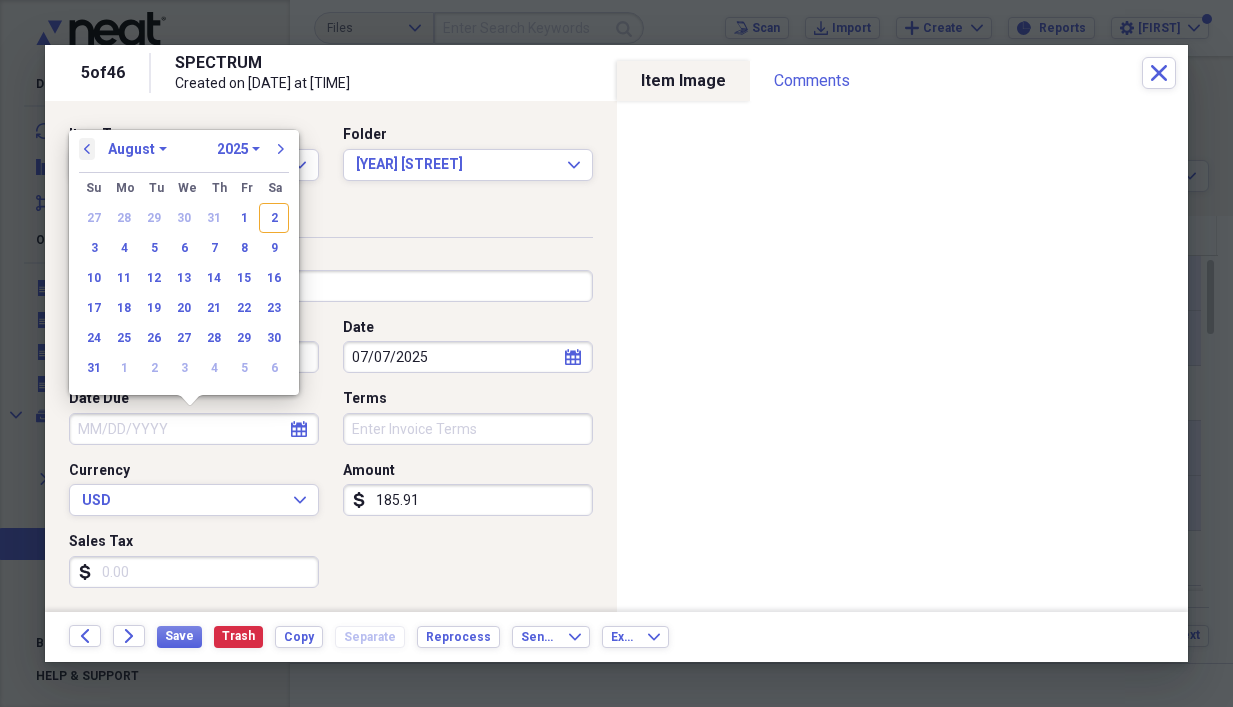 click on "previous" at bounding box center [87, 149] 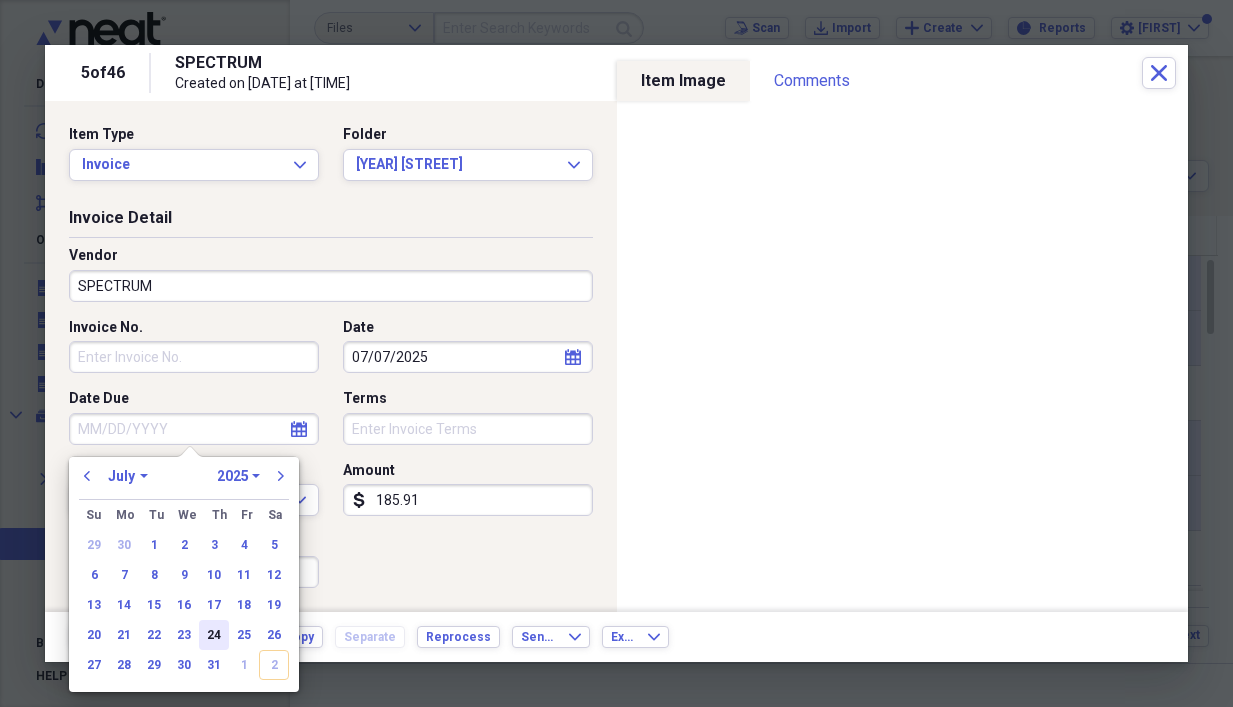 click on "24" at bounding box center (214, 635) 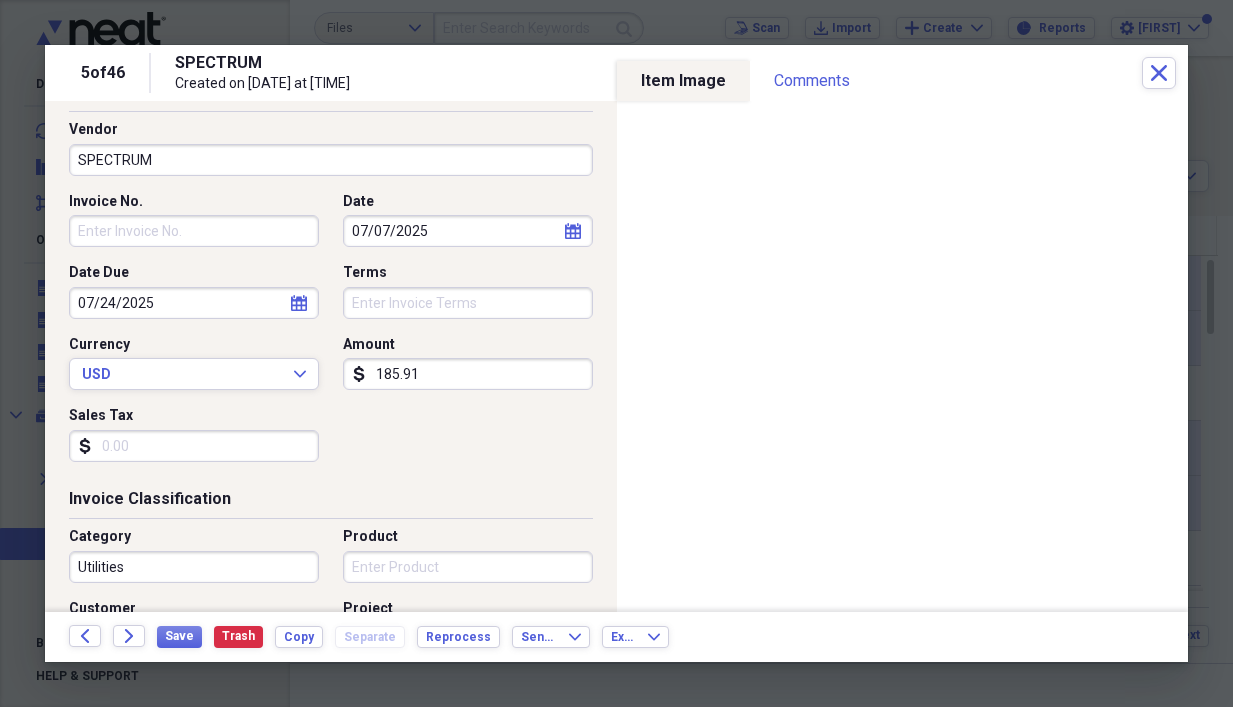 scroll, scrollTop: 0, scrollLeft: 0, axis: both 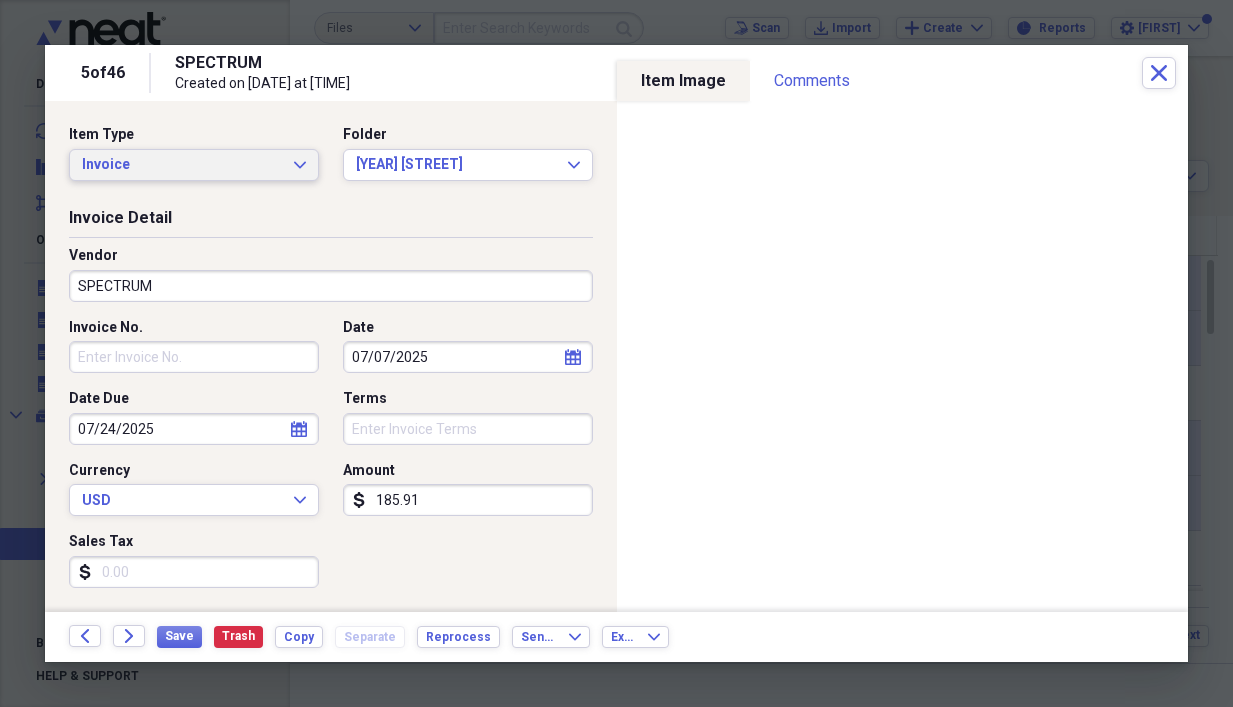 click on "Invoice" at bounding box center (182, 165) 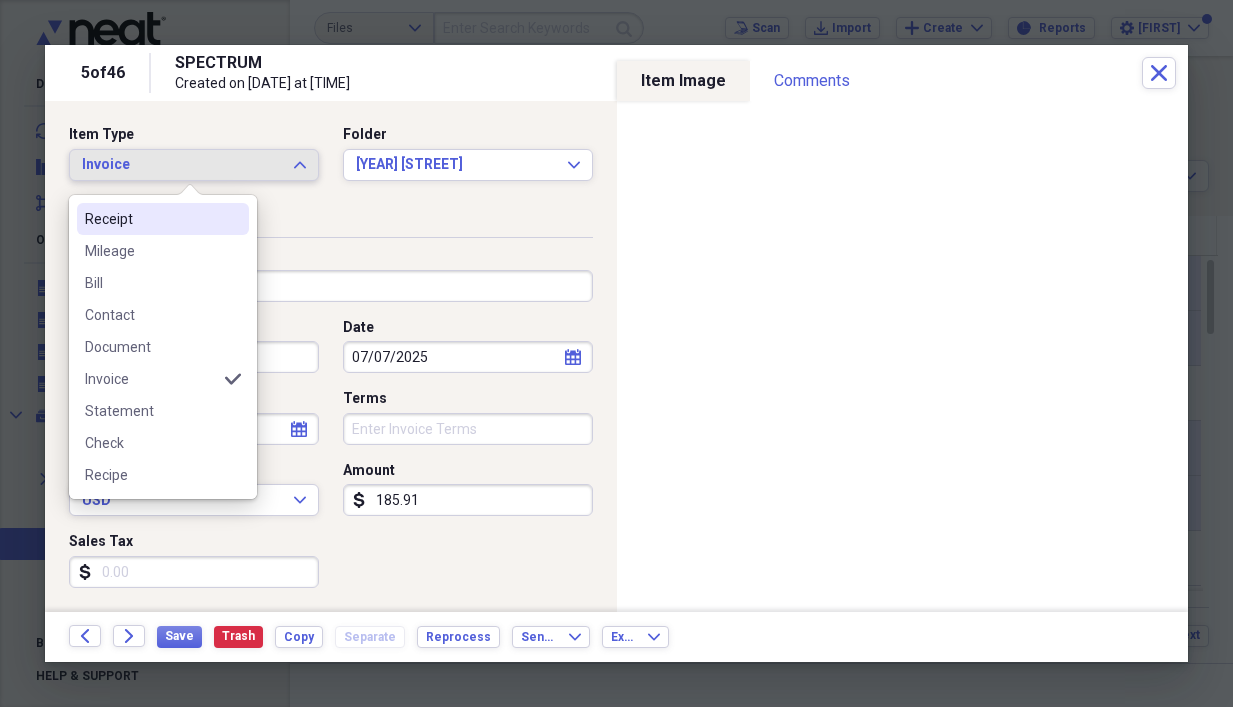 click on "Receipt" at bounding box center (163, 219) 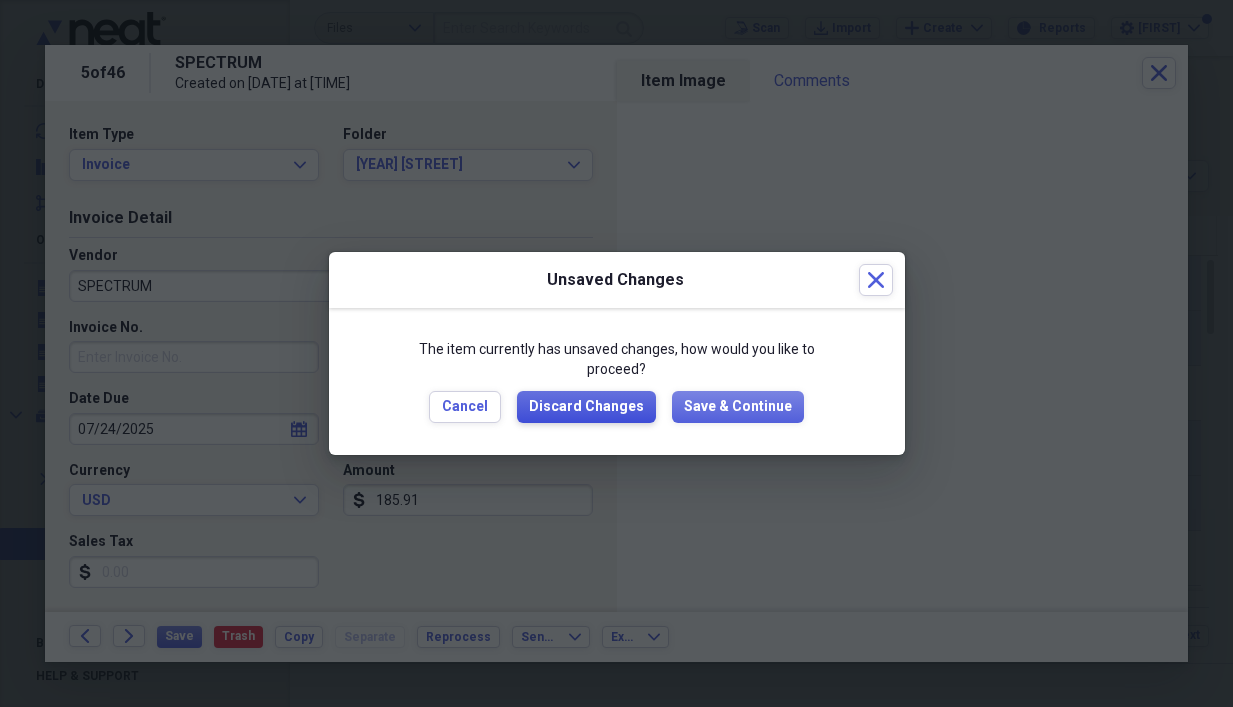 click on "Discard Changes" at bounding box center (586, 407) 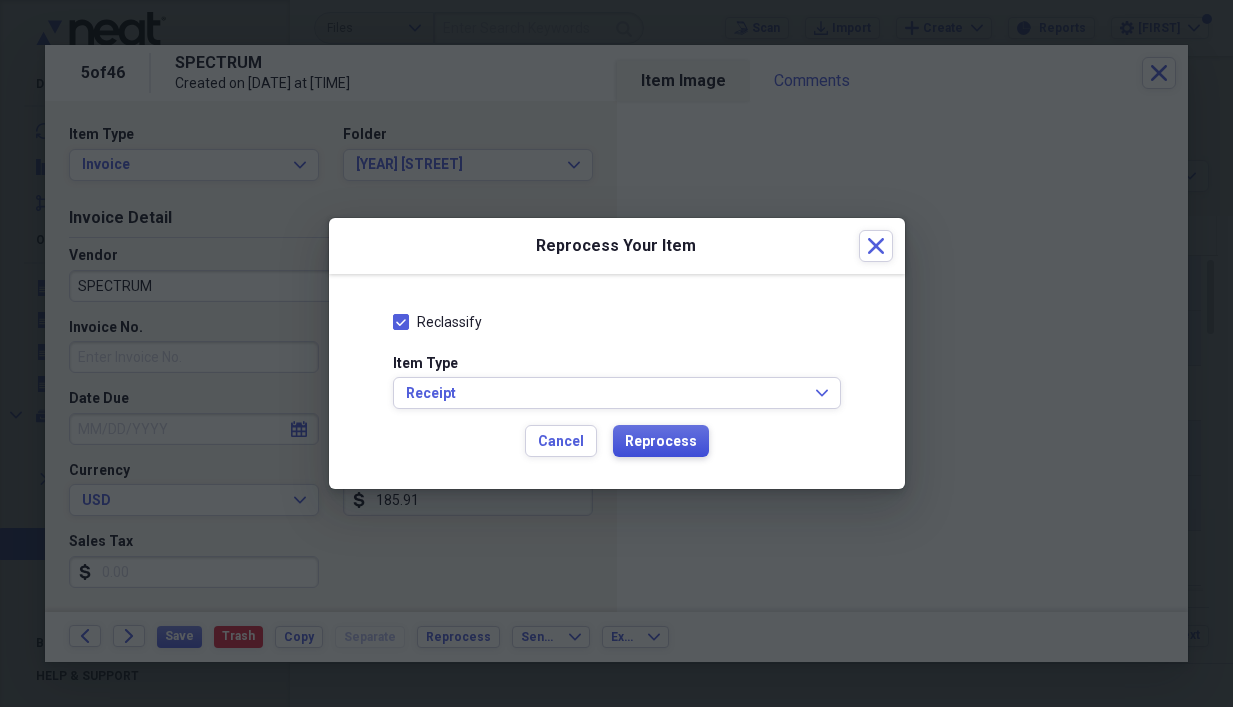 click on "Reprocess" at bounding box center (661, 442) 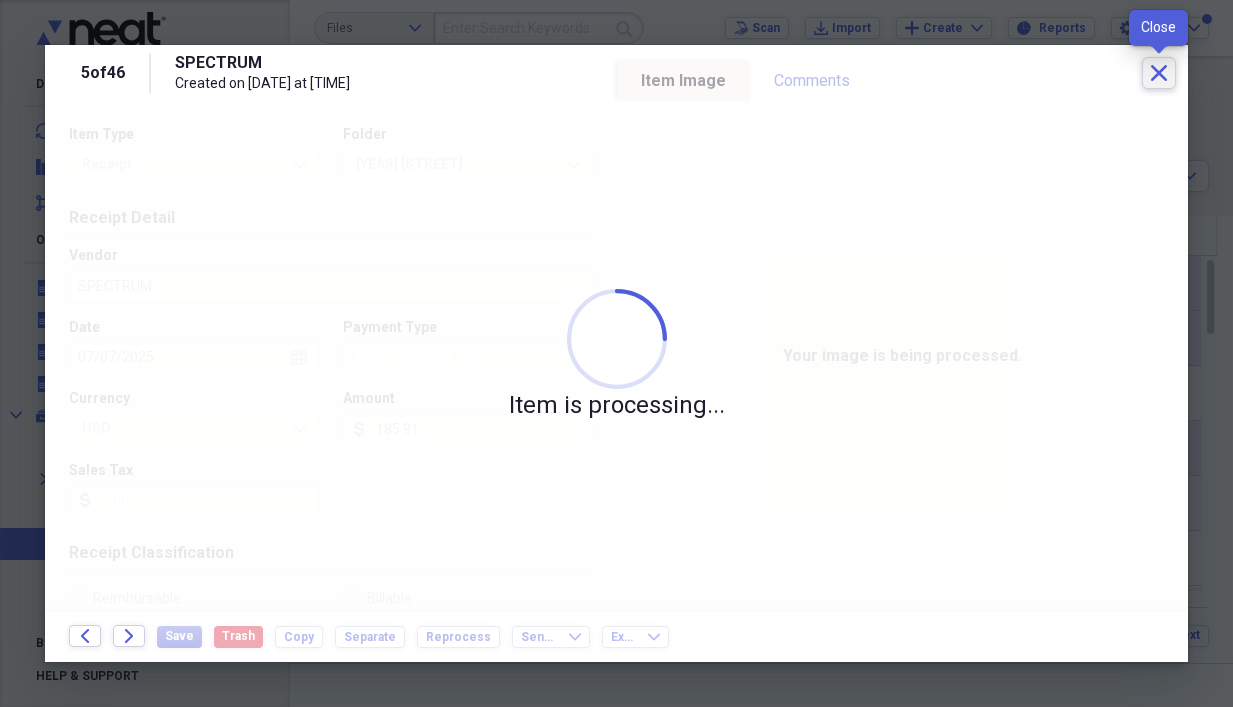 click on "Close" 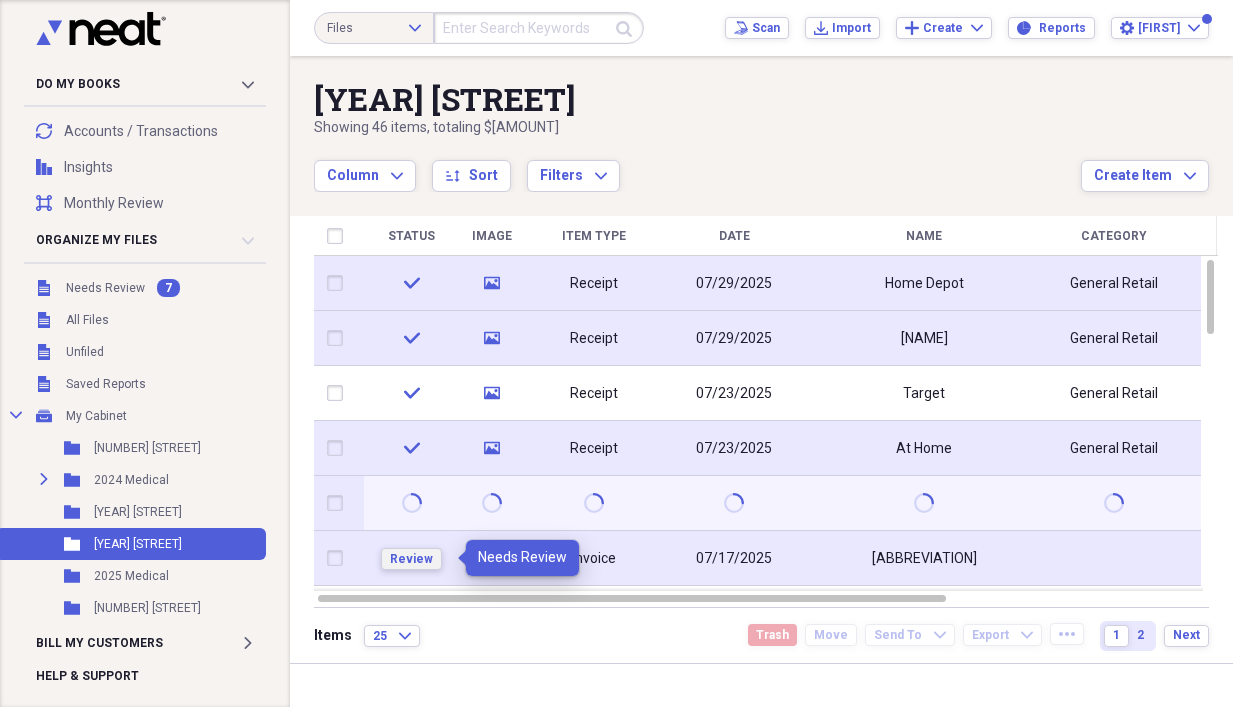 click on "Review" at bounding box center [411, 559] 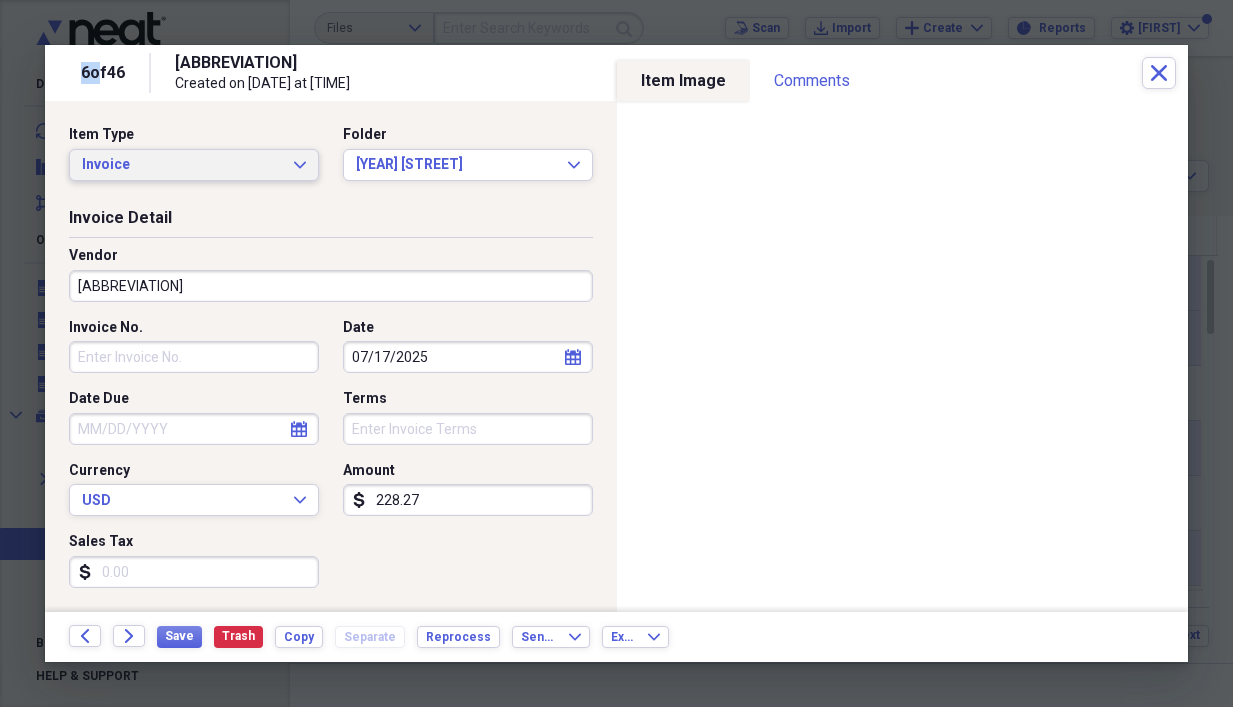 click on "Invoice" at bounding box center [182, 165] 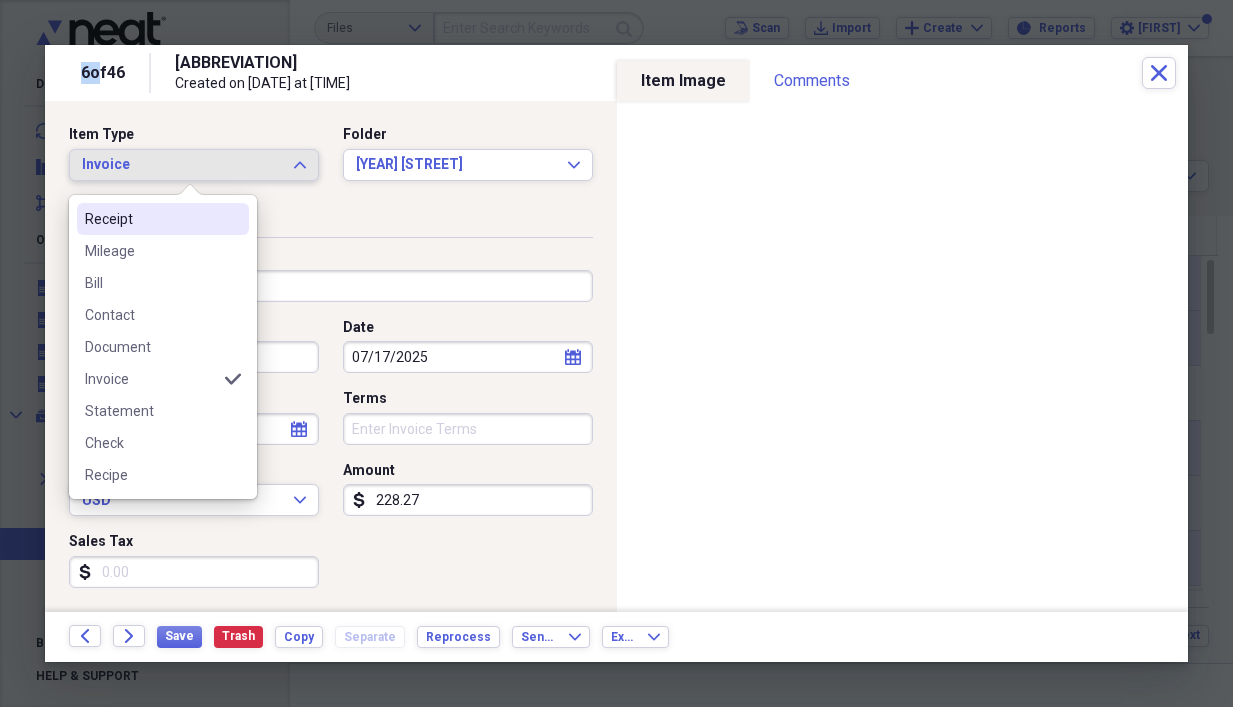 click on "Receipt" at bounding box center [151, 219] 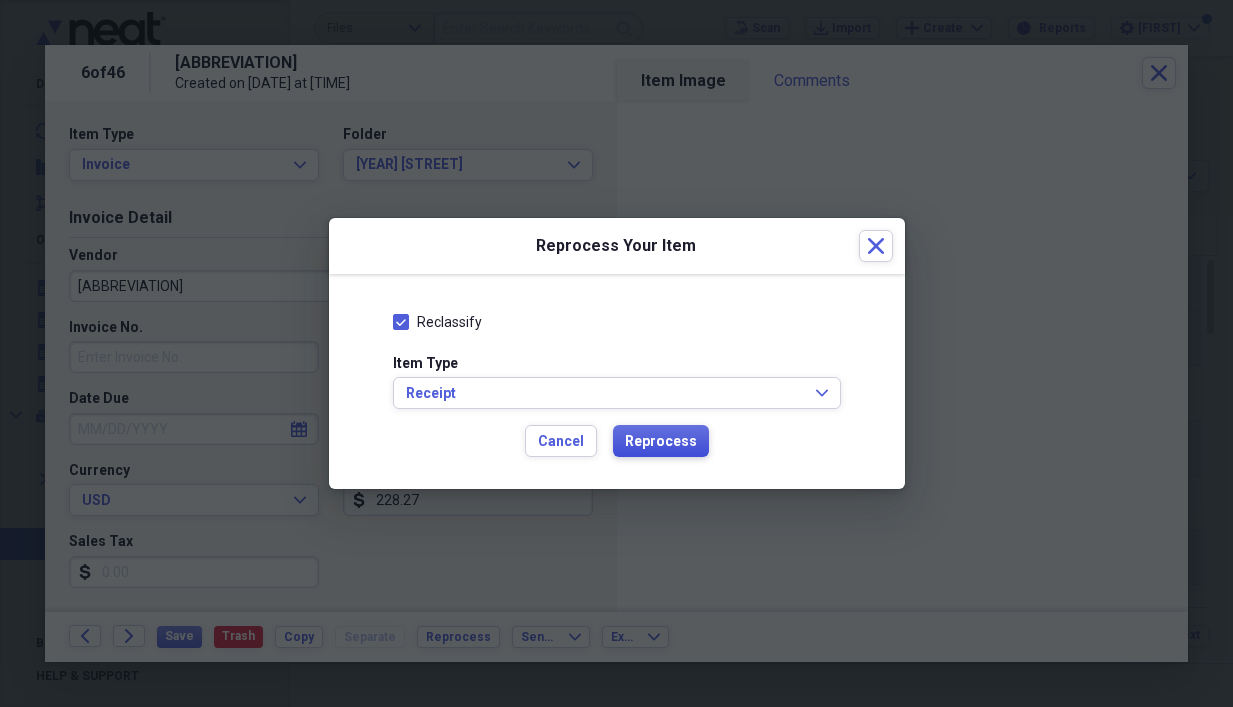 click on "Reprocess" at bounding box center [661, 442] 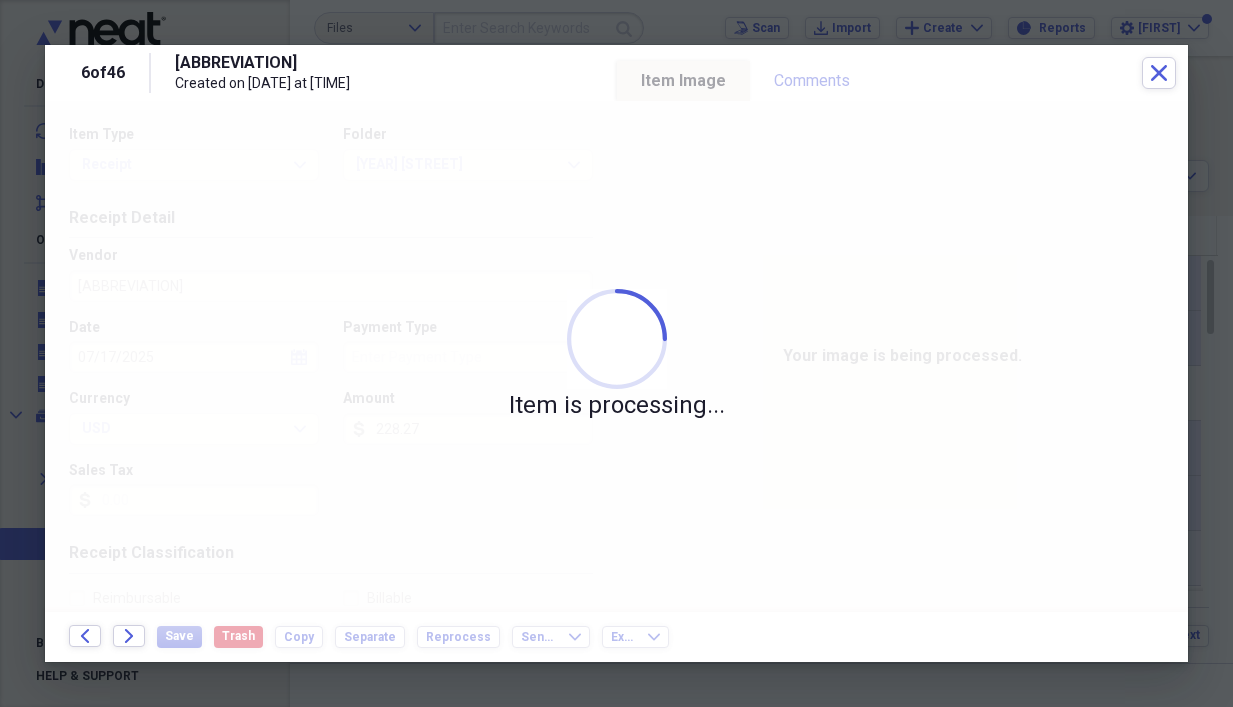 type on "[COUNTY] COUNTY ELECTRIC SYSTEM" 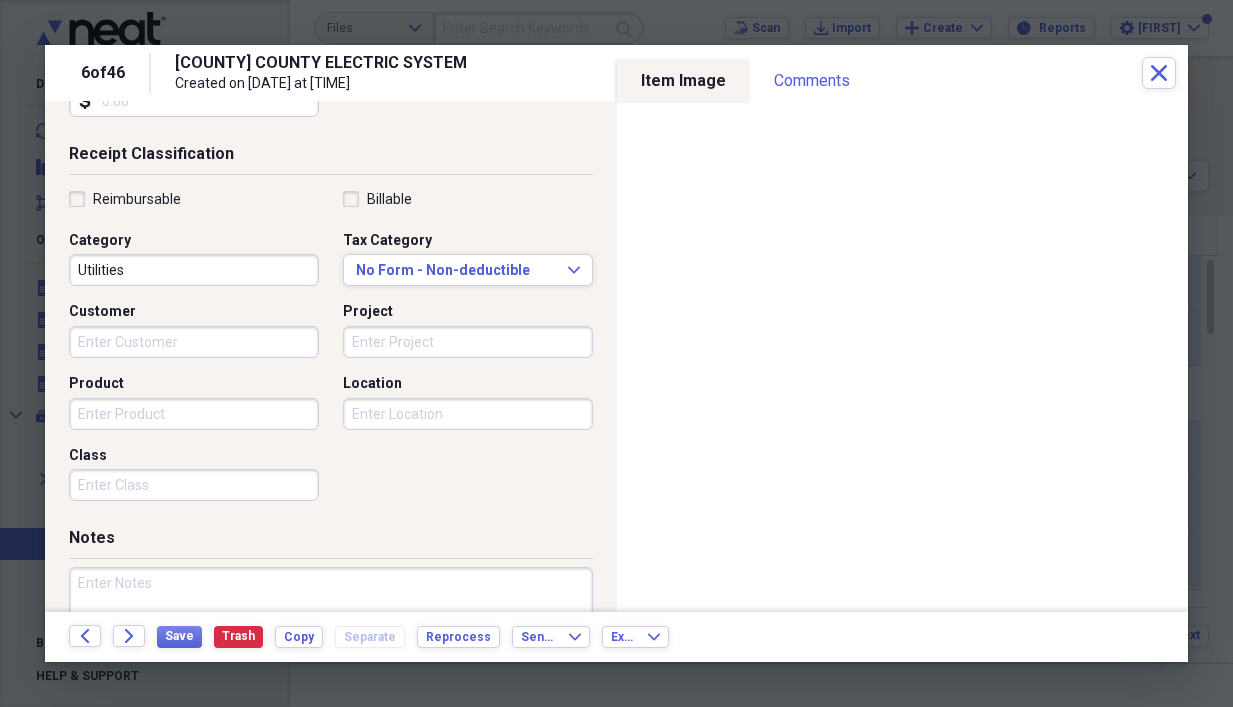 scroll, scrollTop: 400, scrollLeft: 0, axis: vertical 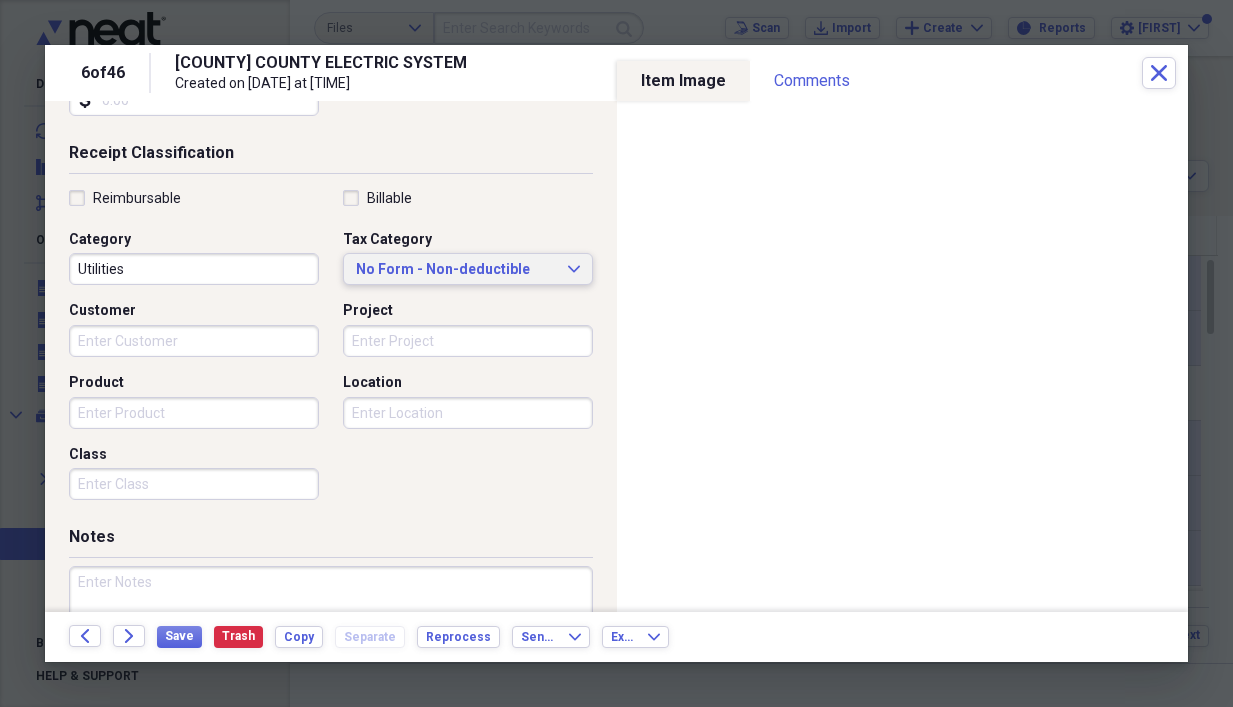 click on "No Form - Non-deductible" at bounding box center [456, 270] 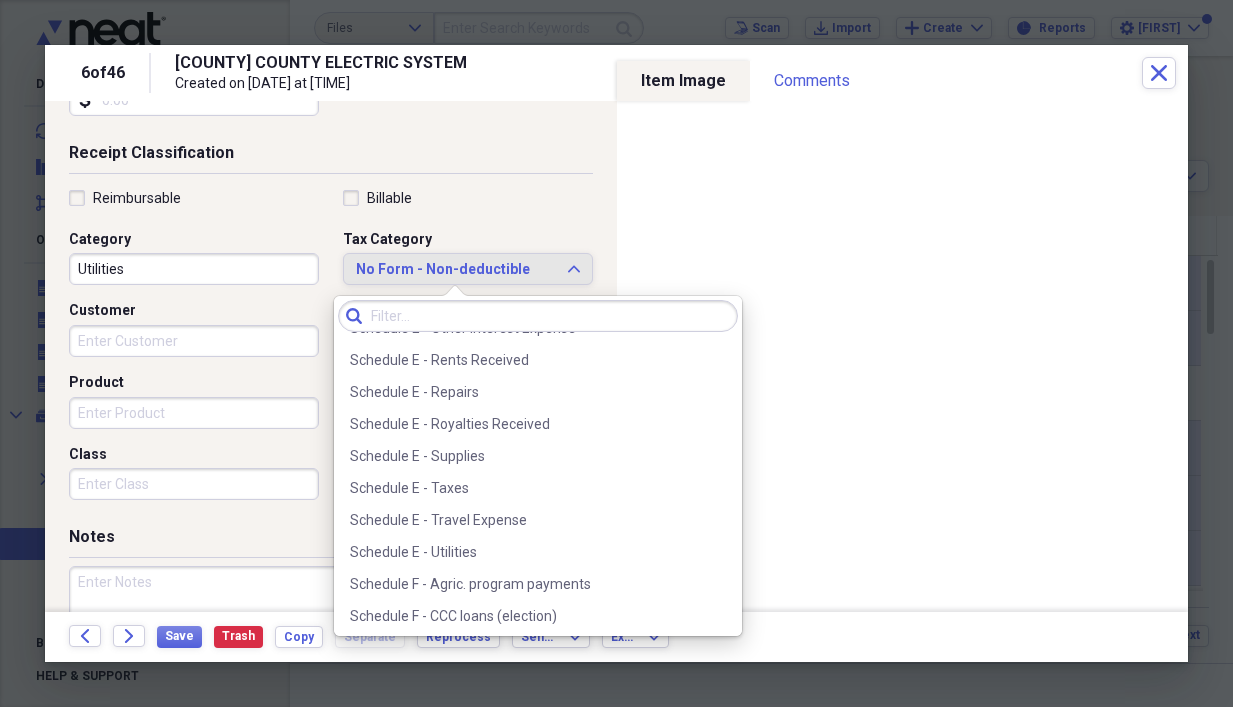 scroll, scrollTop: 4900, scrollLeft: 0, axis: vertical 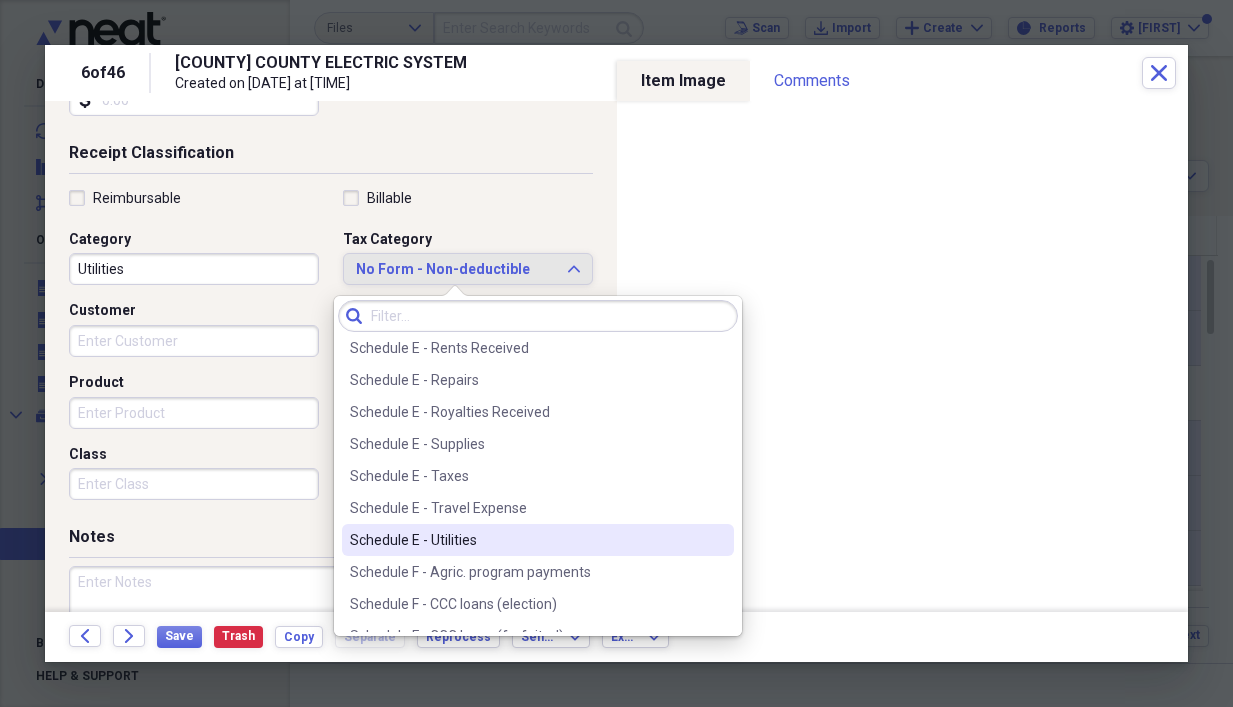 click on "Schedule E - Utilities" at bounding box center [526, 540] 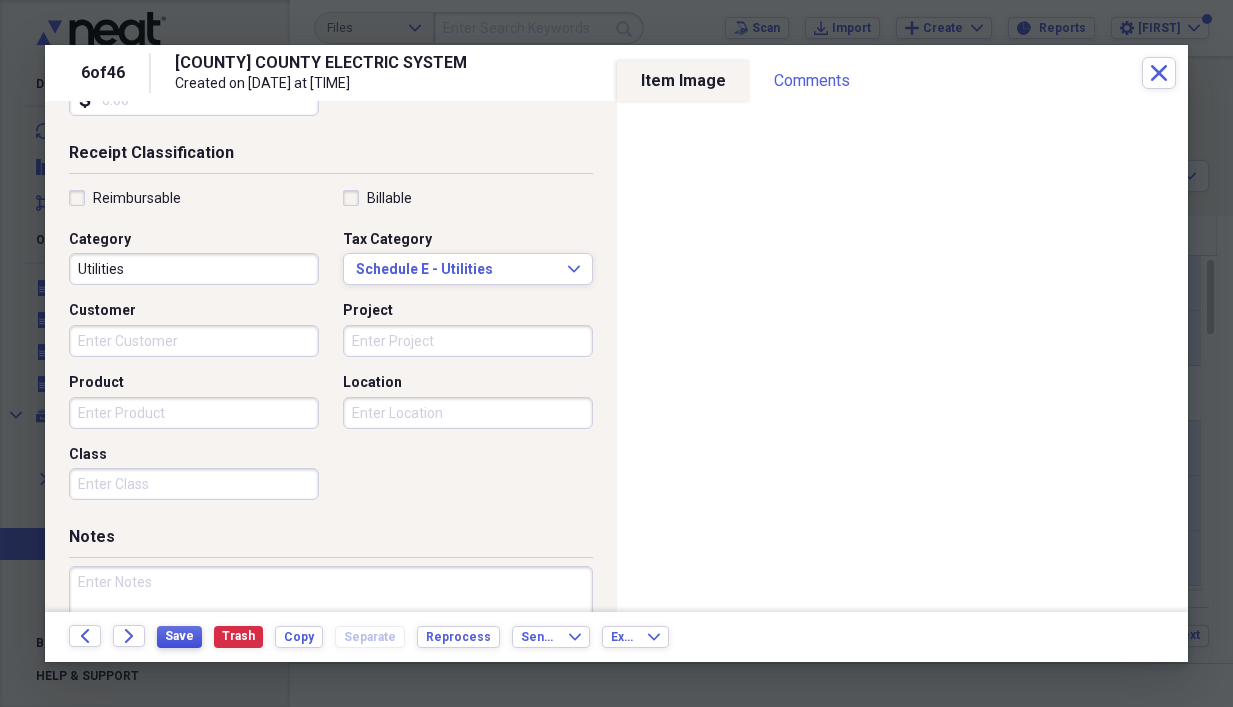 click on "Save" at bounding box center [179, 636] 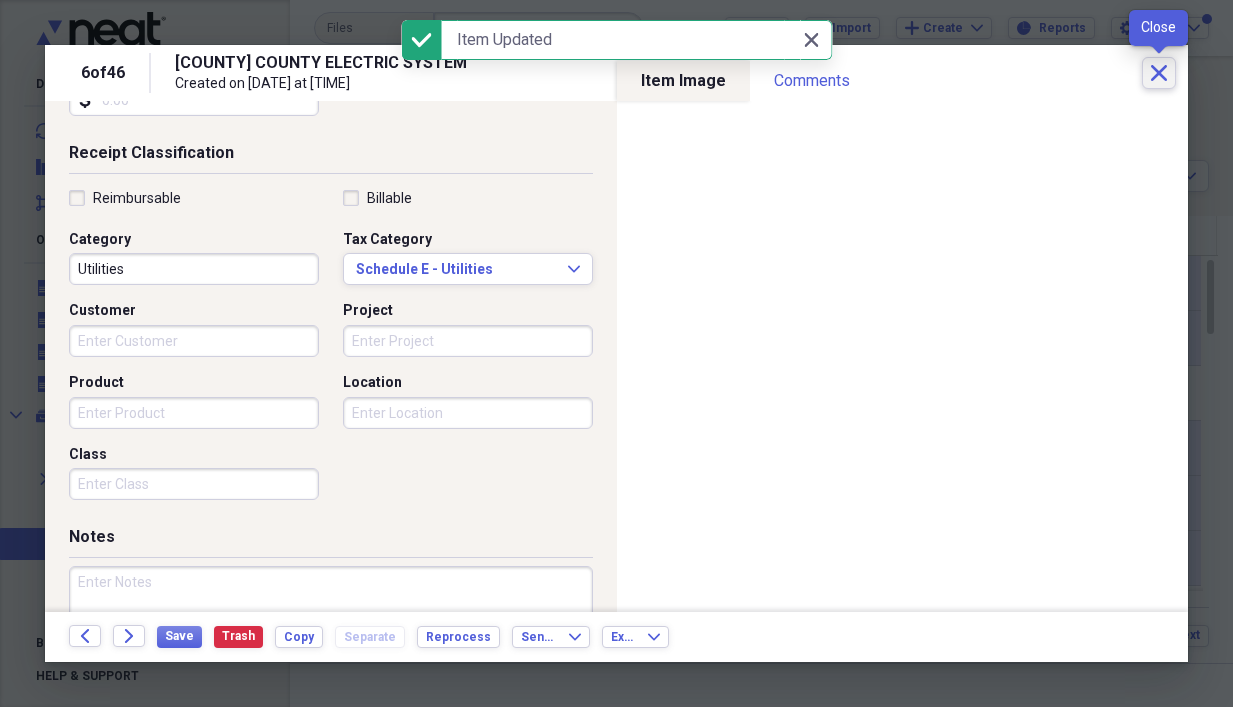 click on "Close" 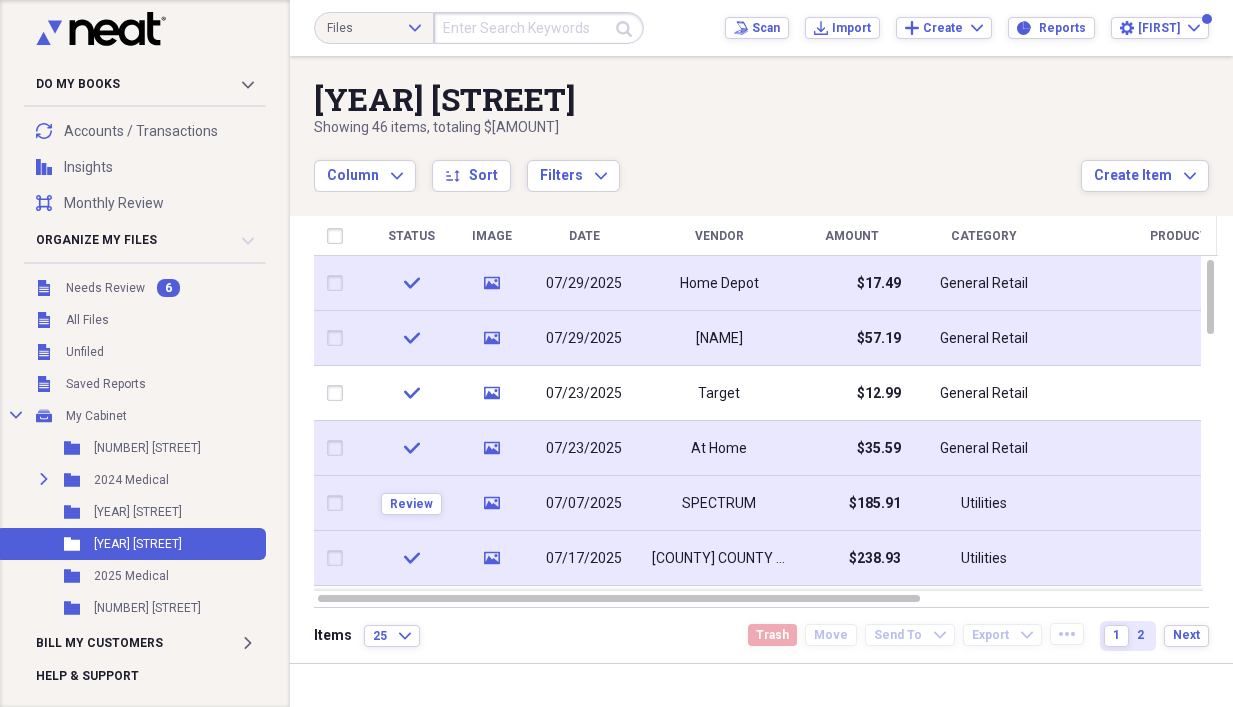 click on "Review" at bounding box center [411, 503] 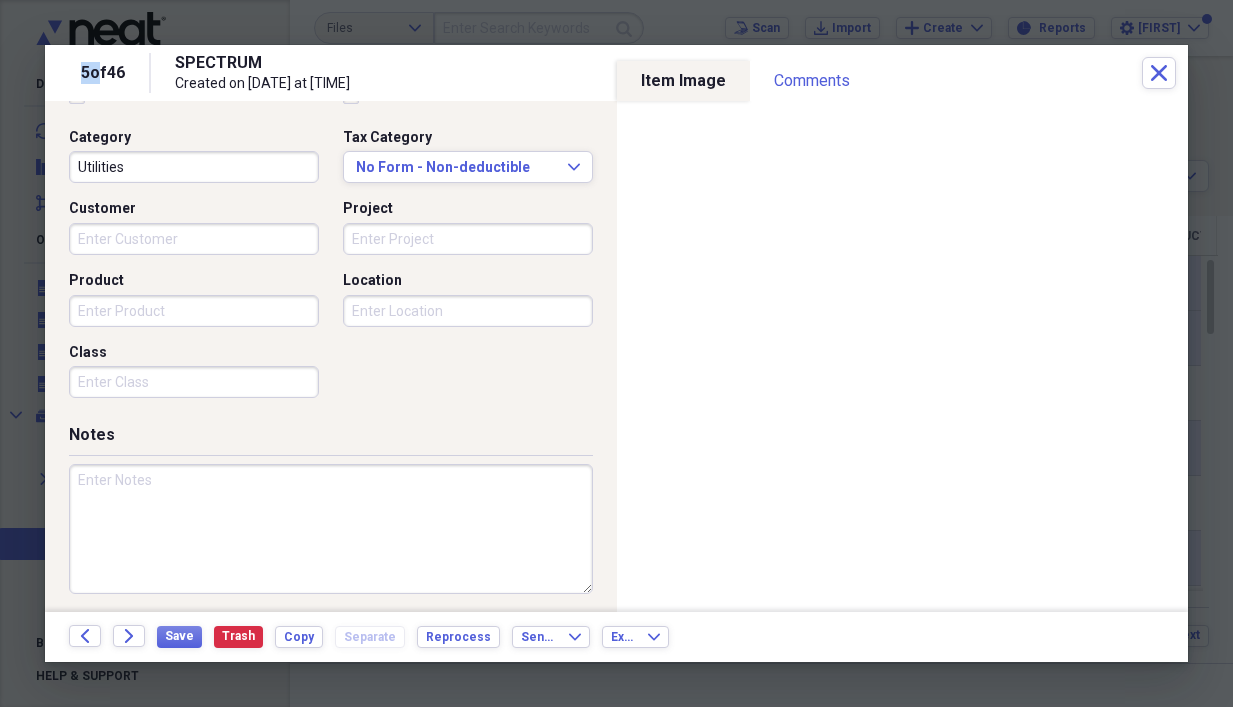 scroll, scrollTop: 503, scrollLeft: 0, axis: vertical 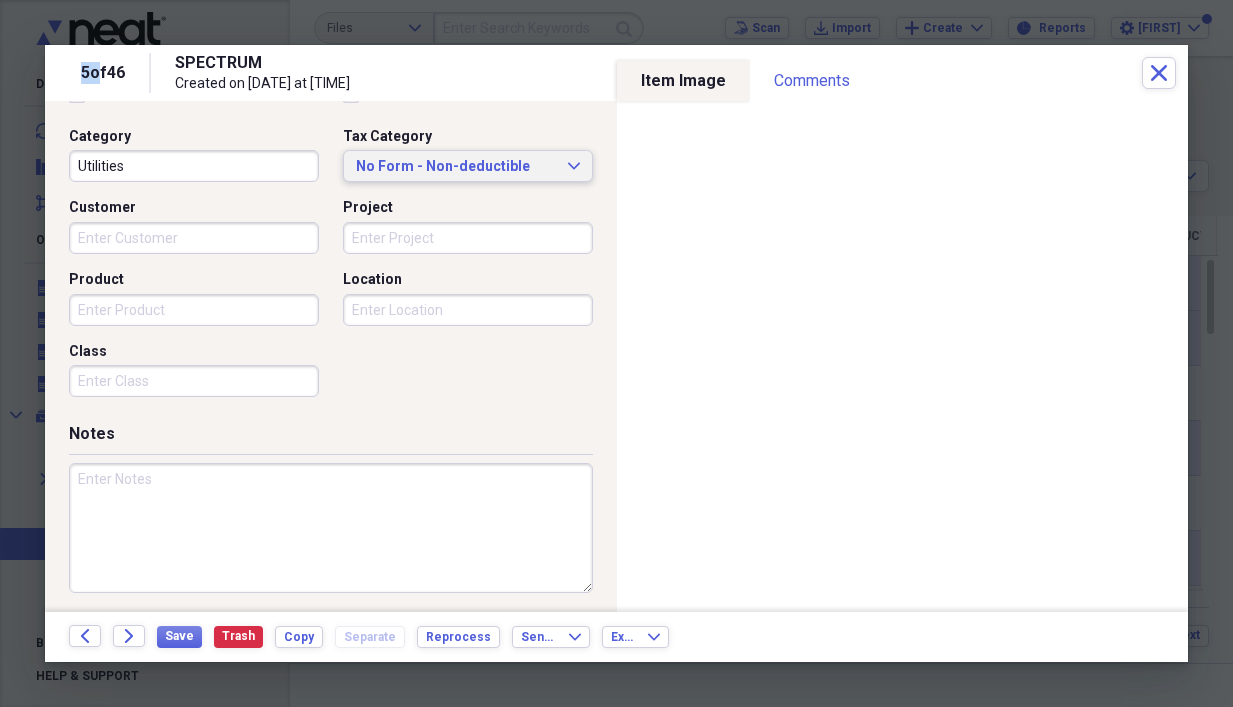 click on "No Form - Non-deductible" at bounding box center (456, 167) 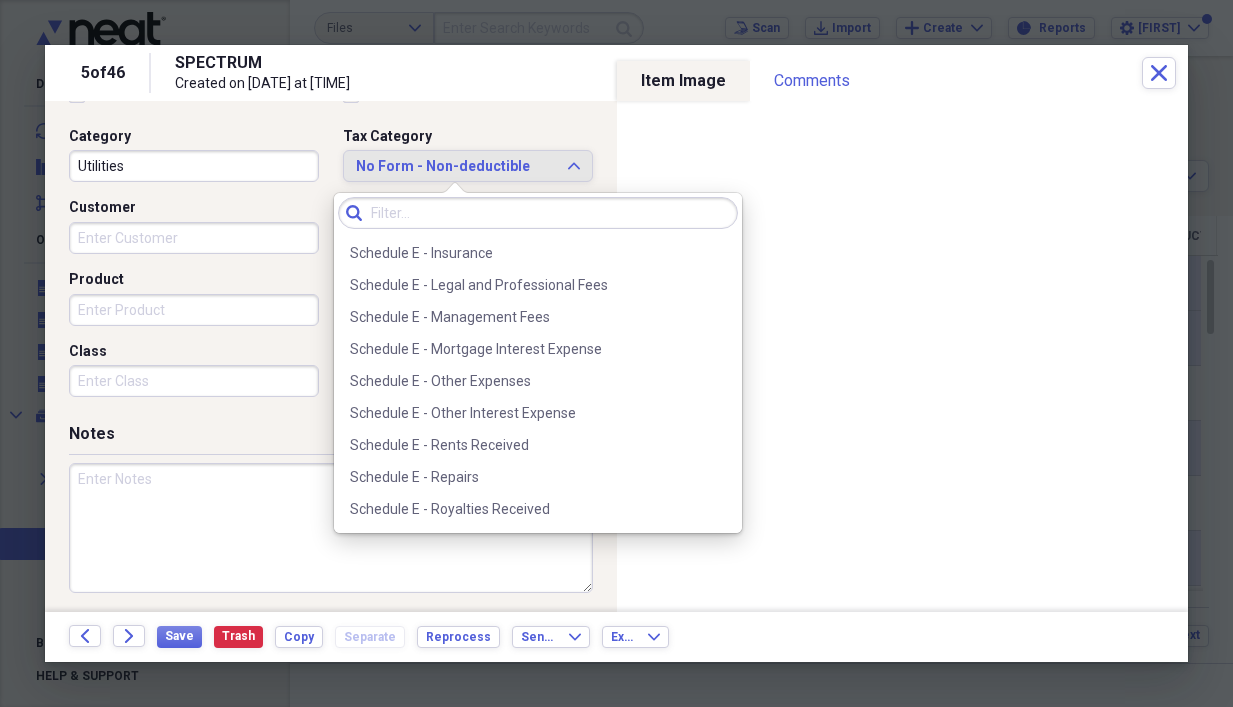 scroll, scrollTop: 5000, scrollLeft: 0, axis: vertical 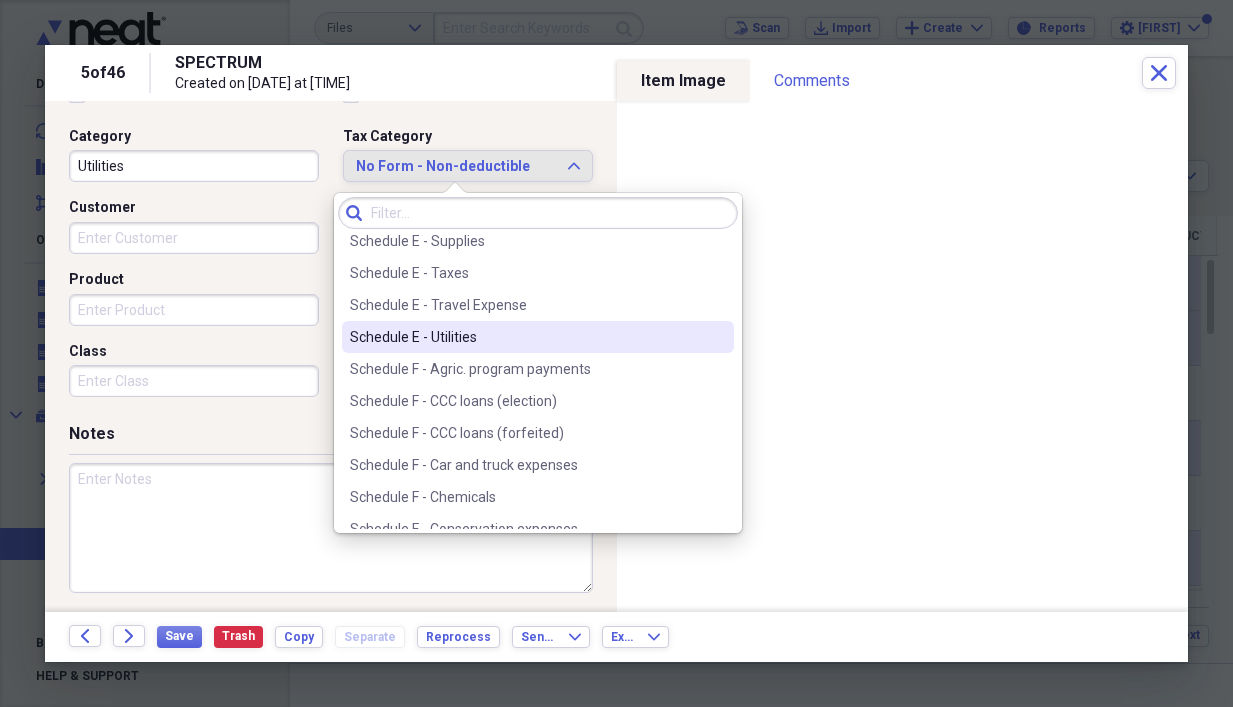 click on "Schedule E - Utilities" at bounding box center [526, 337] 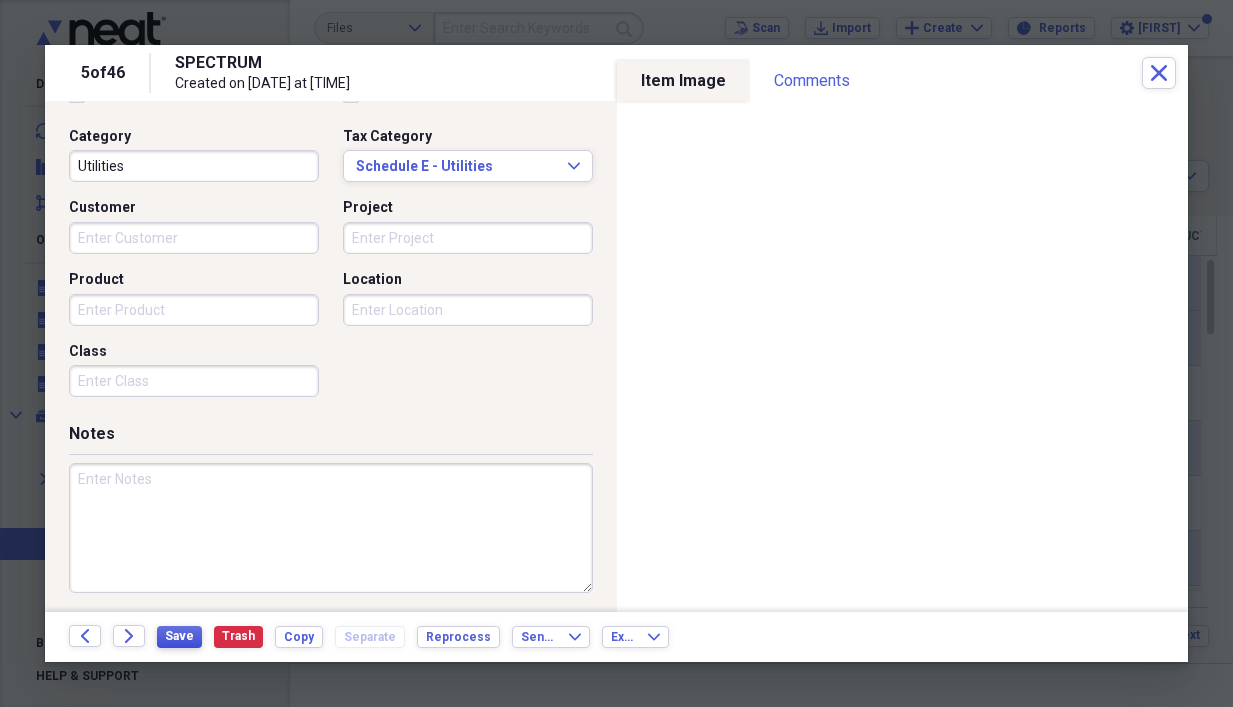 drag, startPoint x: 176, startPoint y: 626, endPoint x: 0, endPoint y: 568, distance: 185.31055 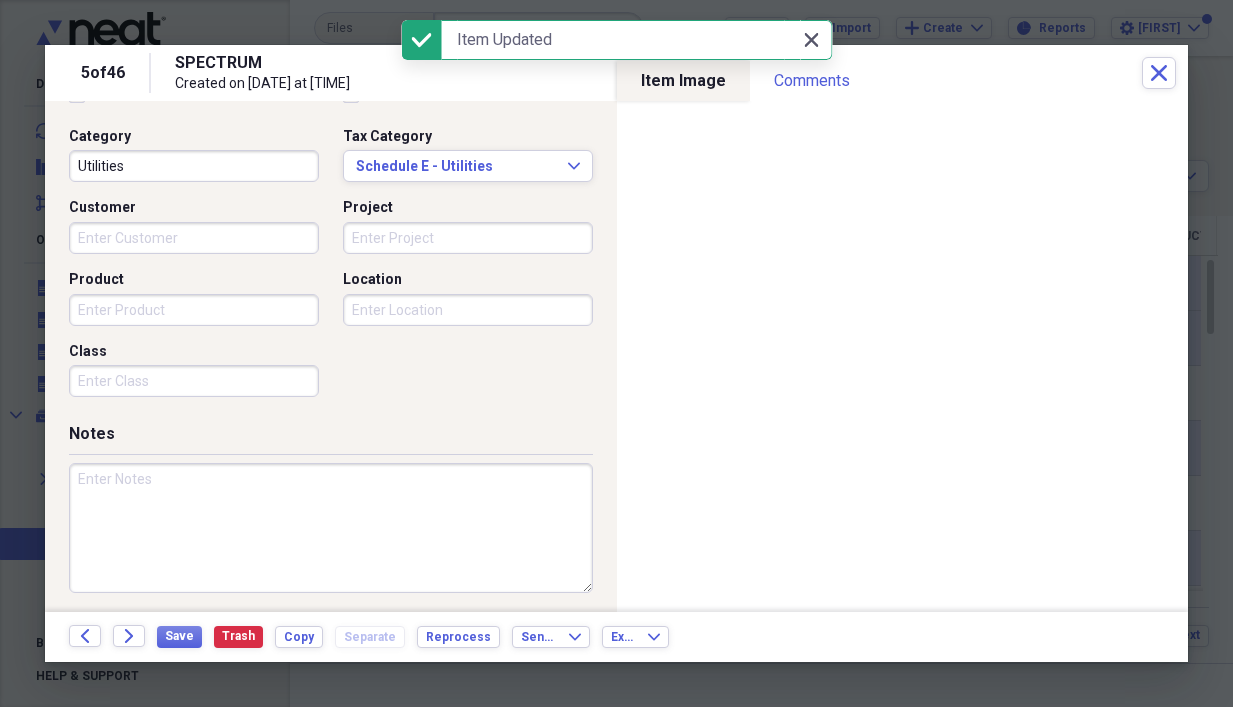 click 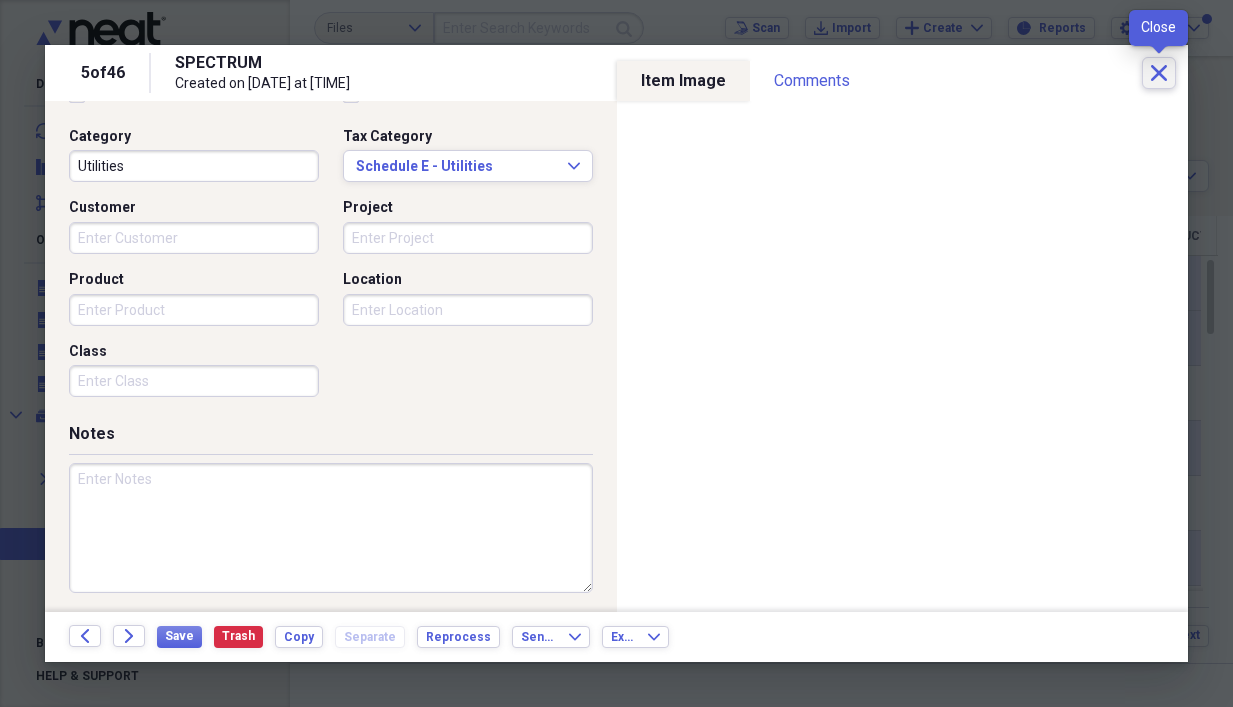 click on "Close" at bounding box center [1159, 73] 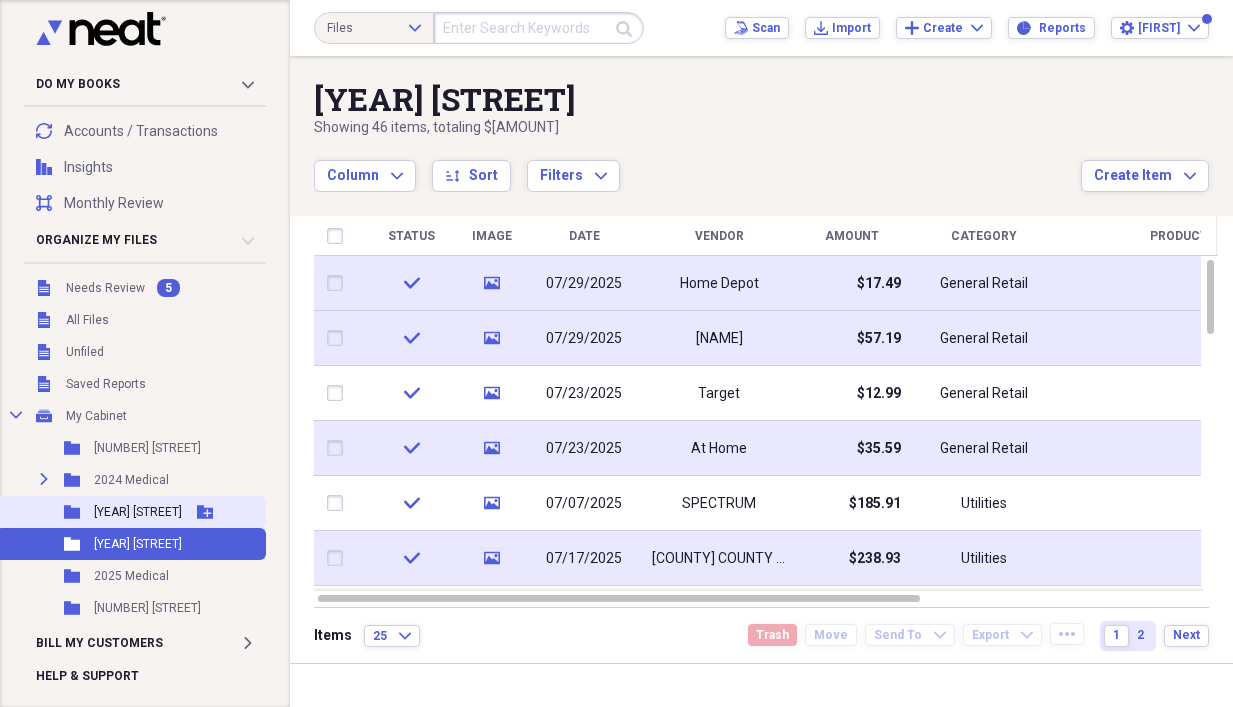 click on "[YEAR] [STREET]" at bounding box center [138, 512] 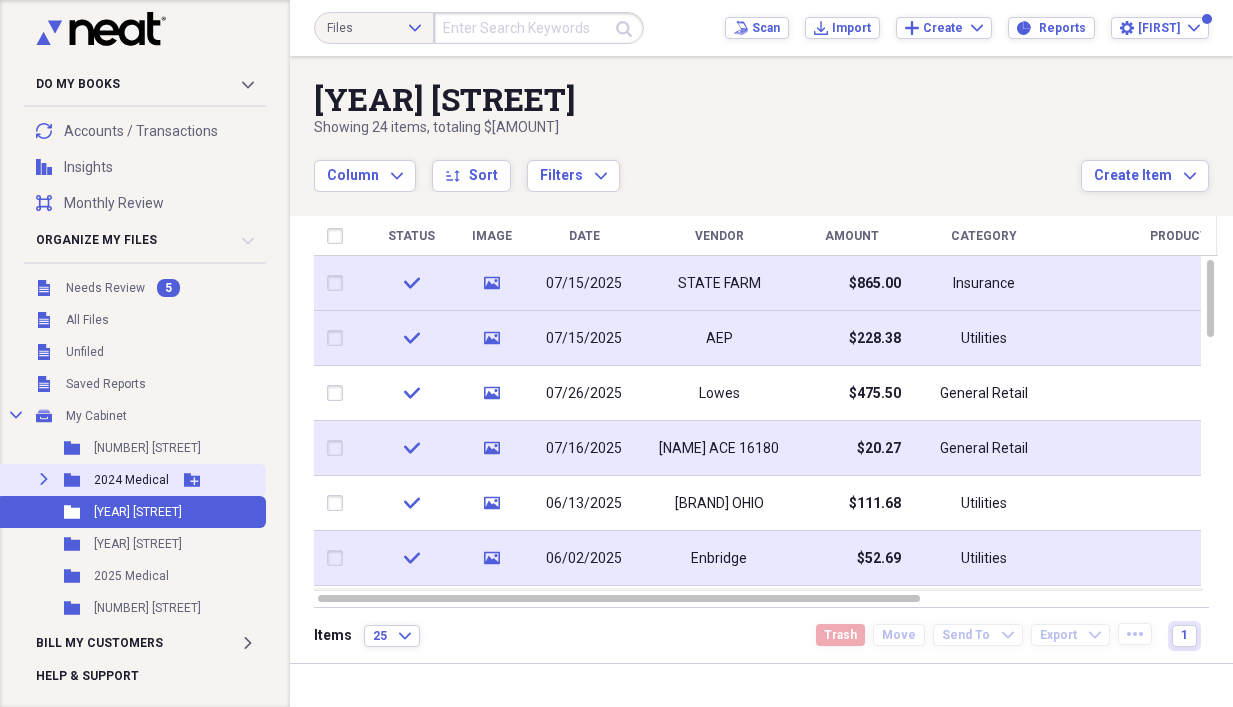 click on "2024 Medical" at bounding box center (131, 480) 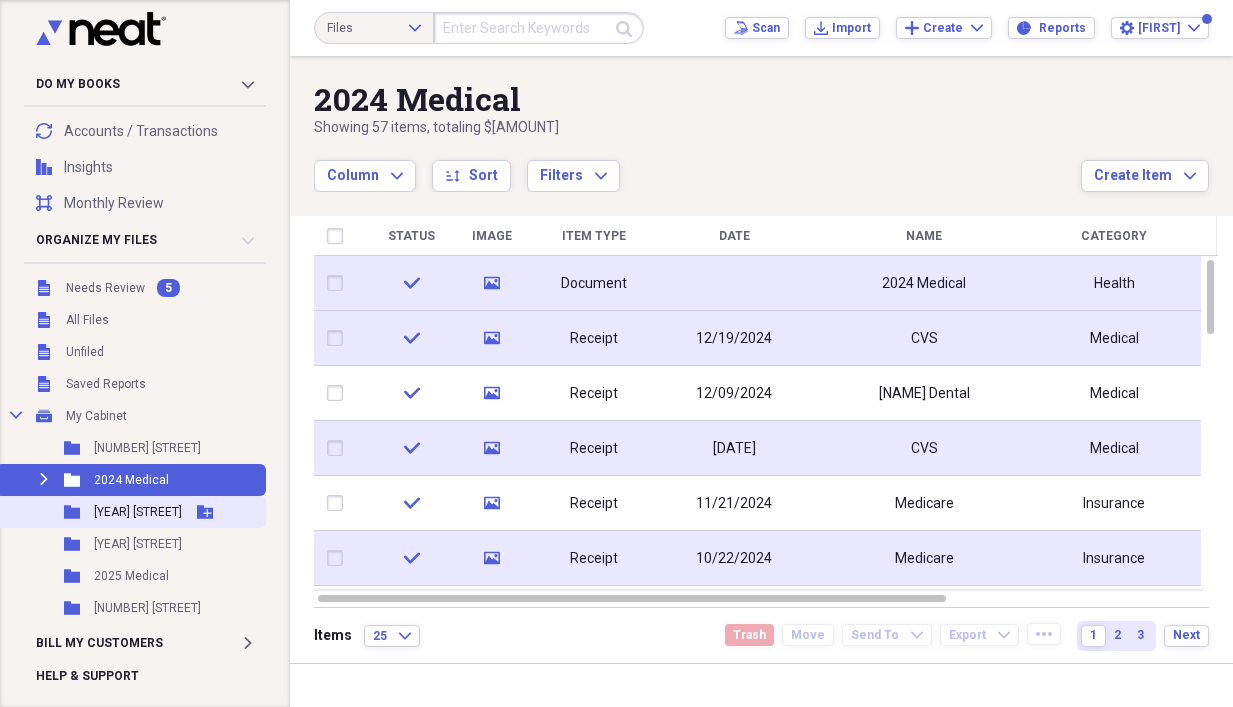 click on "[YEAR] [STREET]" at bounding box center (138, 512) 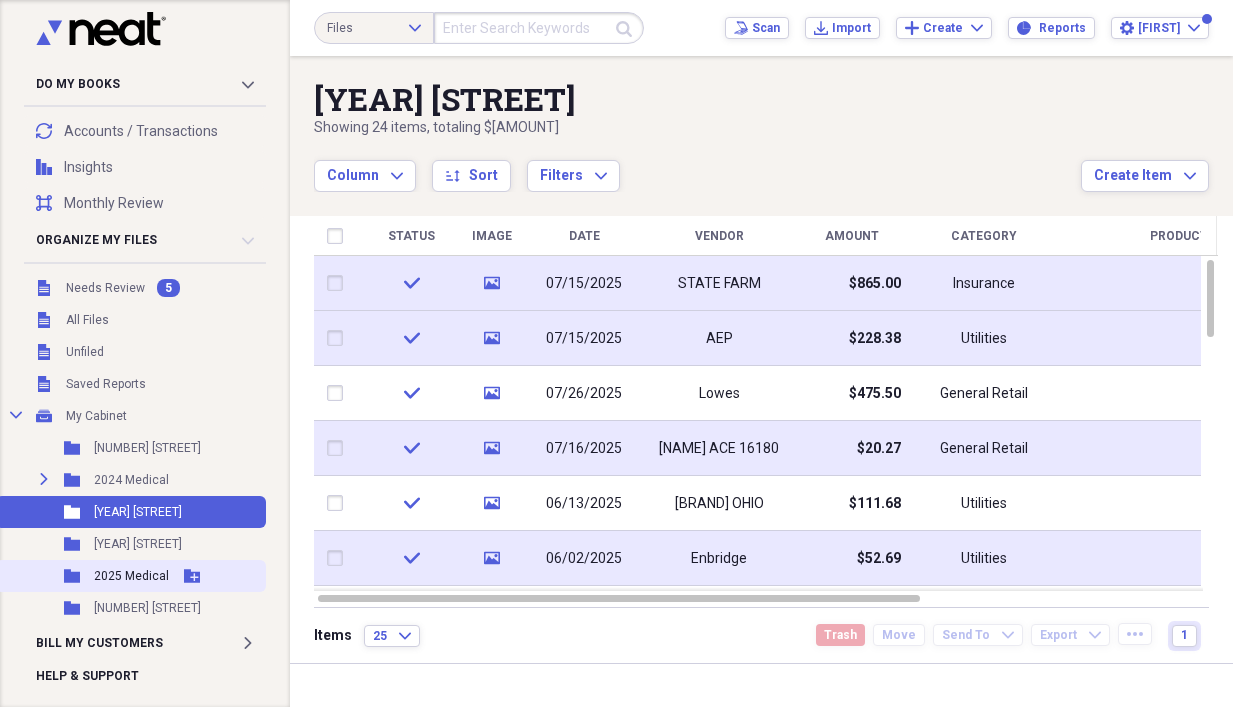 click on "2025 Medical" at bounding box center [131, 576] 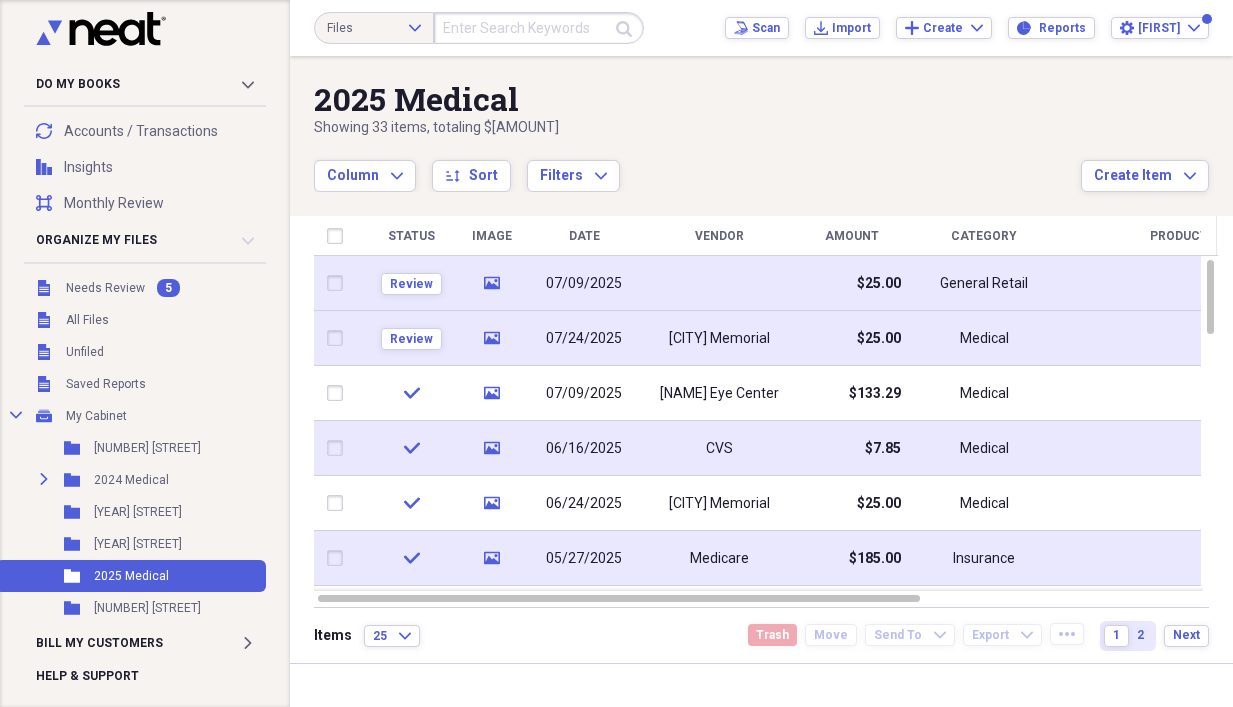 click on "Review" at bounding box center (411, 338) 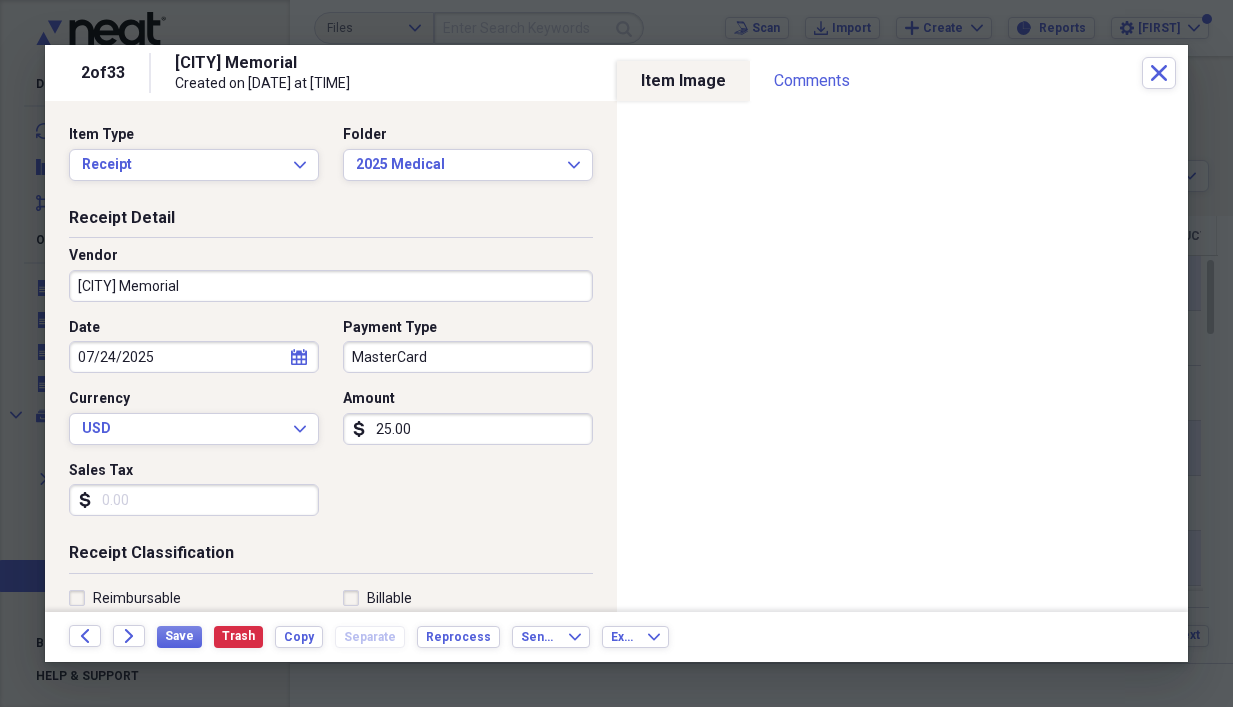 scroll, scrollTop: 300, scrollLeft: 0, axis: vertical 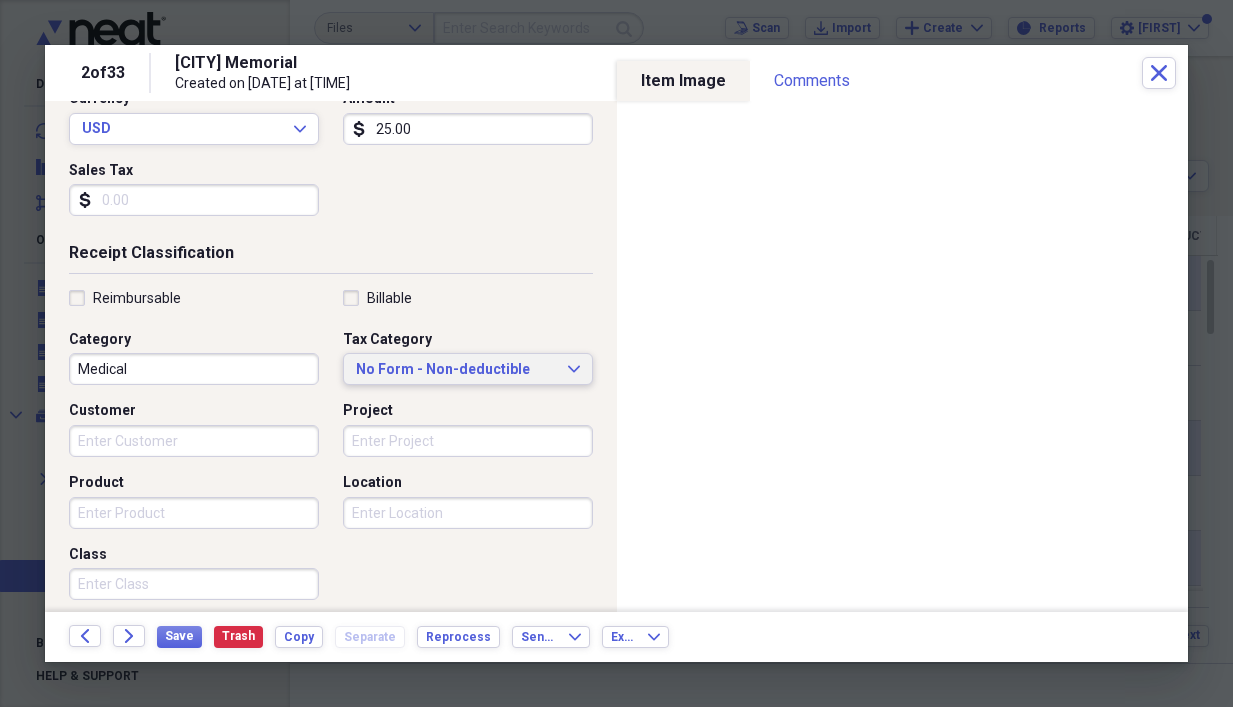 click on "No Form - Non-deductible" at bounding box center (456, 370) 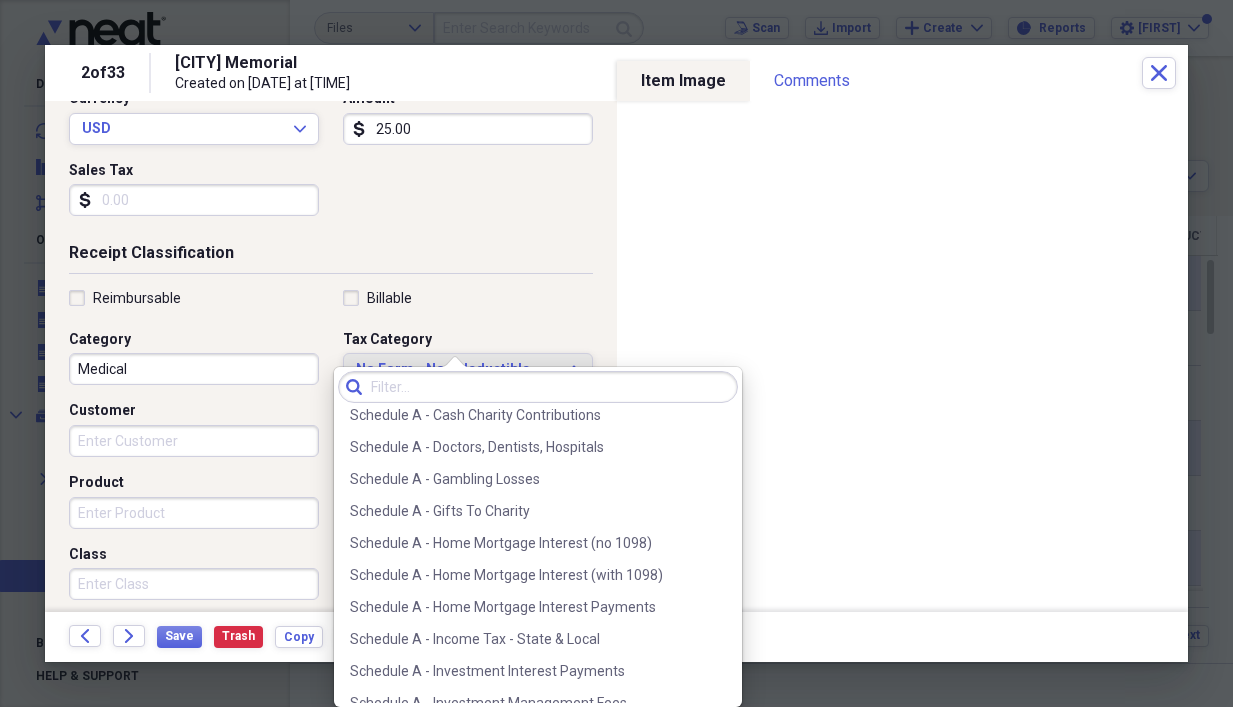 scroll, scrollTop: 2500, scrollLeft: 0, axis: vertical 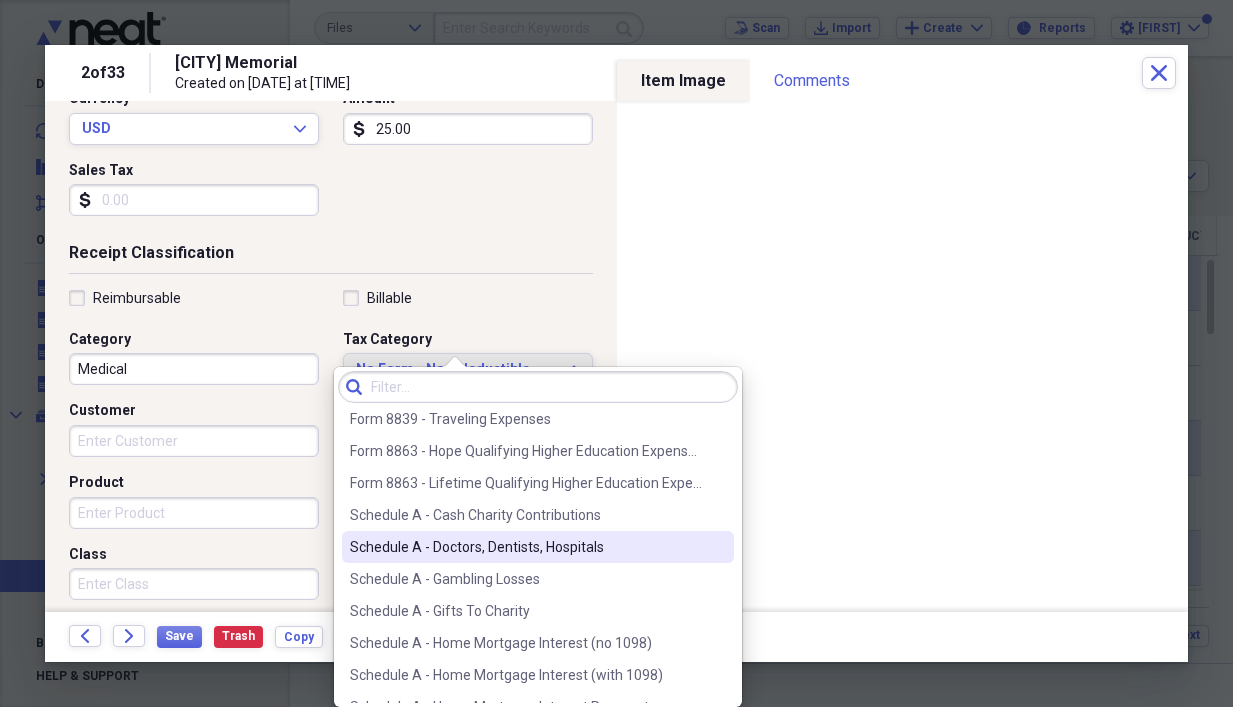 click on "Schedule A - Doctors, Dentists, Hospitals" at bounding box center (526, 547) 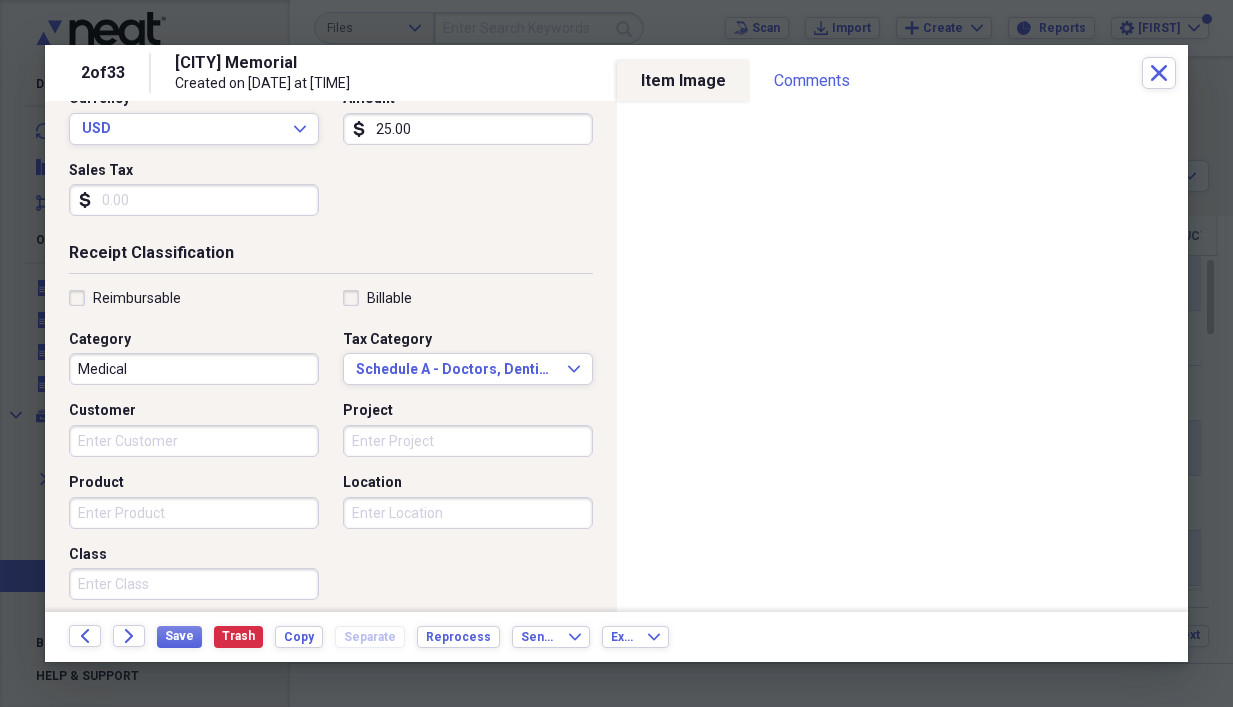 click on "Reimbursable Billable Category Medical Tax Category Schedule A - Doctors, Dentists, Hospitals Expand Customer Project Product Location Class" at bounding box center [331, 449] 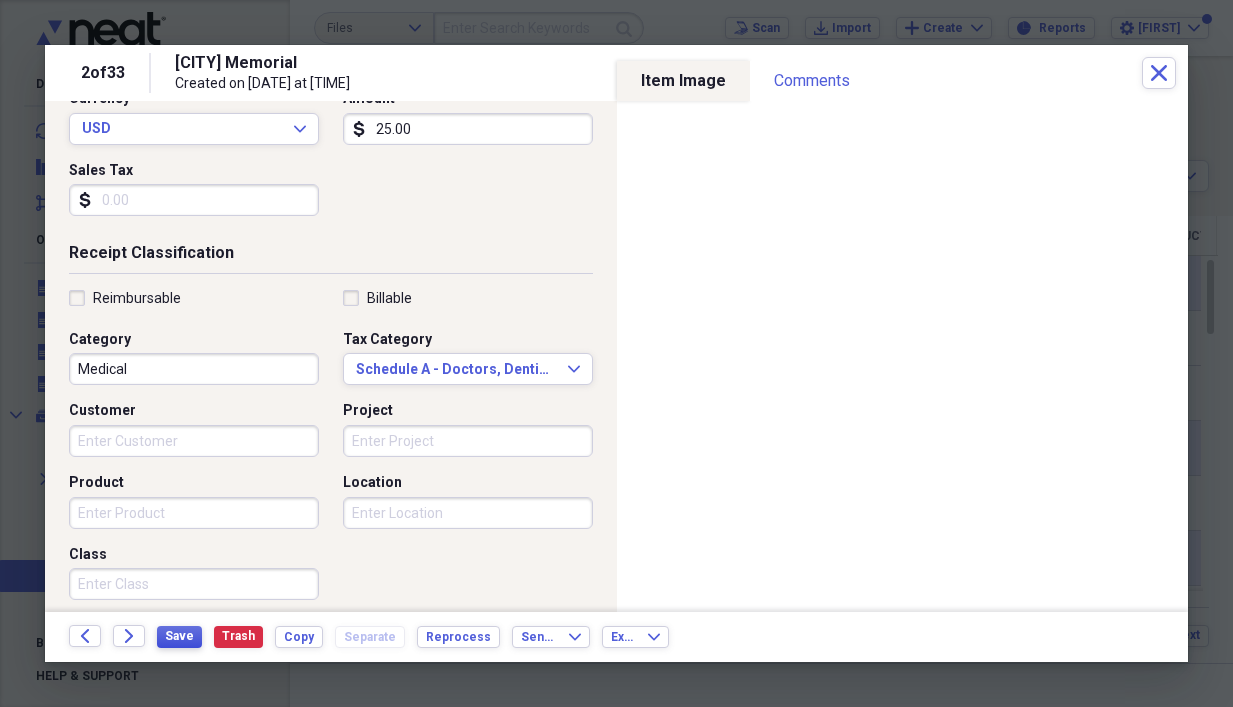 click on "Save" at bounding box center (179, 636) 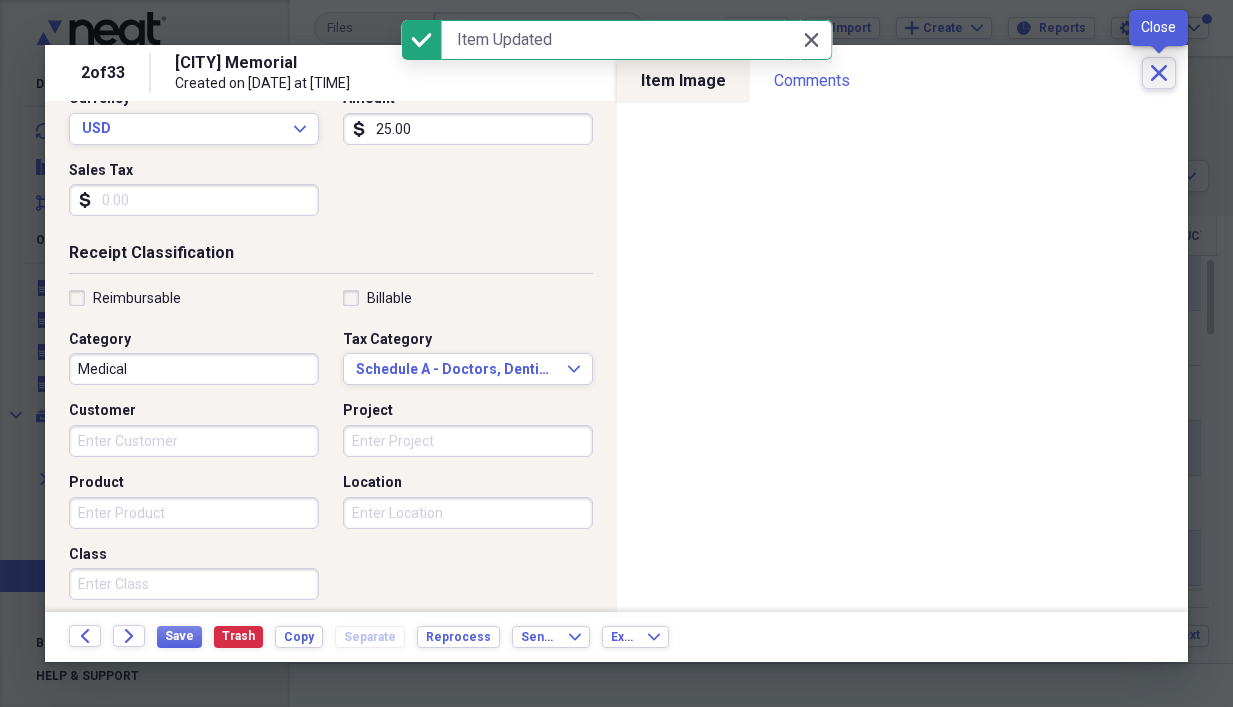 click on "Close" 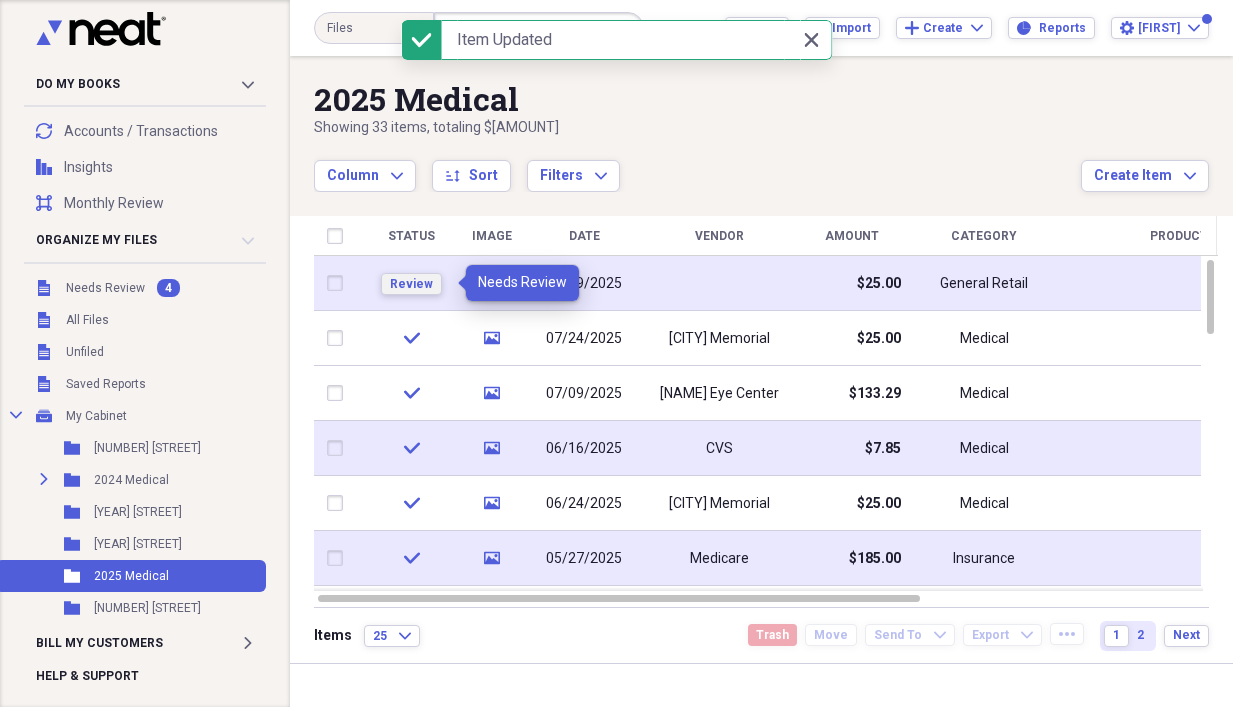 click on "Review" at bounding box center (411, 284) 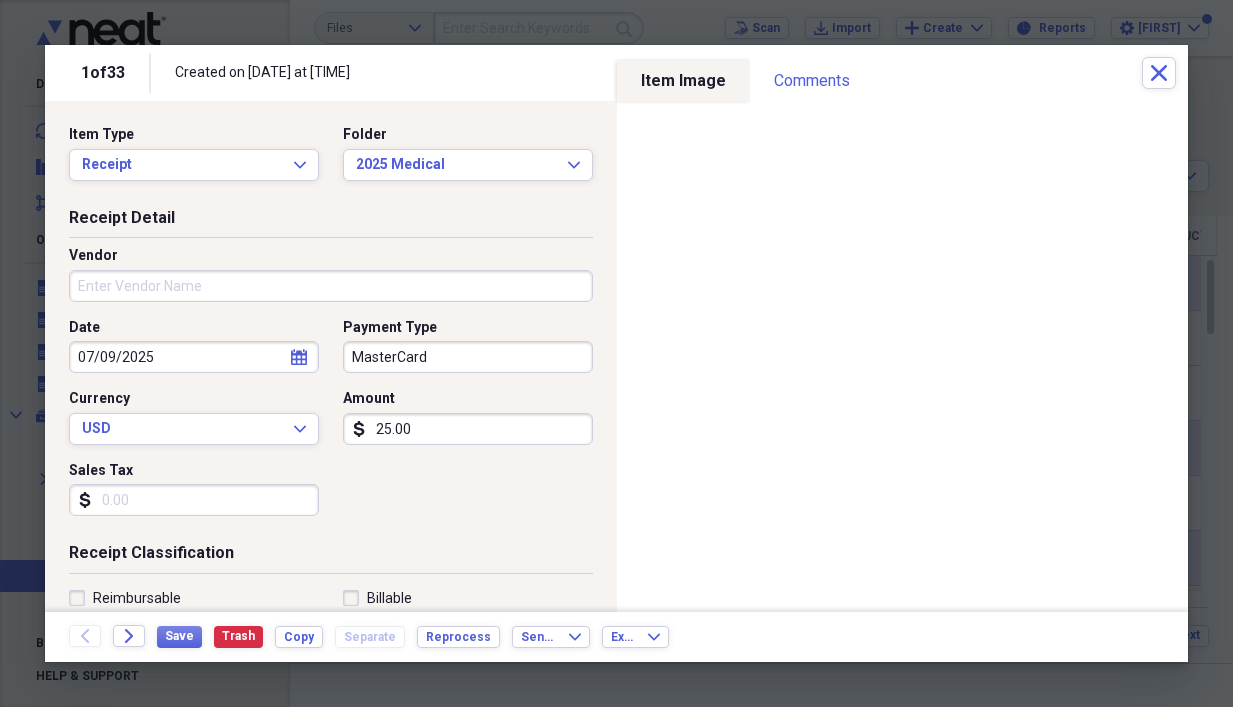 click on "Vendor" at bounding box center [331, 286] 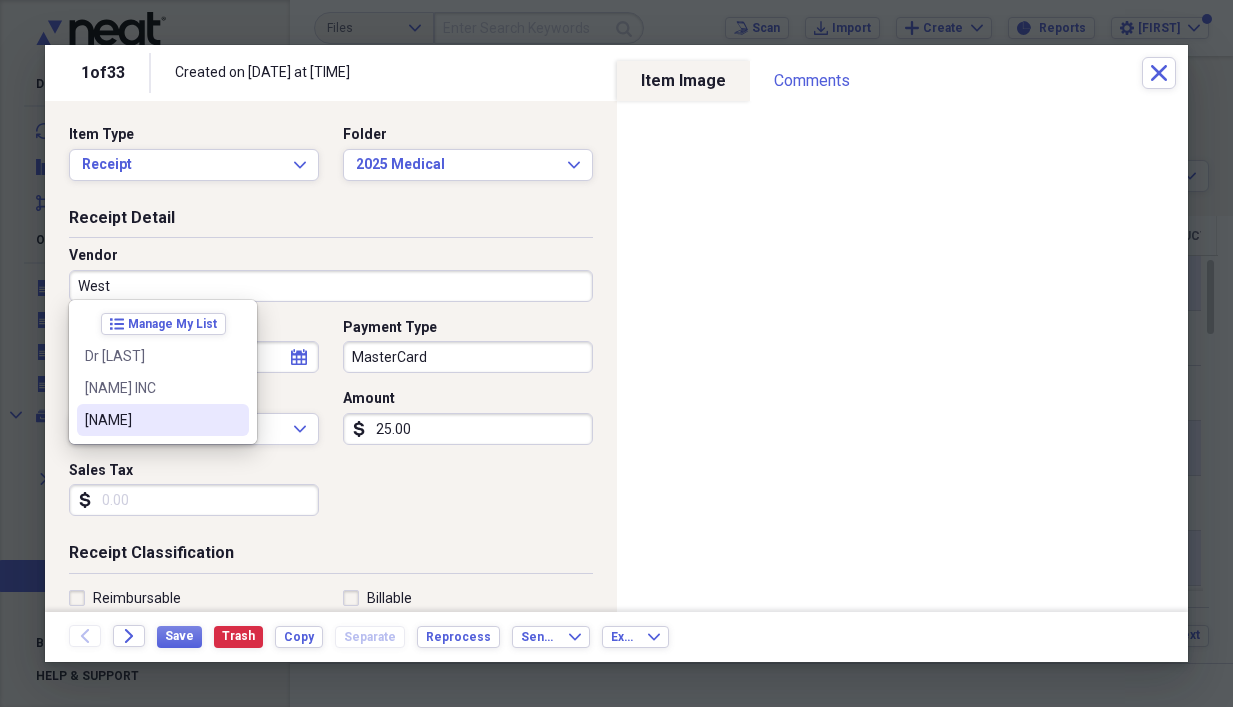 click on "[NAME]" at bounding box center [151, 420] 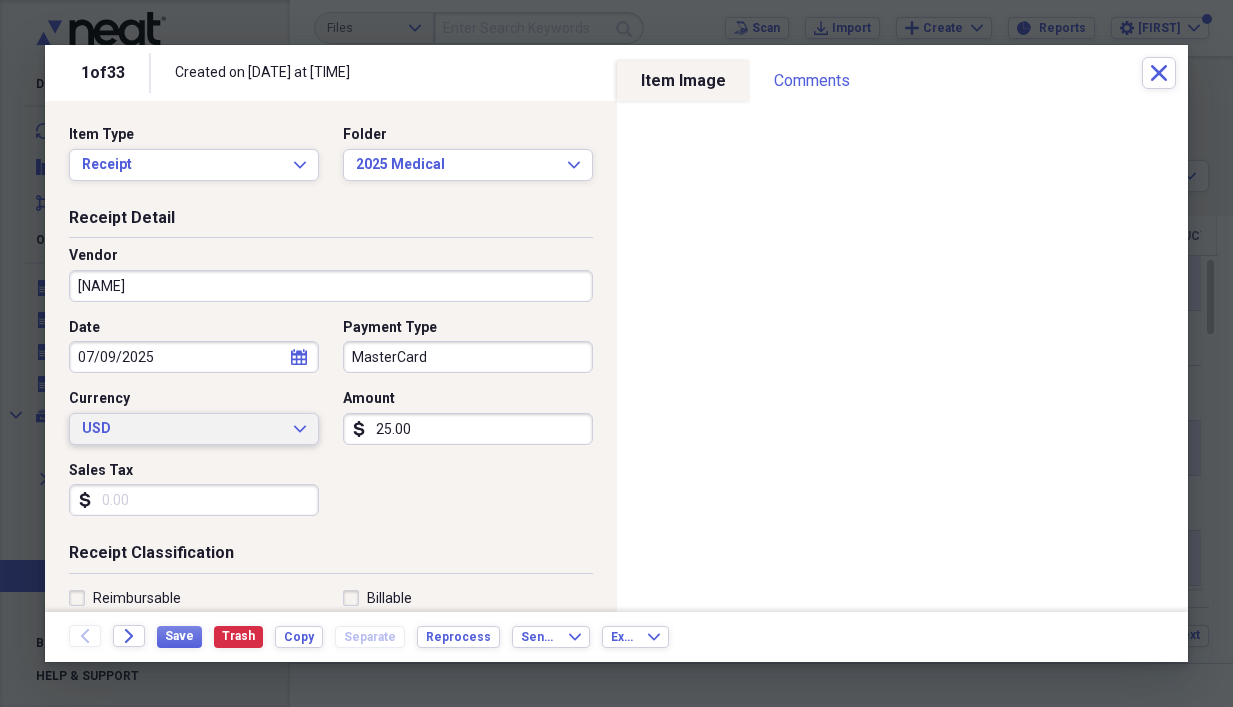 type on "Medical" 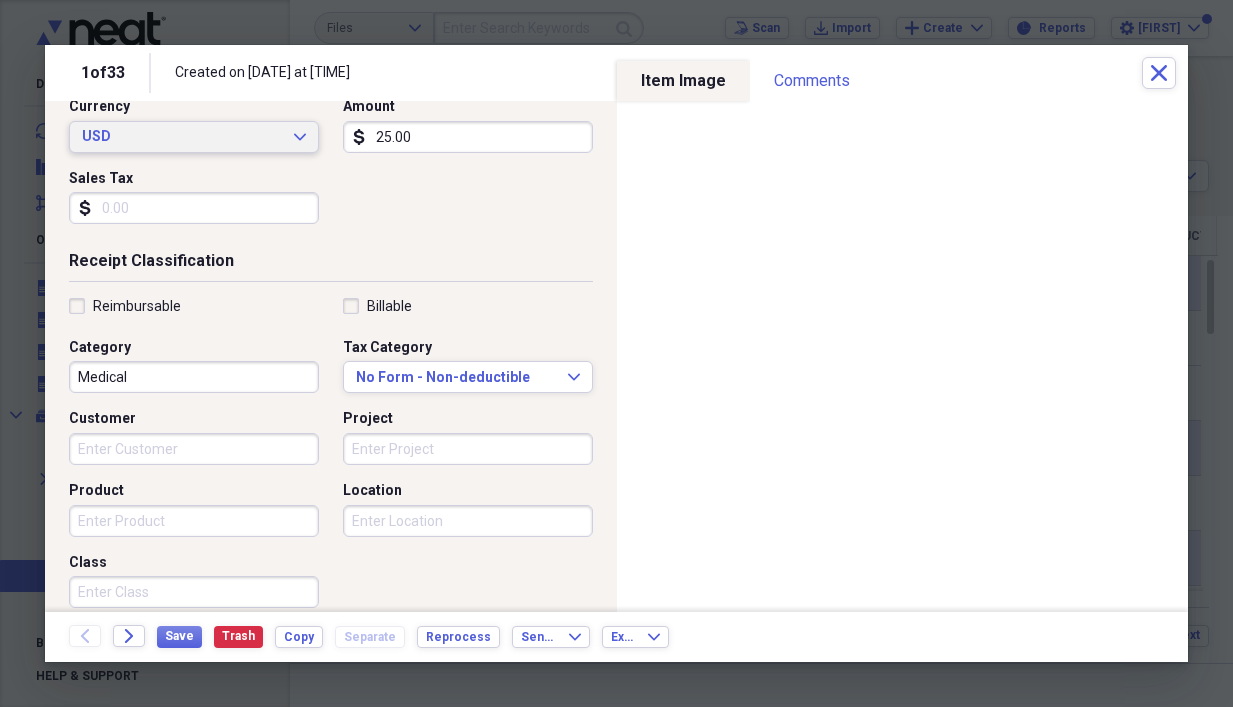 scroll, scrollTop: 300, scrollLeft: 0, axis: vertical 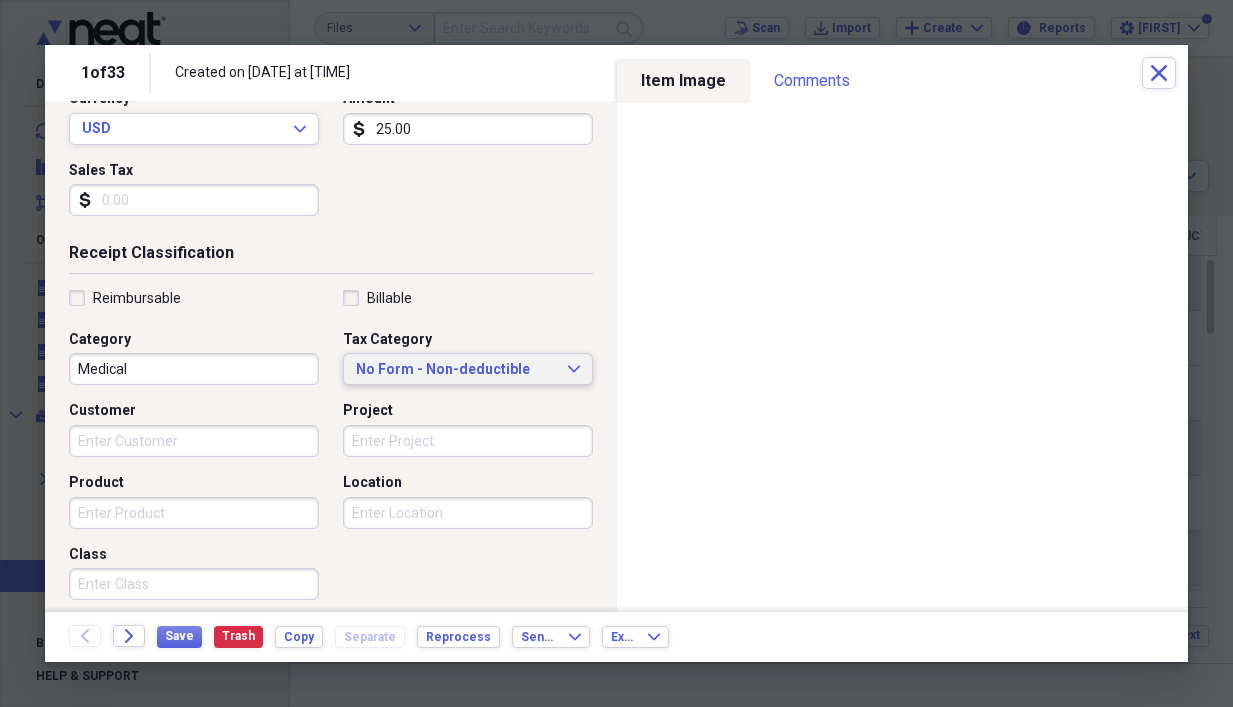 click on "No Form - Non-deductible" at bounding box center (456, 370) 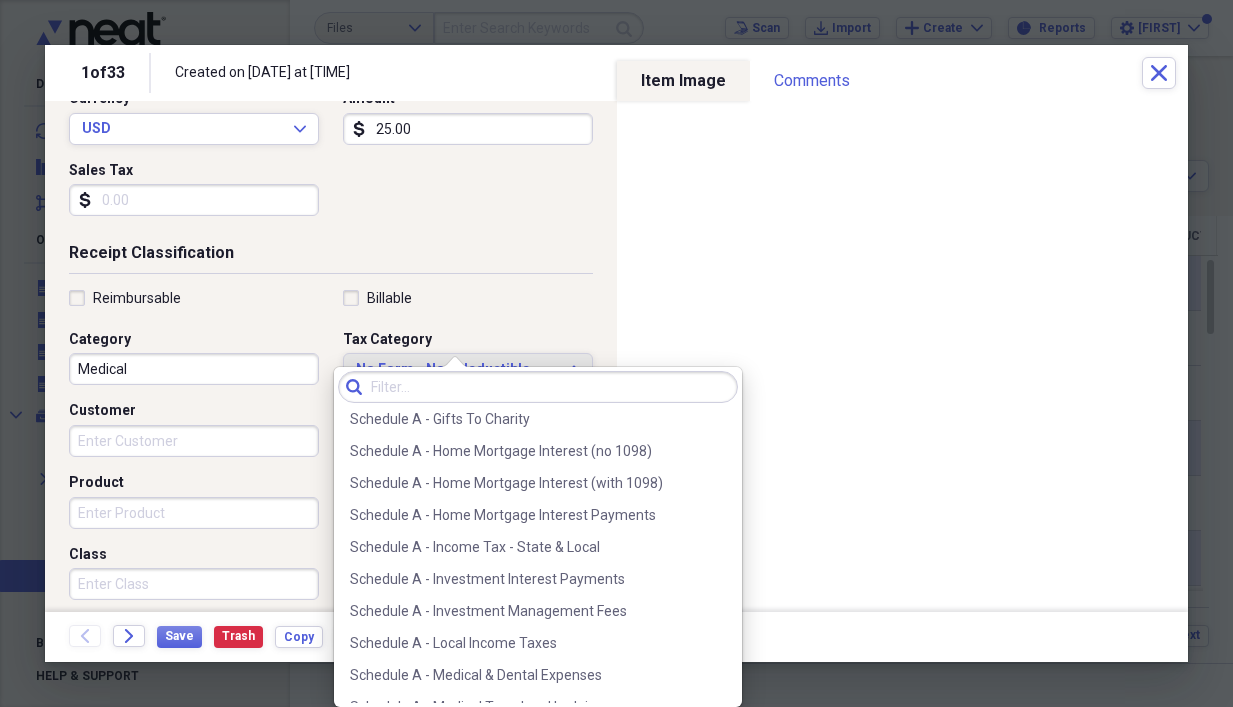 scroll, scrollTop: 2600, scrollLeft: 0, axis: vertical 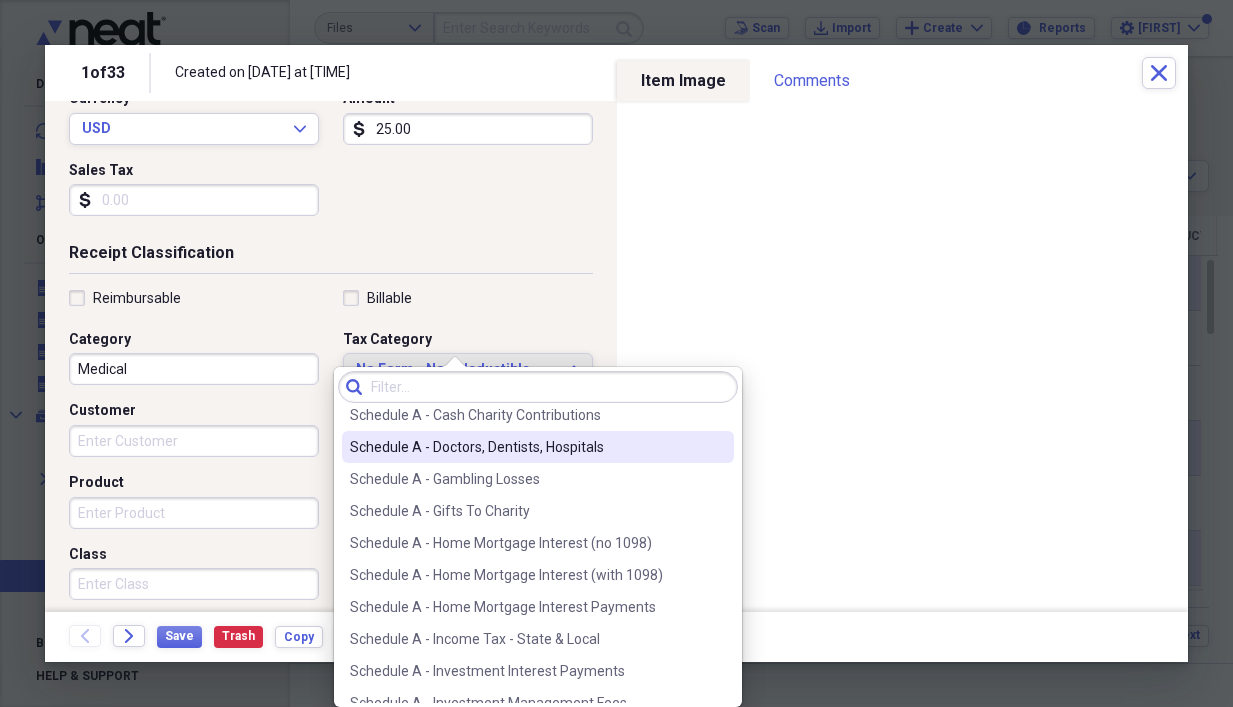 click on "Schedule A - Doctors, Dentists, Hospitals" at bounding box center [526, 447] 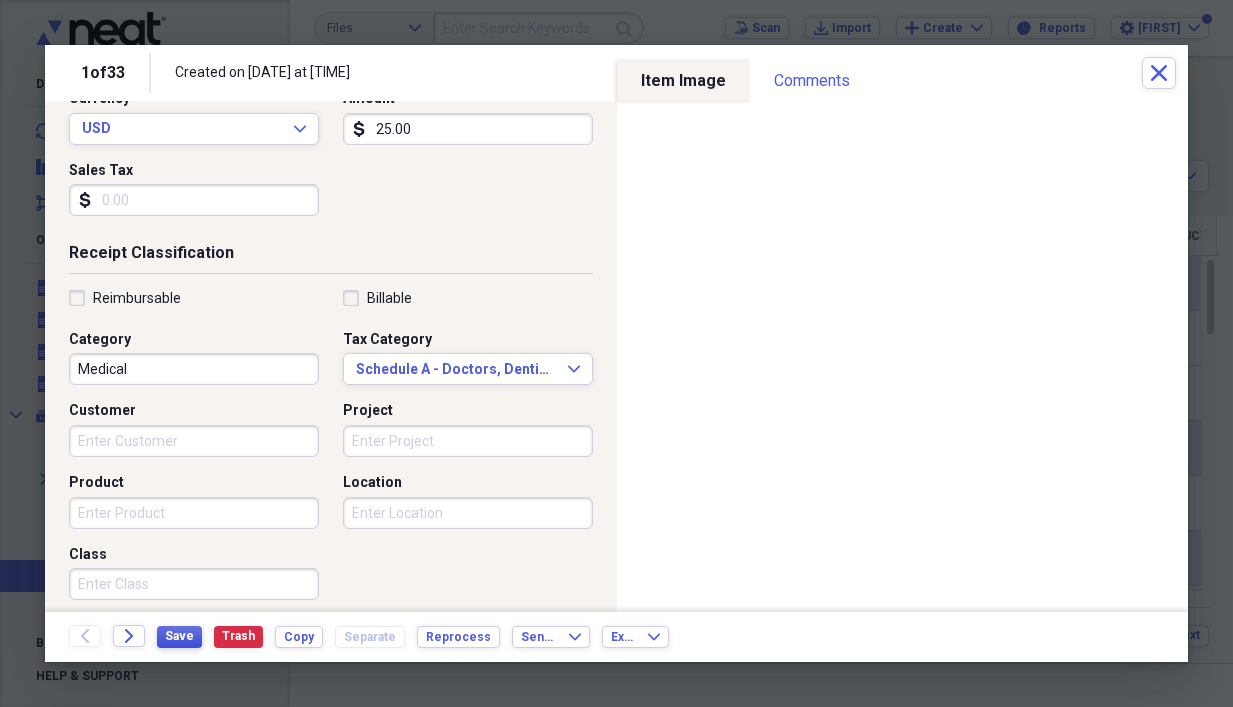 click on "Save" at bounding box center [179, 636] 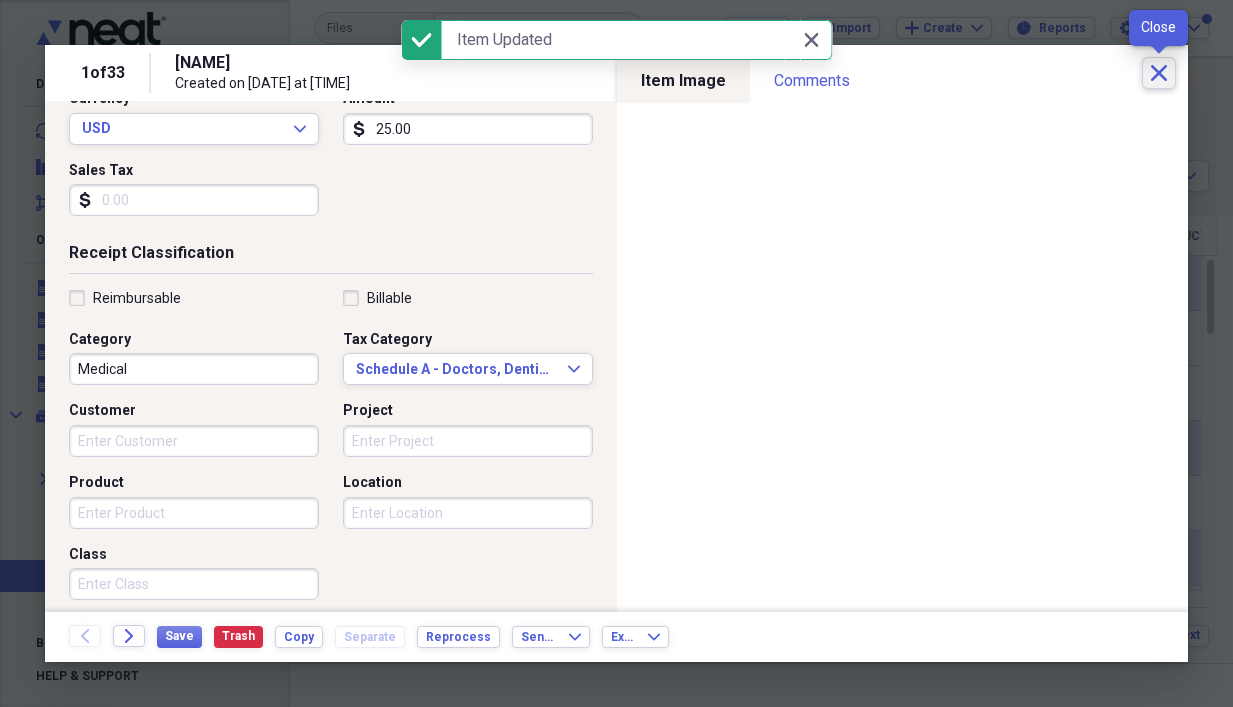 click 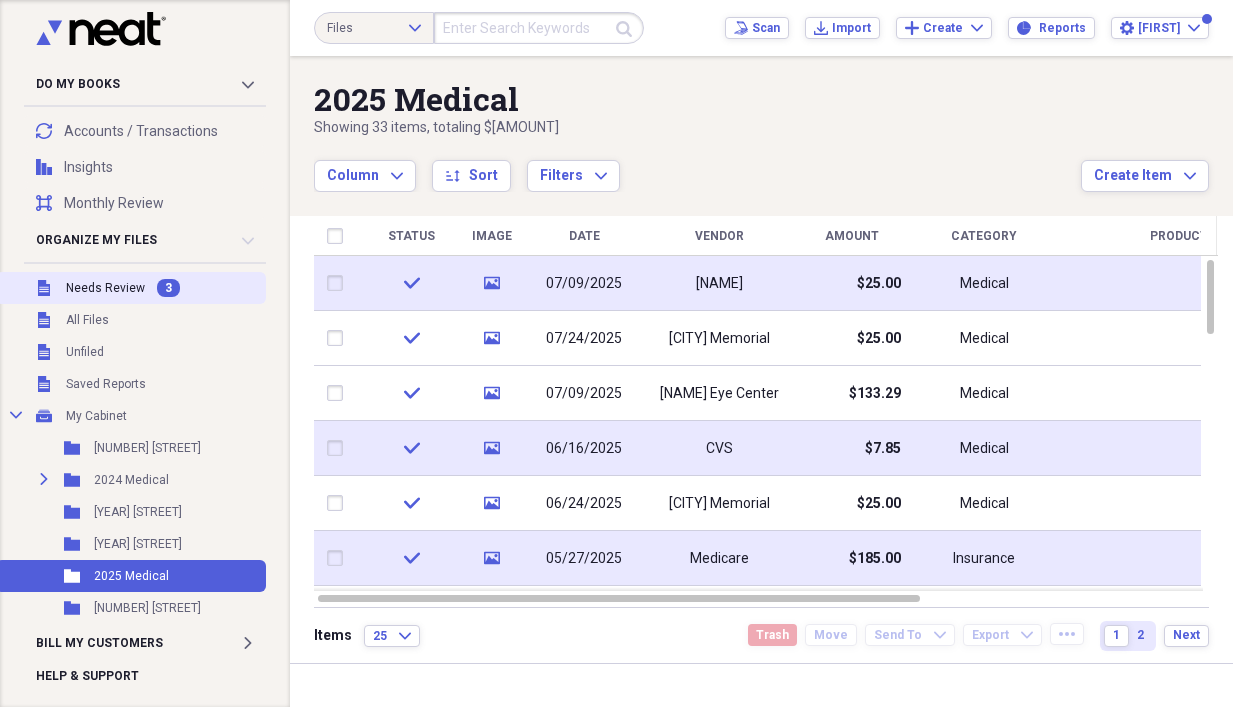 click on "Needs Review" at bounding box center [105, 288] 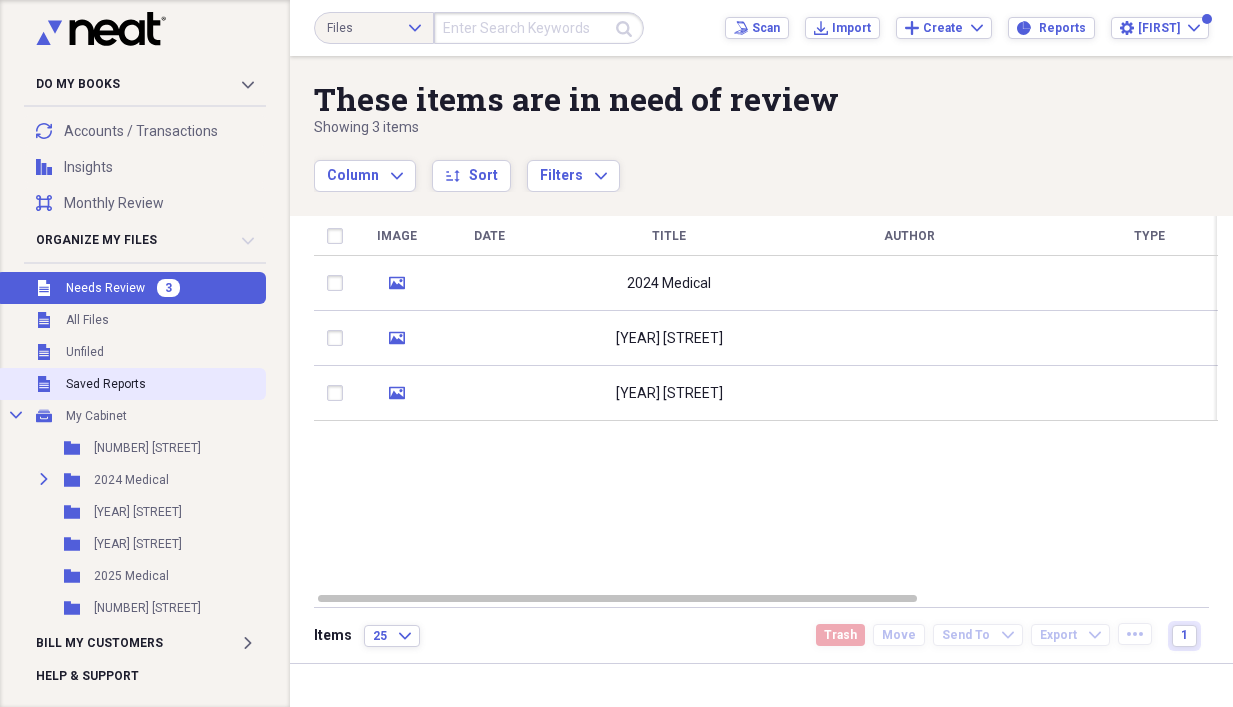 click on "Saved Reports" at bounding box center [106, 384] 